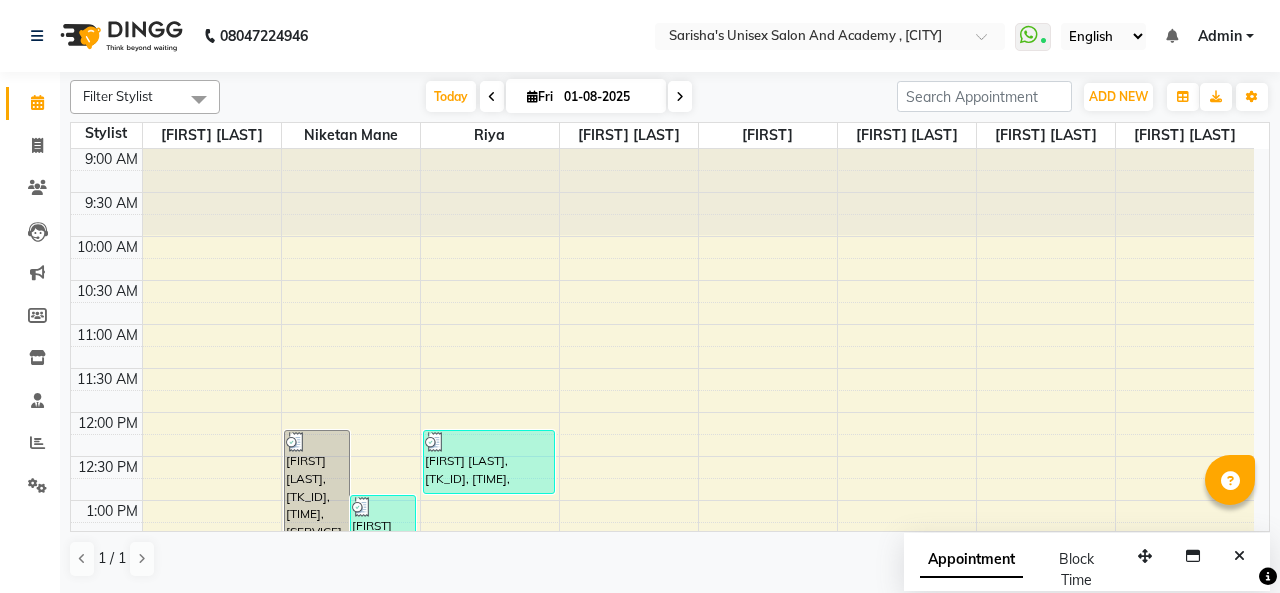 scroll, scrollTop: 0, scrollLeft: 0, axis: both 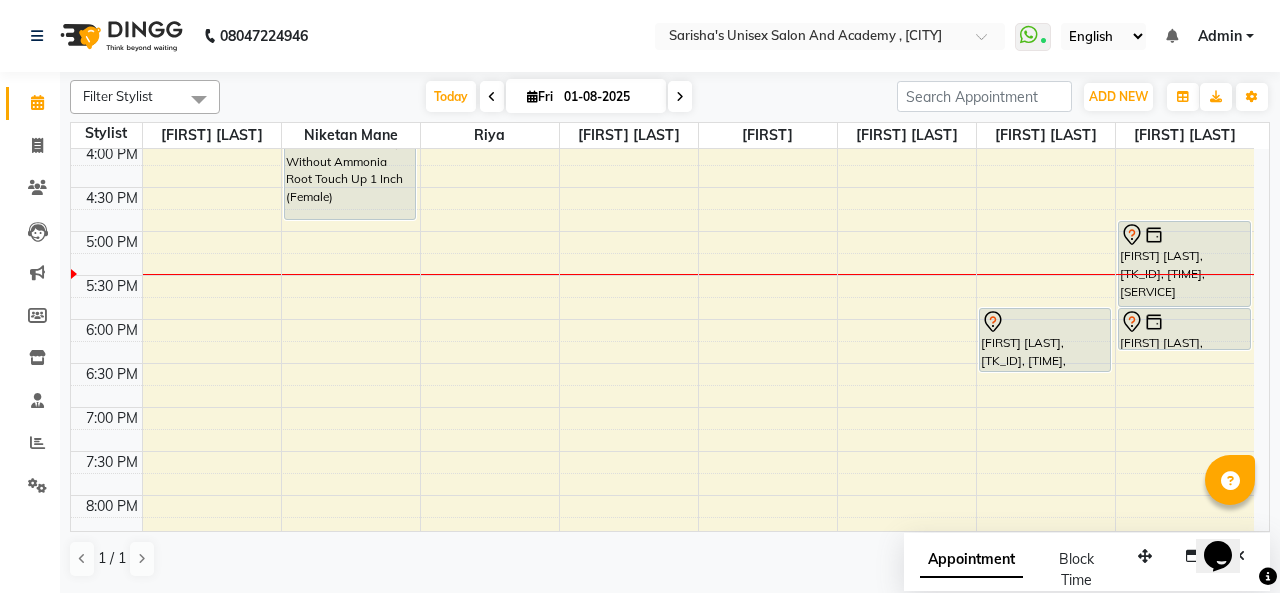 click at bounding box center (680, 97) 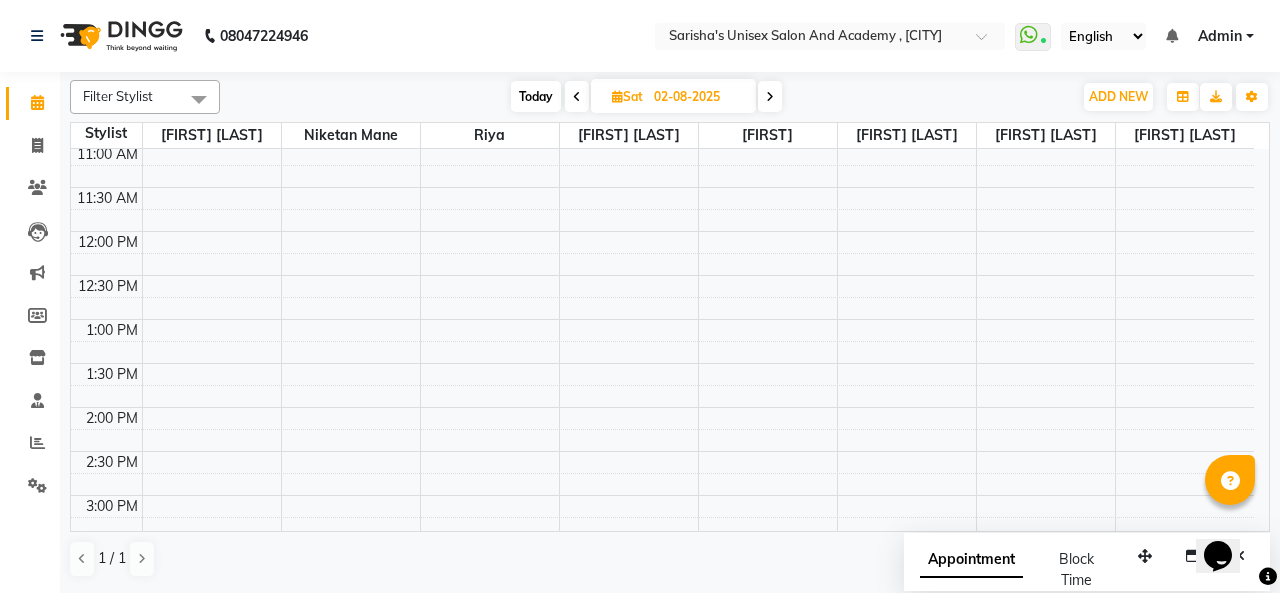 scroll, scrollTop: 178, scrollLeft: 0, axis: vertical 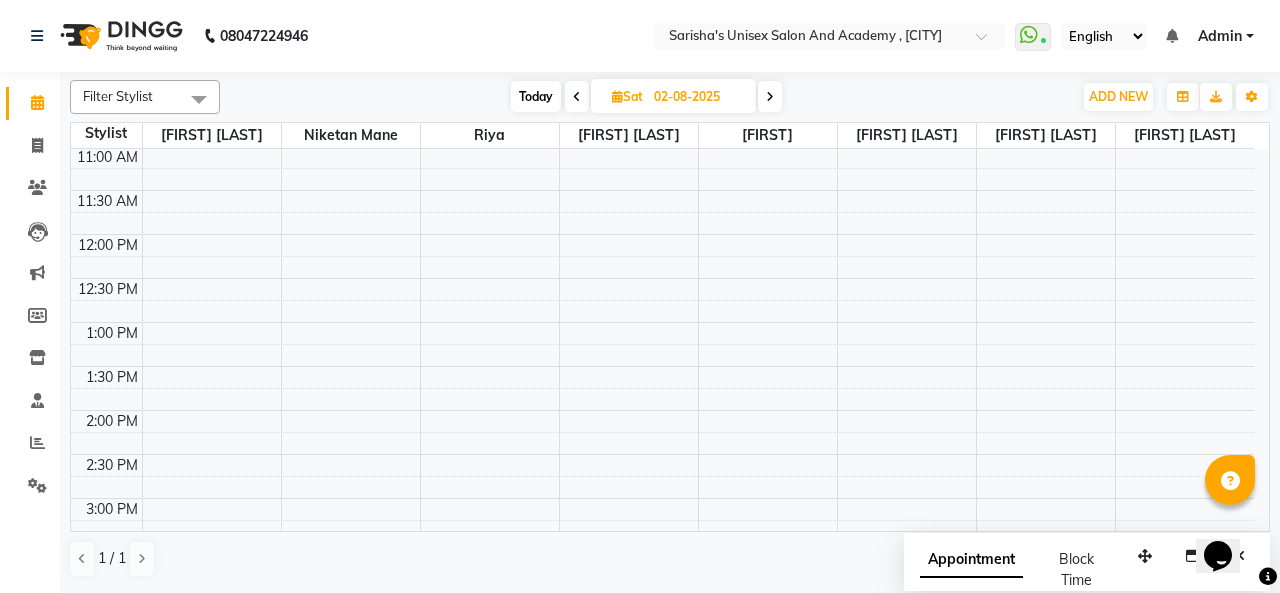 click on "9:00 AM 9:30 AM 10:00 AM 10:30 AM 11:00 AM 11:30 AM 12:00 PM 12:30 PM 1:00 PM 1:30 PM 2:00 PM 2:30 PM 3:00 PM 3:30 PM 4:00 PM 4:30 PM 5:00 PM 5:30 PM 6:00 PM 6:30 PM 7:00 PM 7:30 PM 8:00 PM 8:30 PM 9:00 PM 9:30 PM 10:00 PM 10:30 PM [FIRST], [TIME]-[TIME], Insta Glow Facial" at bounding box center (662, 586) 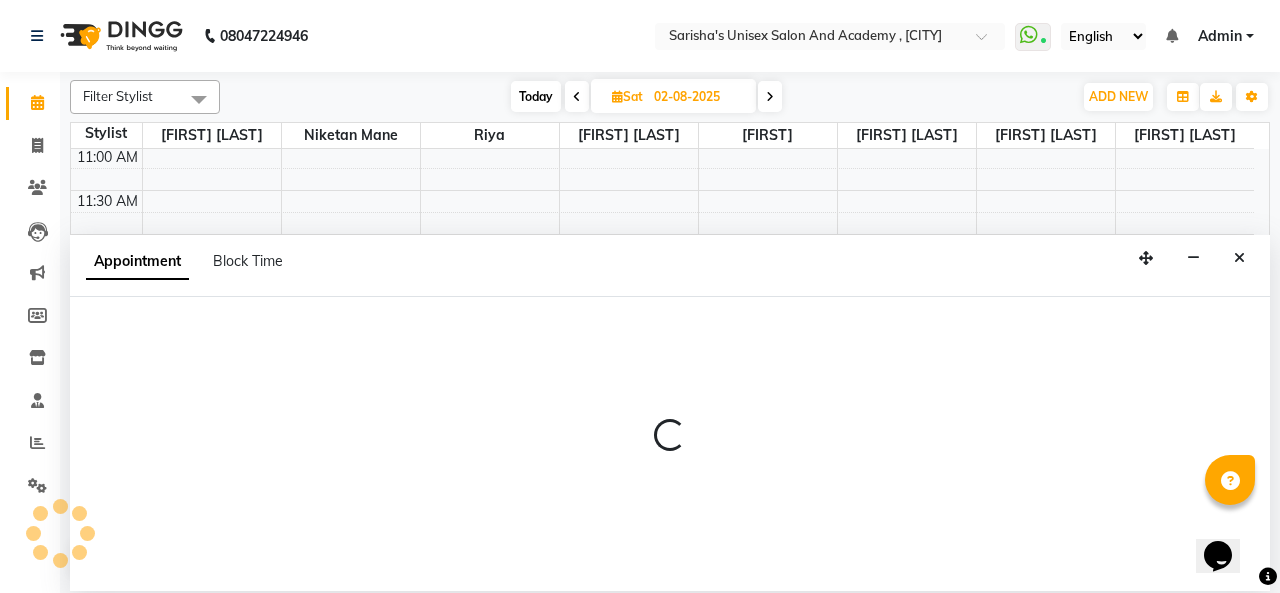 select on "43907" 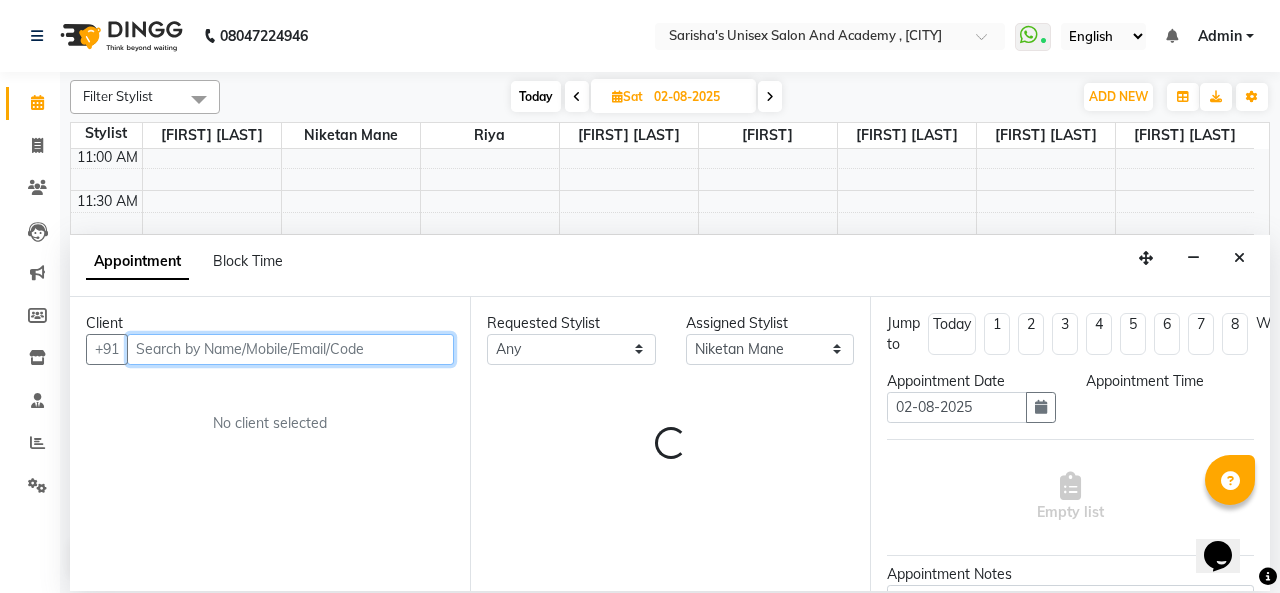select on "840" 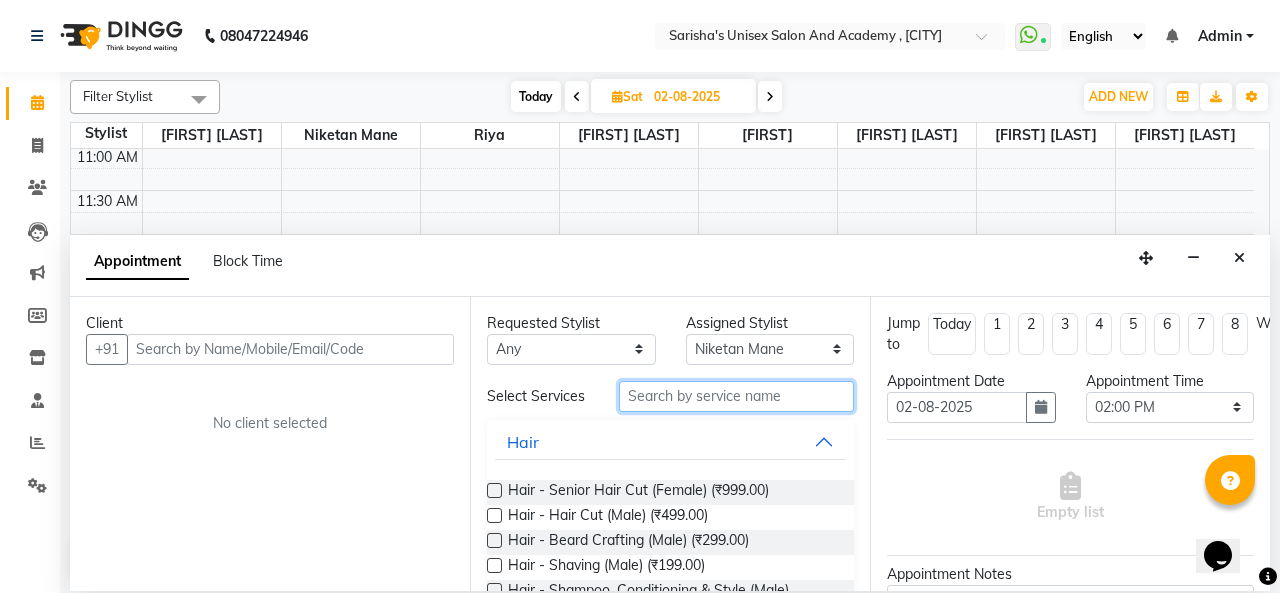 click at bounding box center (736, 396) 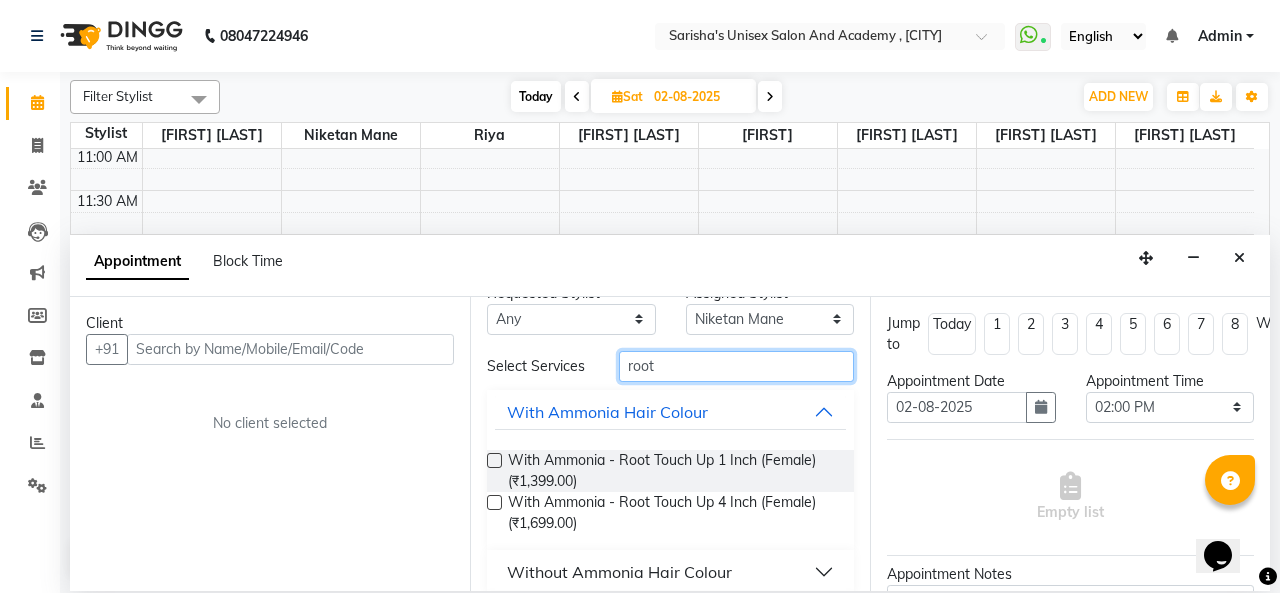 scroll, scrollTop: 92, scrollLeft: 0, axis: vertical 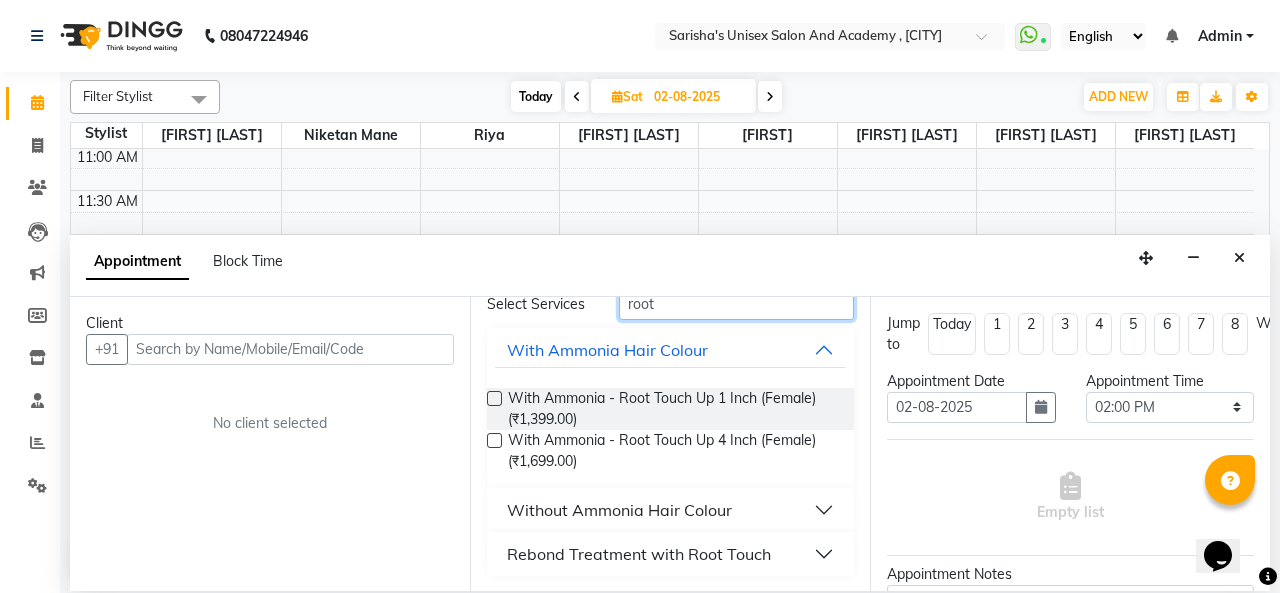 type on "root" 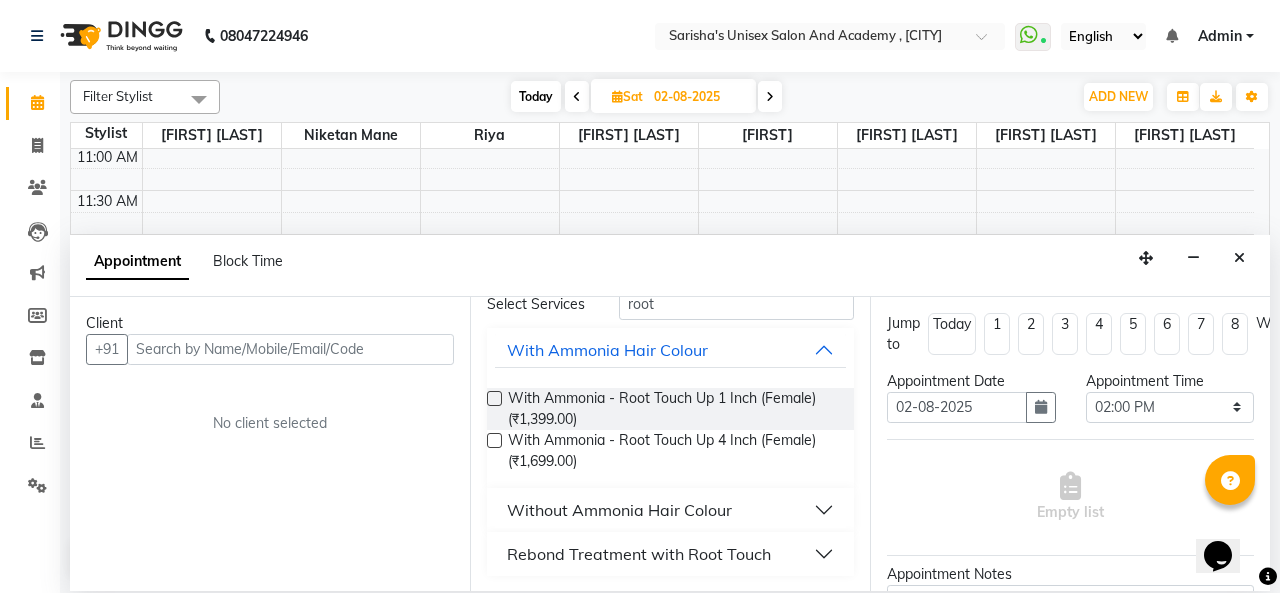 click on "Without Ammonia Hair Colour" at bounding box center (619, 510) 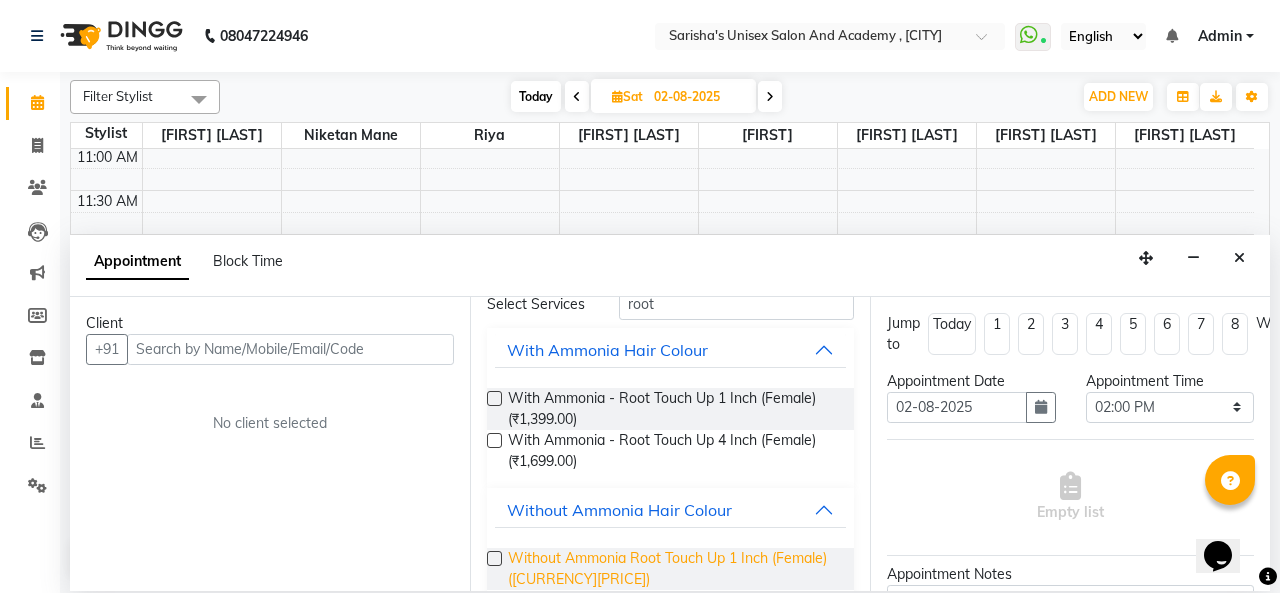 click on "Without Ammonia Root Touch Up 1 Inch (Female) ([CURRENCY][PRICE])" at bounding box center (673, 569) 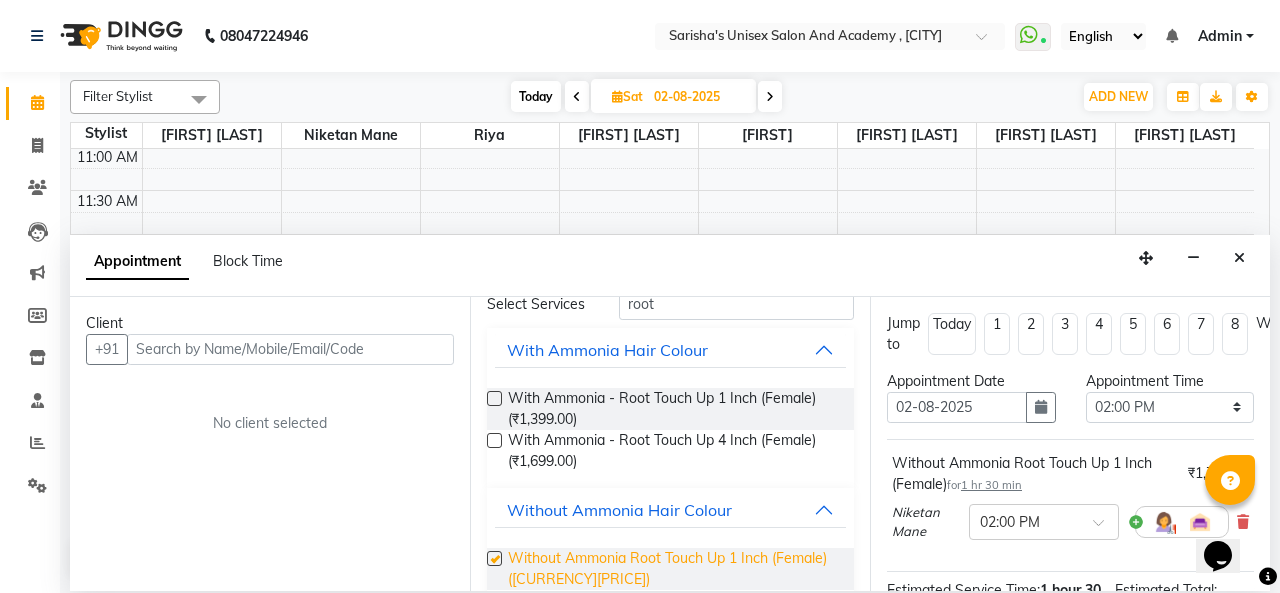 checkbox on "false" 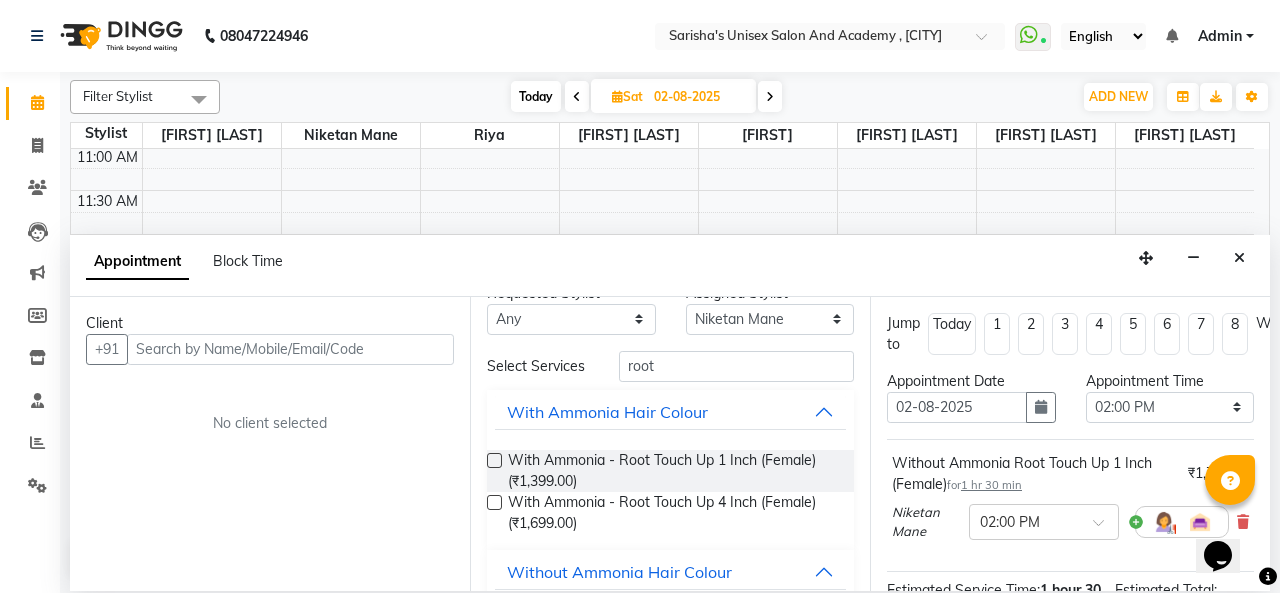 scroll, scrollTop: 0, scrollLeft: 0, axis: both 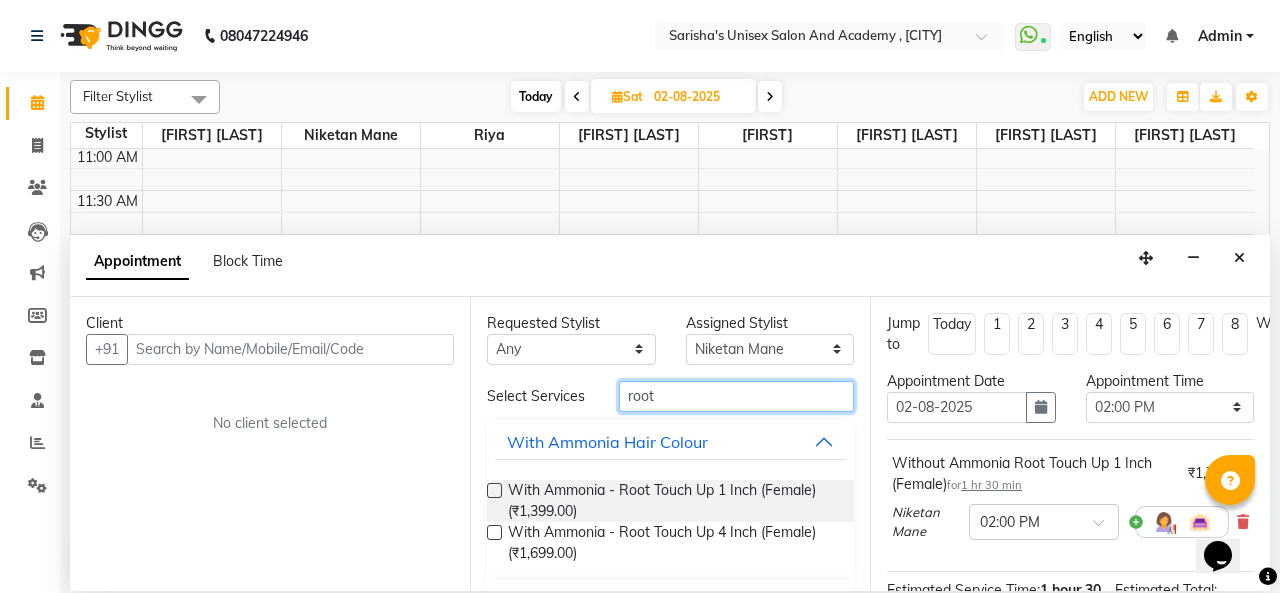 click on "root" at bounding box center (736, 396) 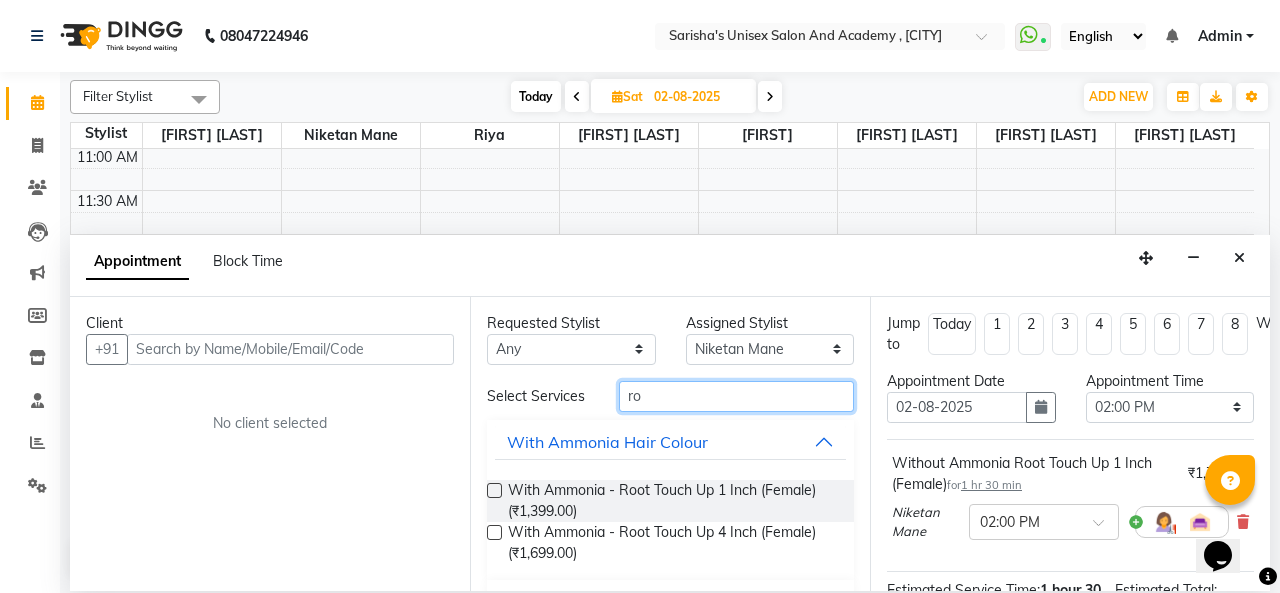 type on "r" 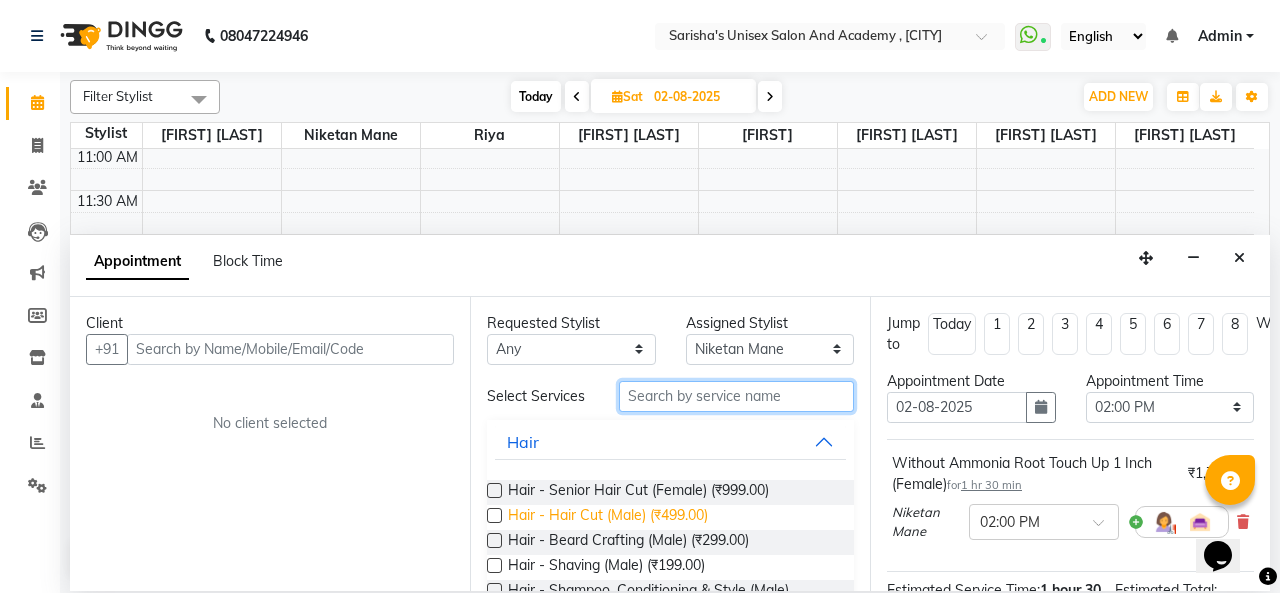 type 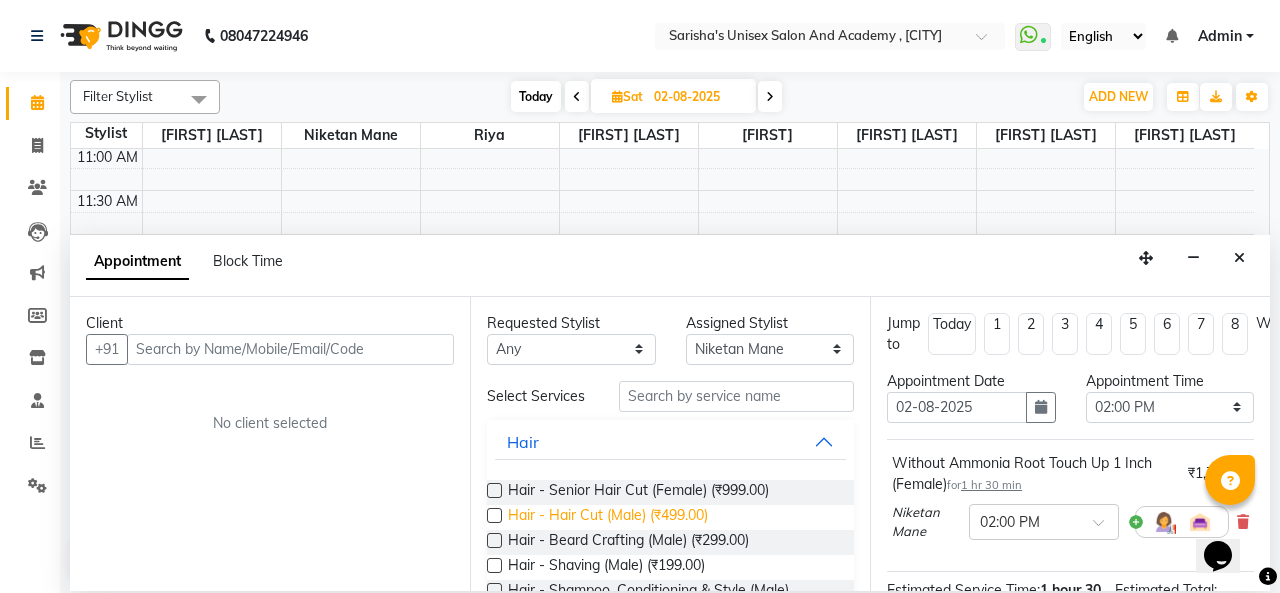 click on "Hair - Hair Cut (Male) (₹499.00)" at bounding box center [608, 517] 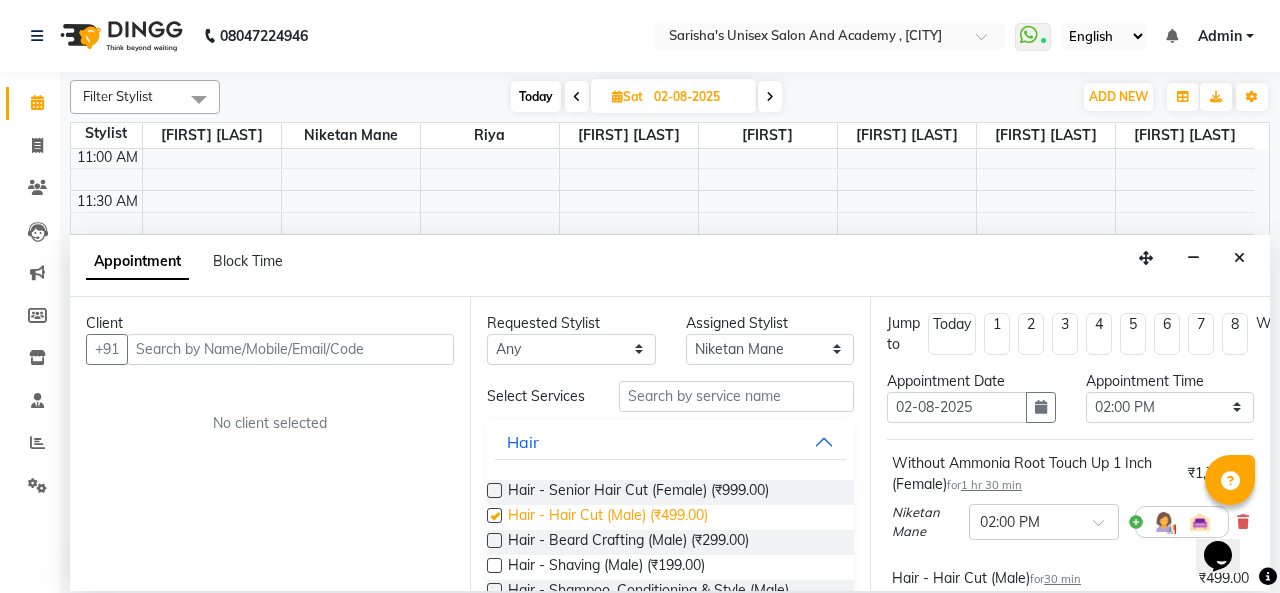 checkbox on "false" 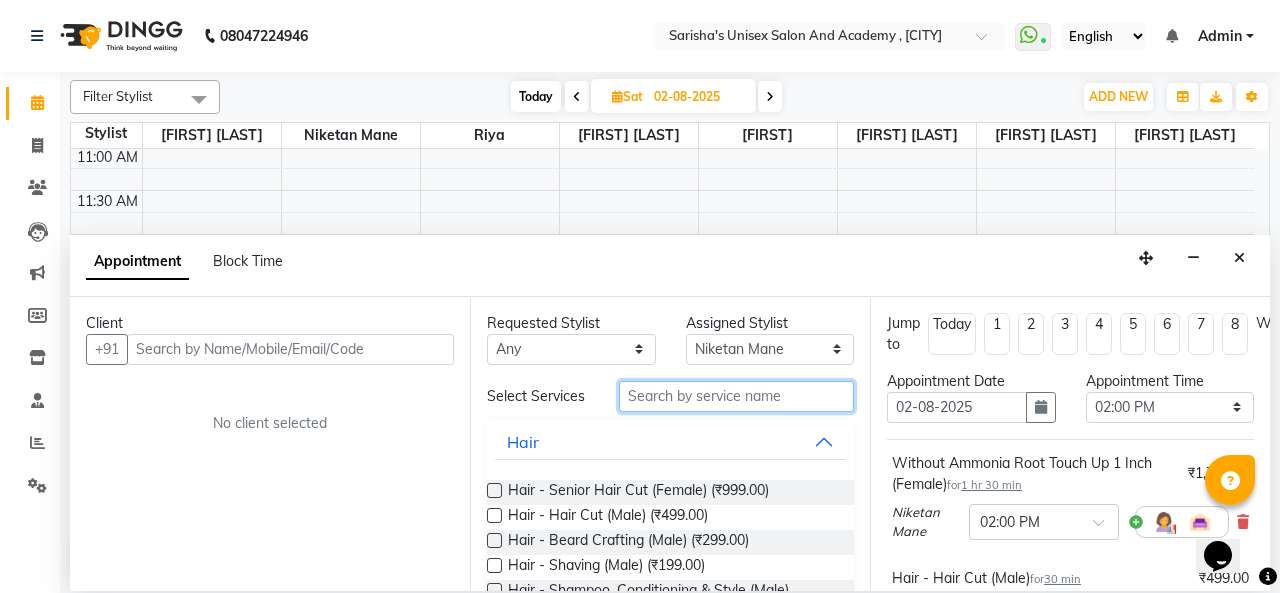 click at bounding box center [736, 396] 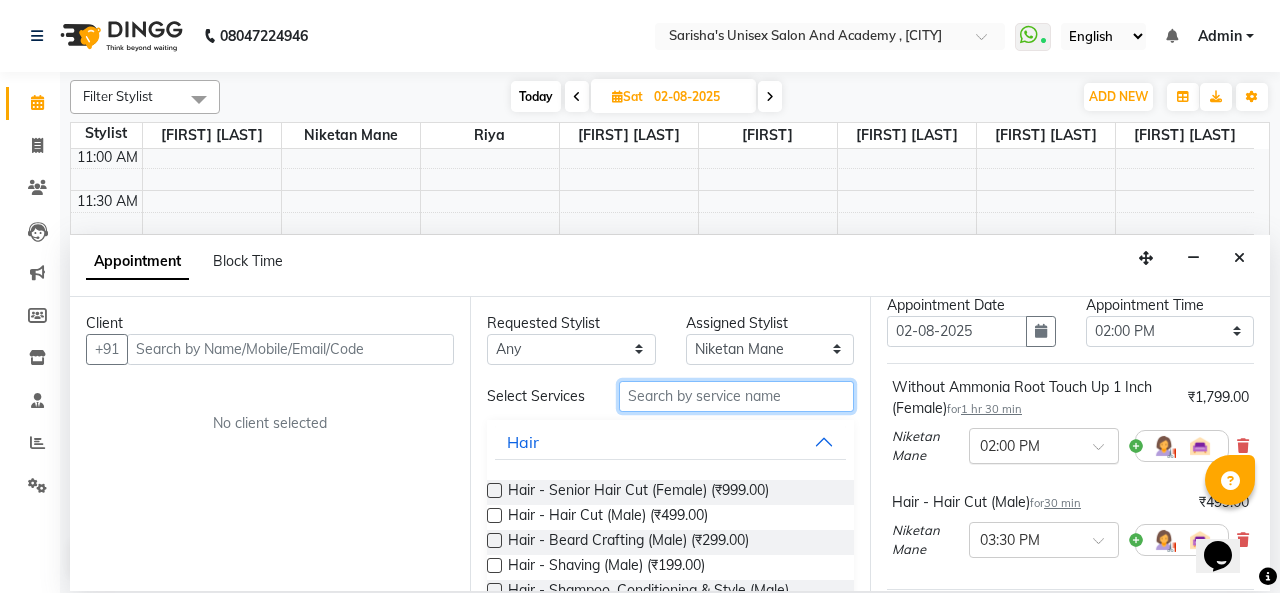 scroll, scrollTop: 76, scrollLeft: 0, axis: vertical 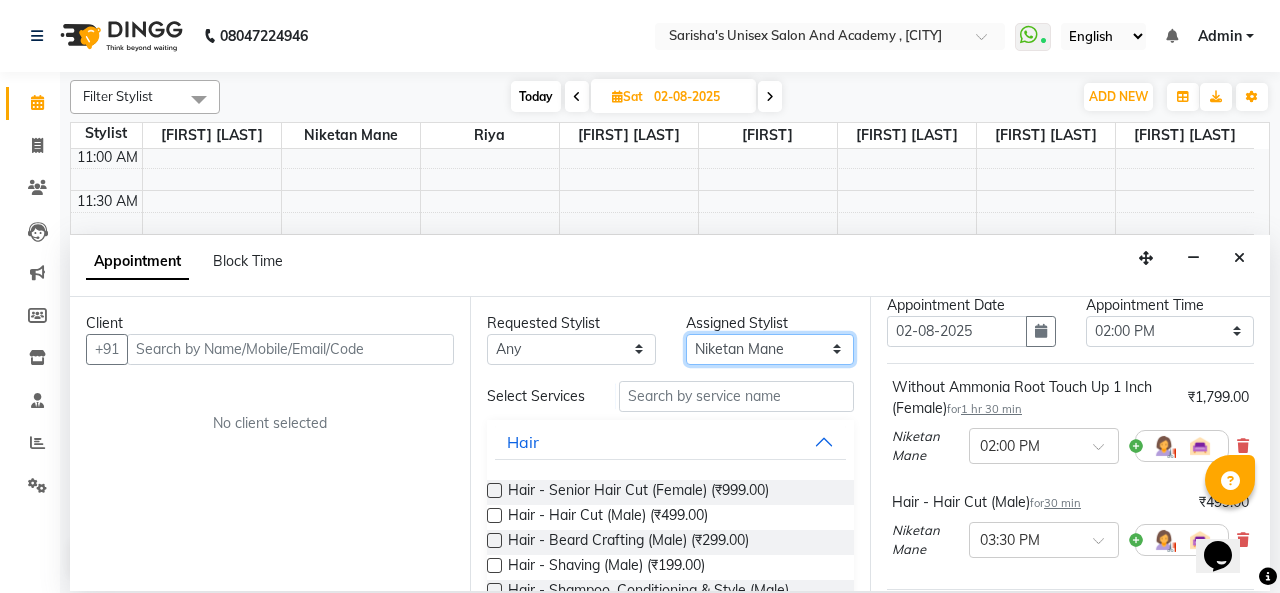click on "Select [FIRST] [LAST] [FIRST] [LAST] [FIRST] [LAST] [FIRST] [LAST] [FIRST] [LAST] [FIRST] [LAST]" at bounding box center (770, 349) 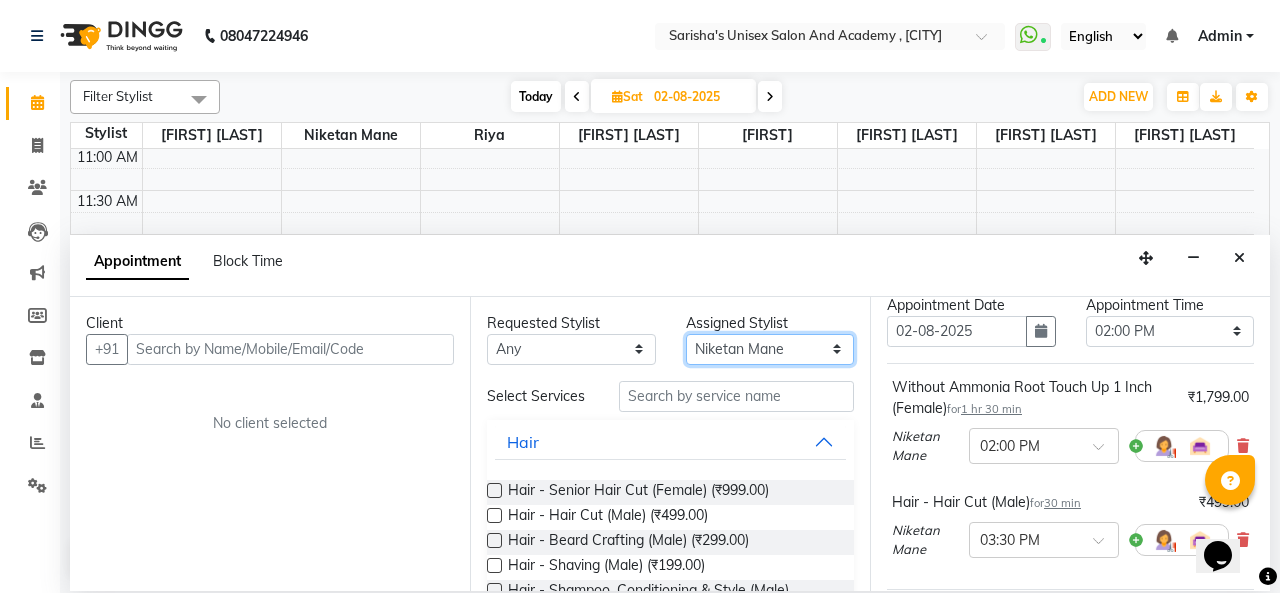 select on "52731" 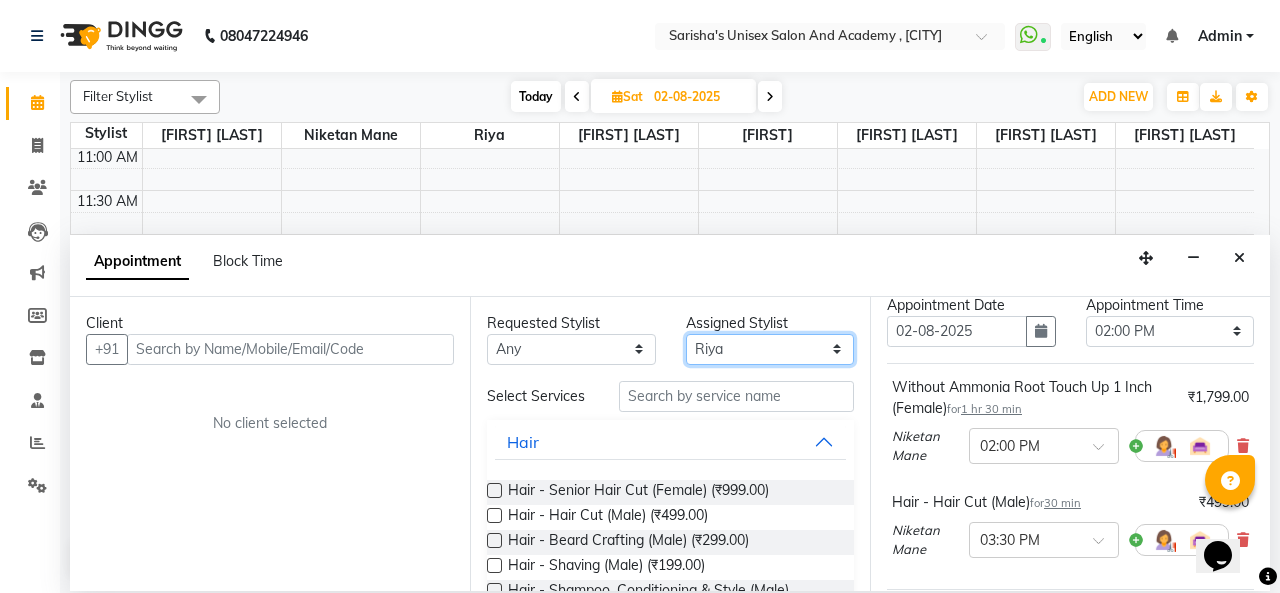 click on "Select [FIRST] [LAST] [FIRST] [LAST] [FIRST] [LAST] [FIRST] [LAST] [FIRST] [LAST] [FIRST] [LAST]" at bounding box center [770, 349] 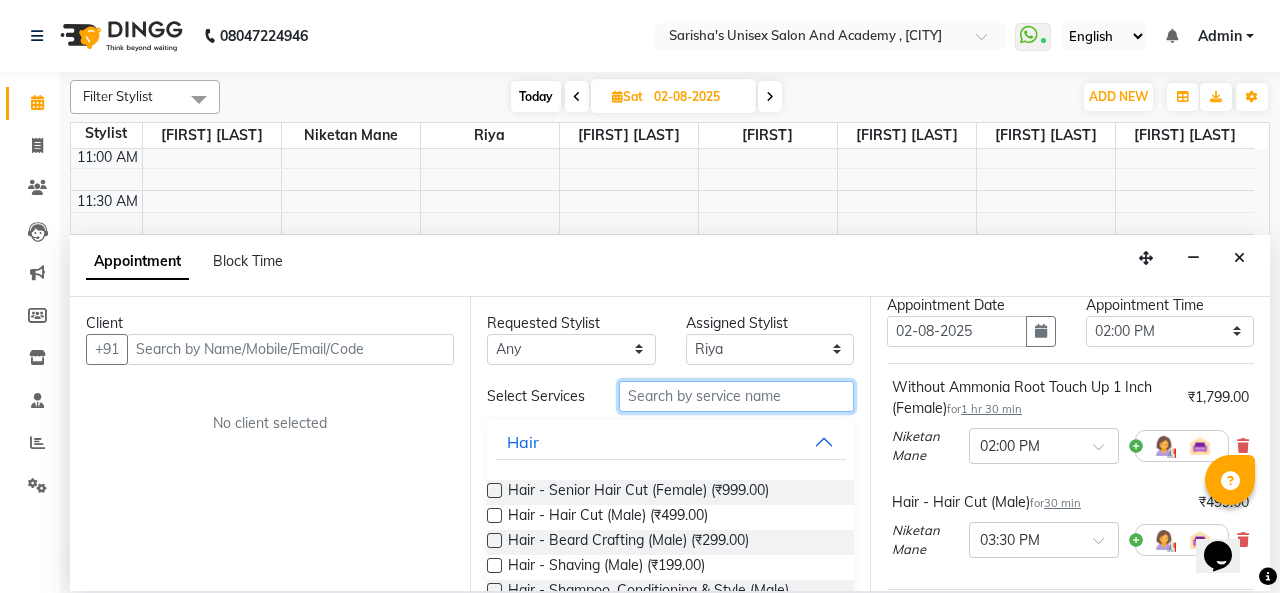 click at bounding box center [736, 396] 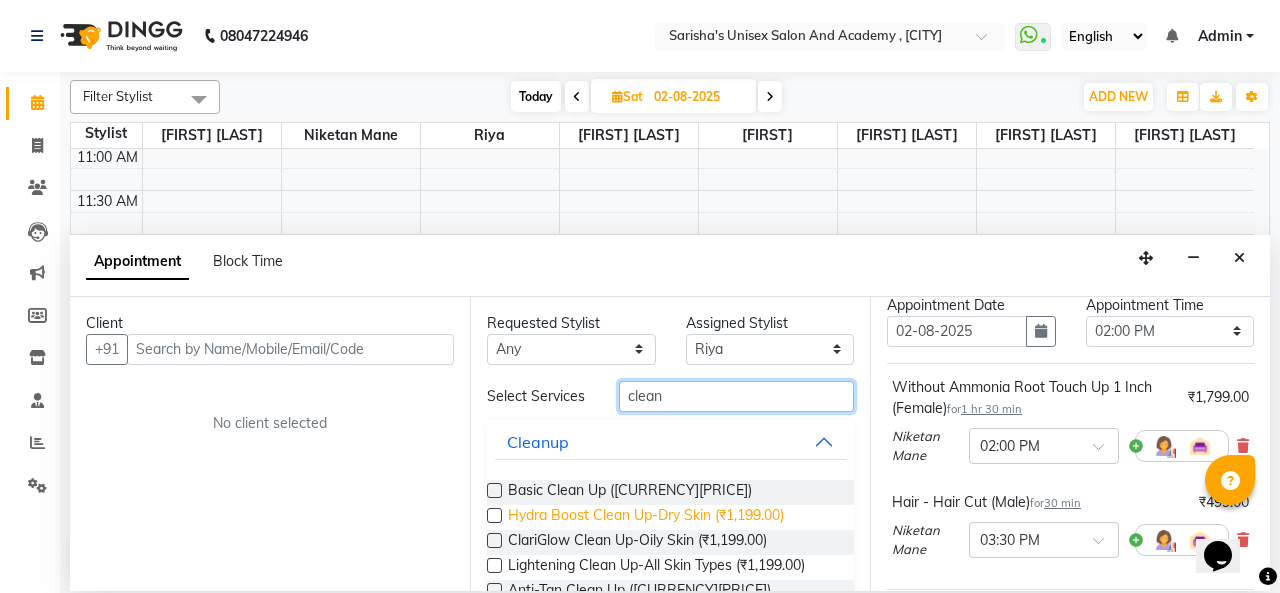 type on "clean" 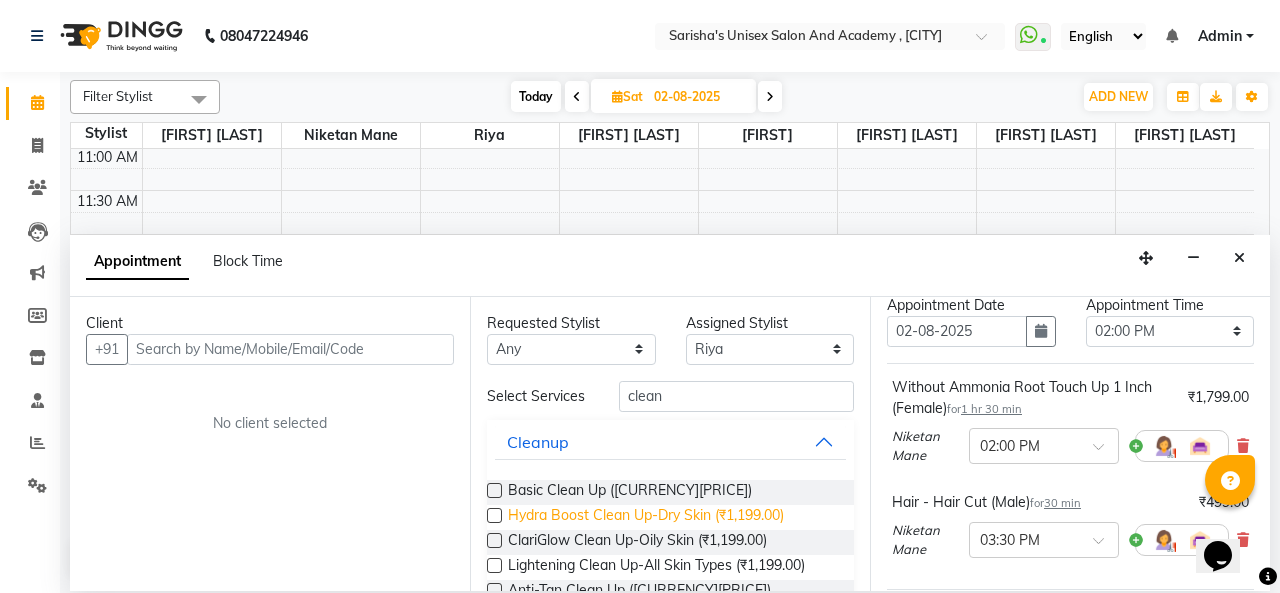 click on "Hydra Boost Clean Up-Dry Skin  (₹1,199.00)" at bounding box center (646, 517) 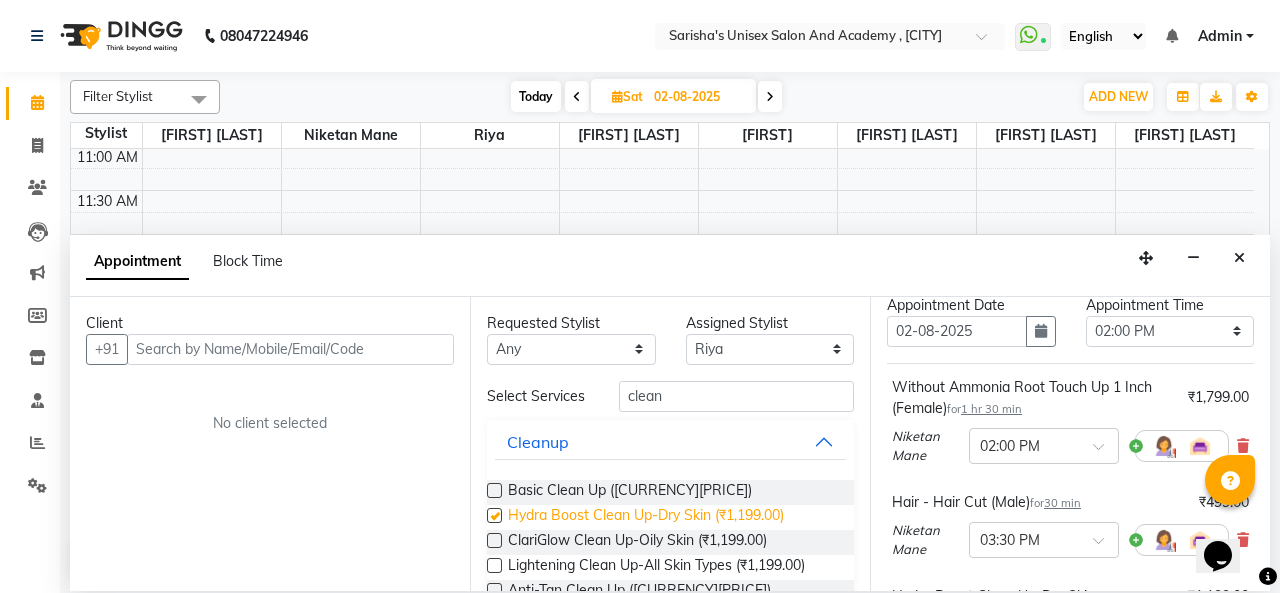 checkbox on "false" 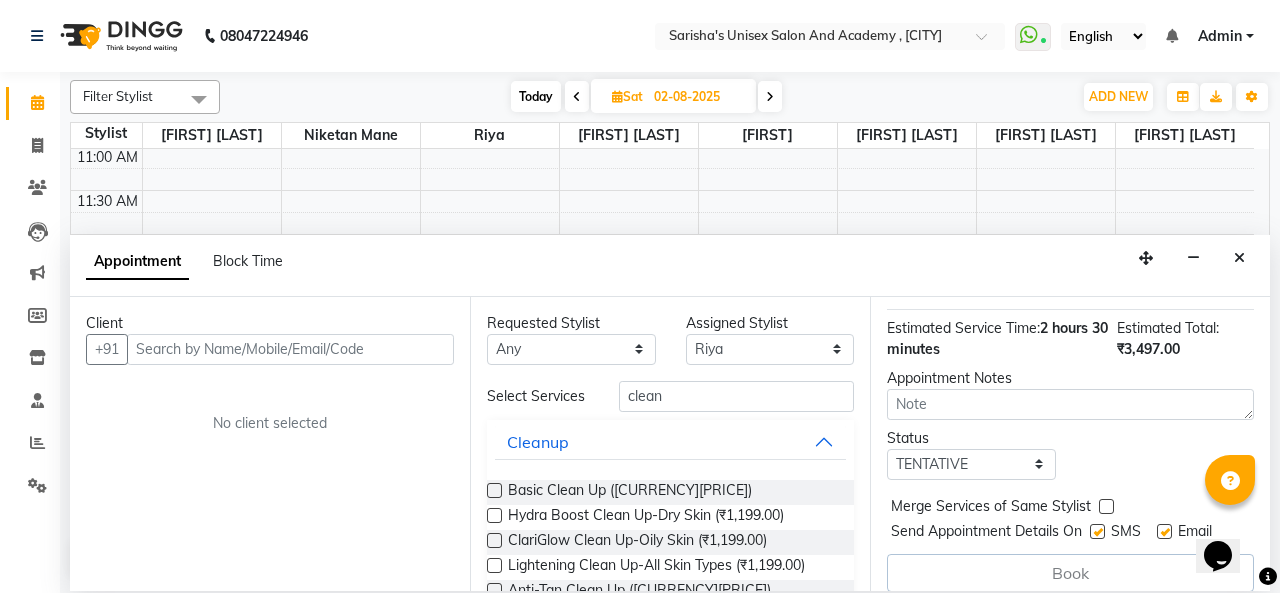scroll, scrollTop: 450, scrollLeft: 0, axis: vertical 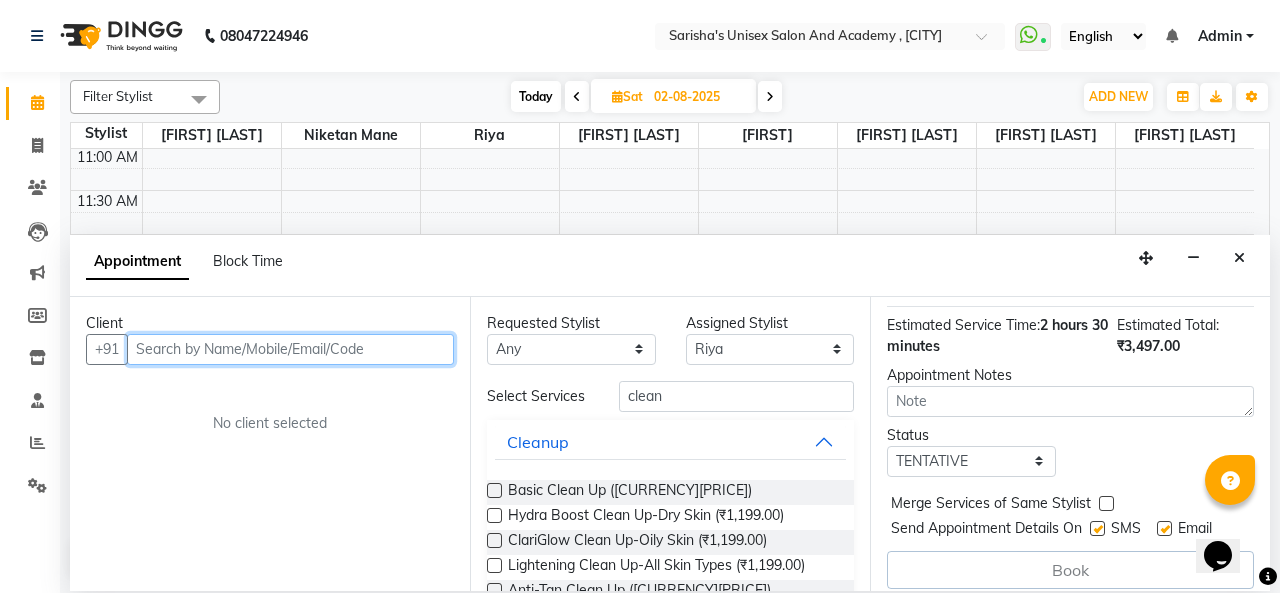 click at bounding box center (290, 349) 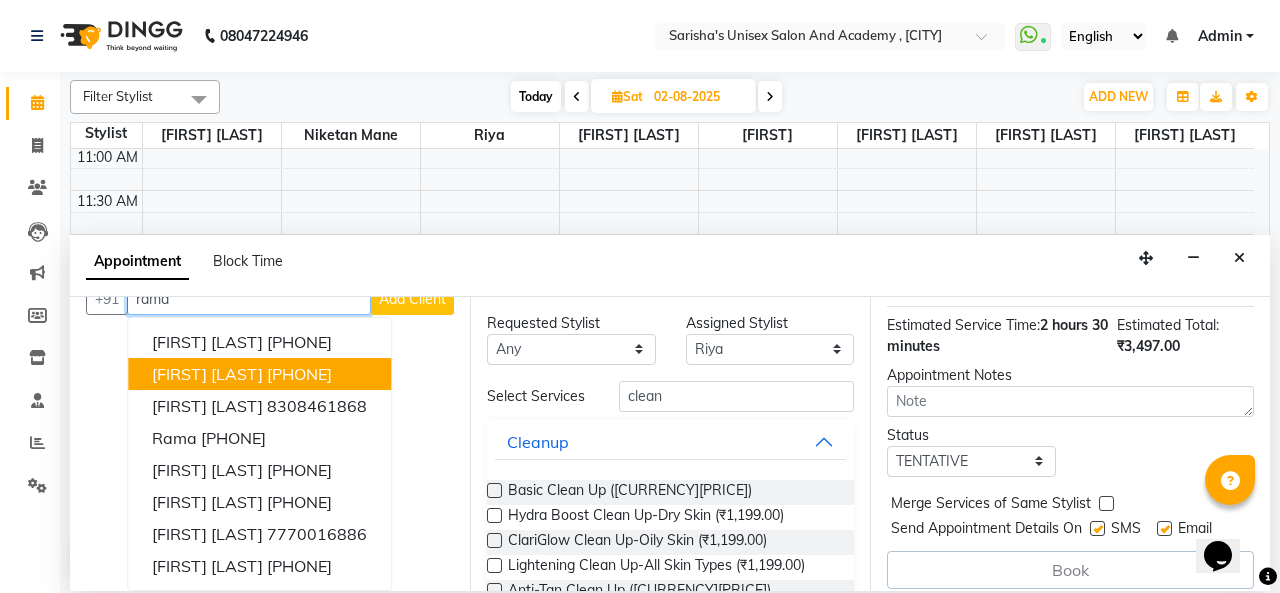 scroll, scrollTop: 64, scrollLeft: 0, axis: vertical 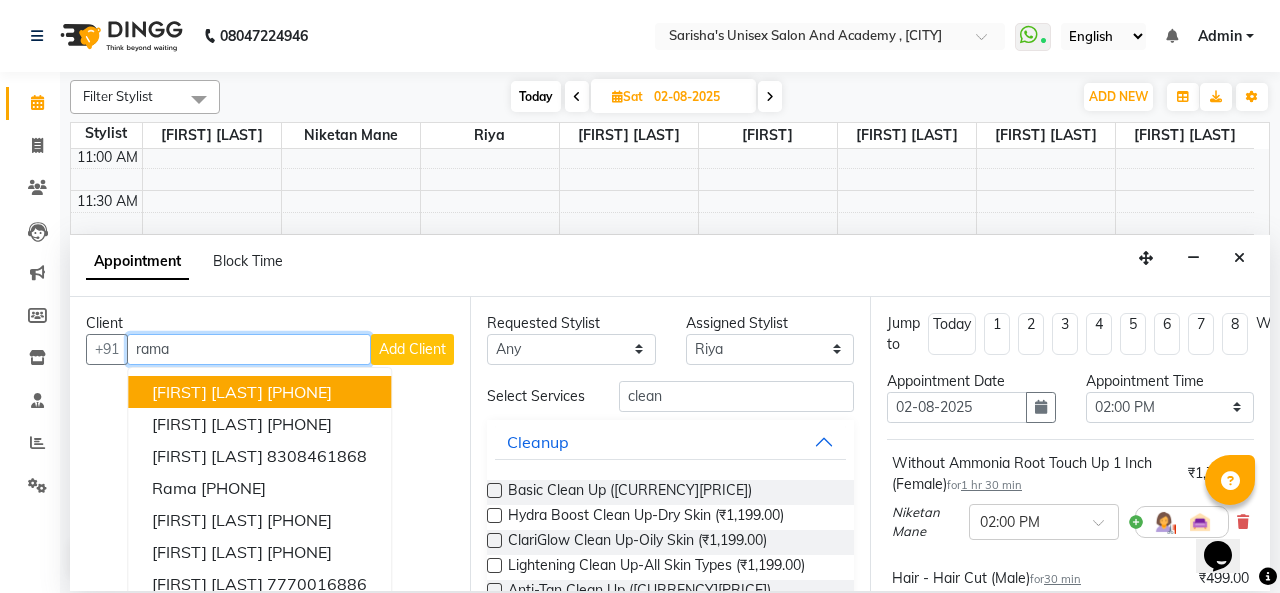 click on "rama" at bounding box center [249, 349] 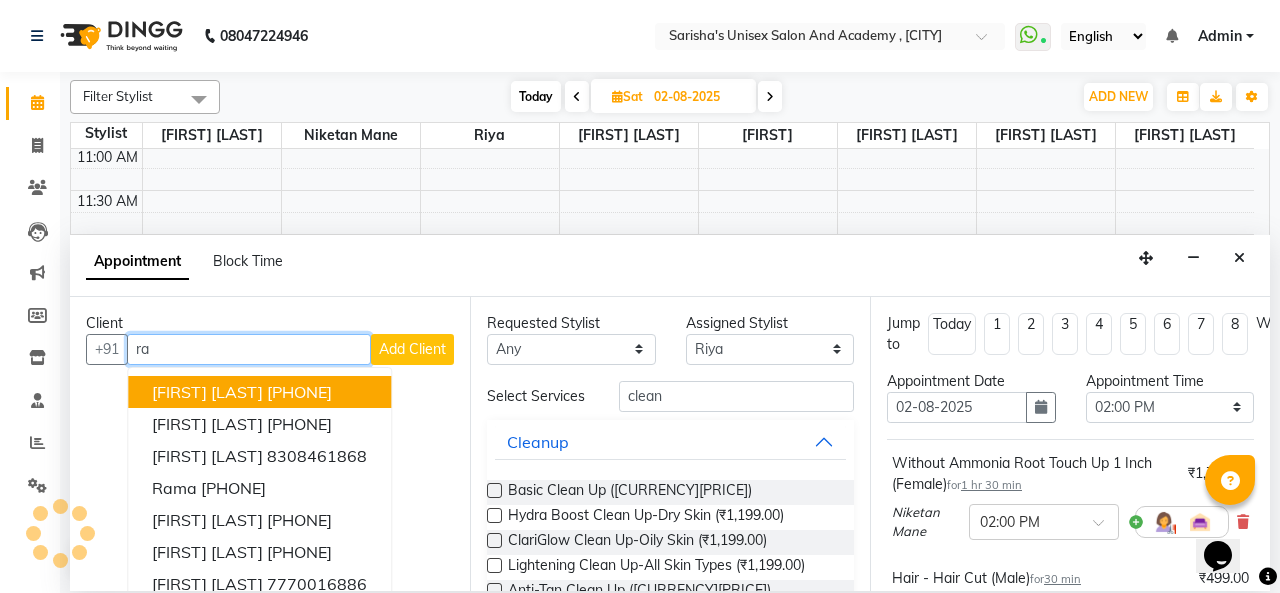 type on "r" 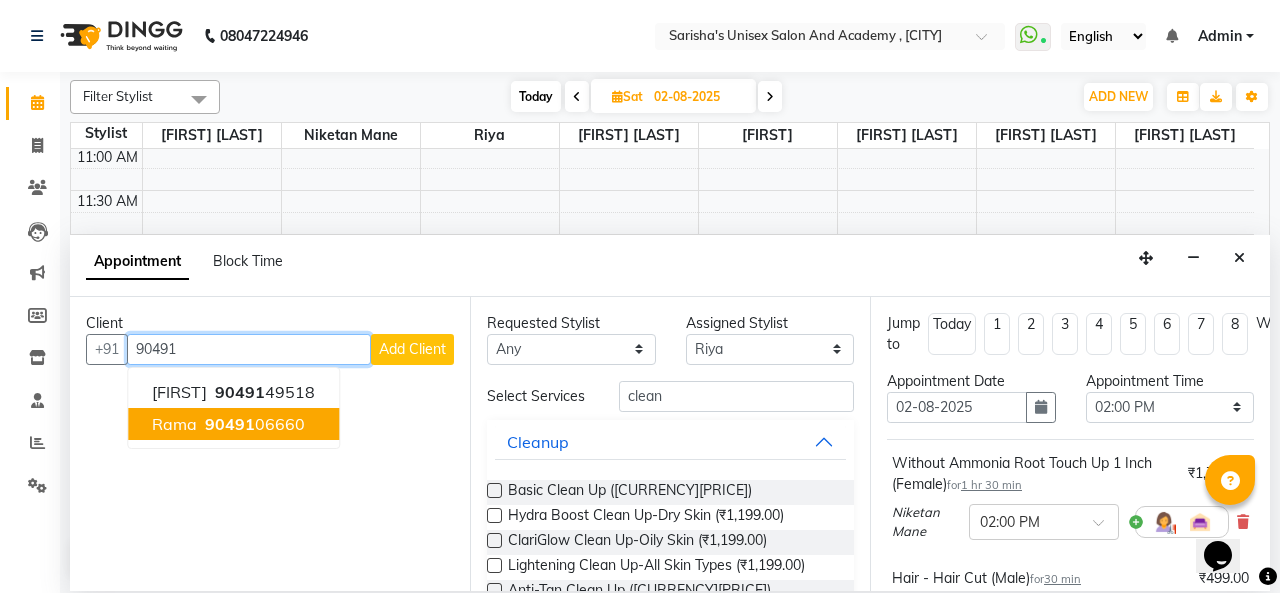 click on "90491" at bounding box center (230, 424) 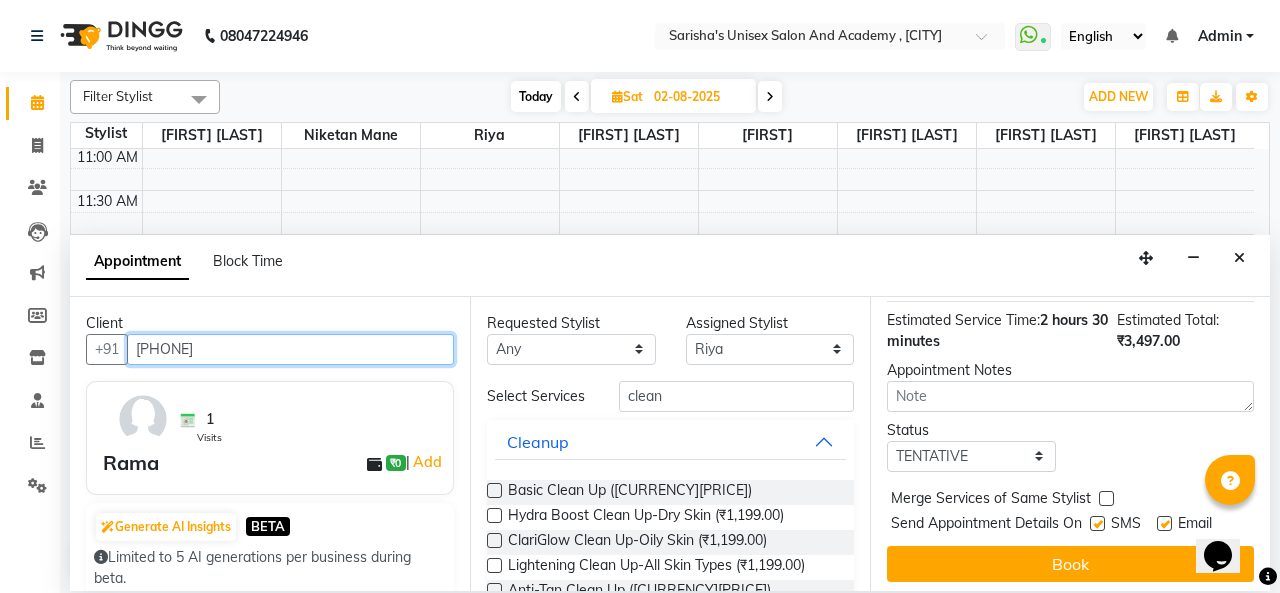 scroll, scrollTop: 476, scrollLeft: 0, axis: vertical 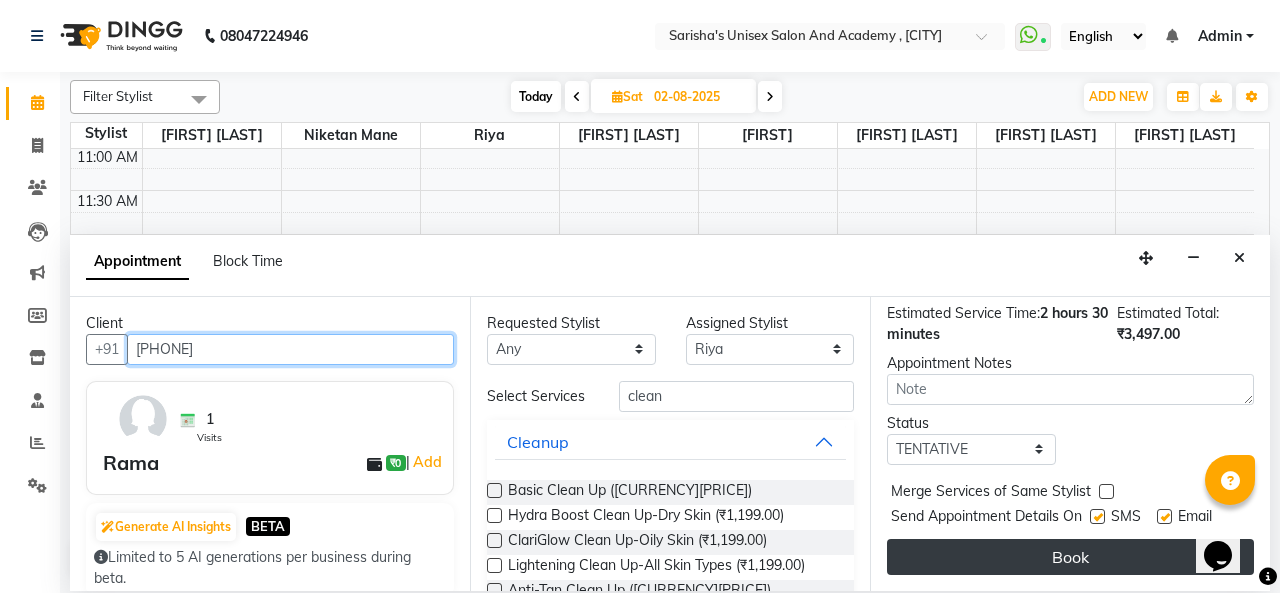 type on "[PHONE]" 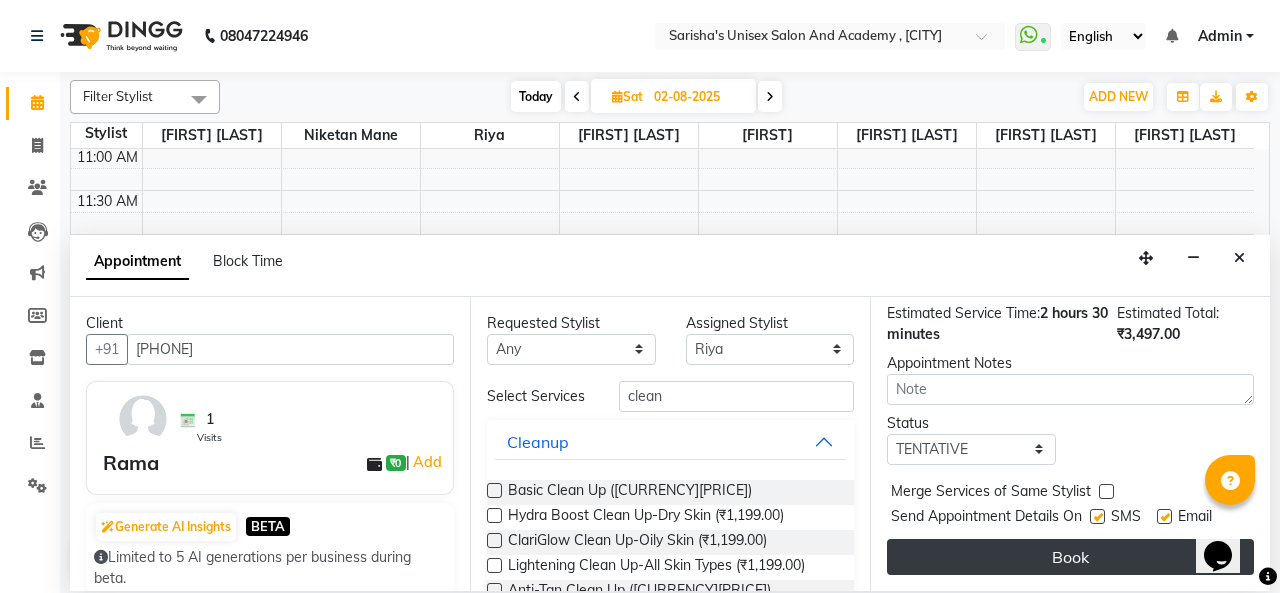 click on "Book" at bounding box center (1070, 557) 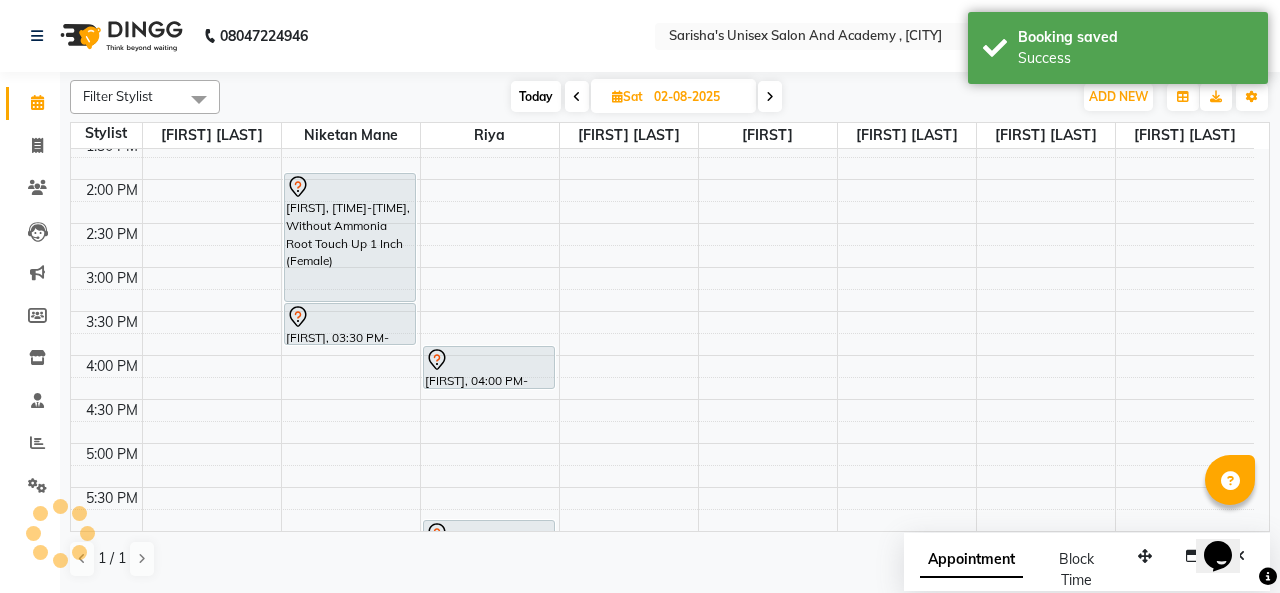 scroll, scrollTop: 432, scrollLeft: 0, axis: vertical 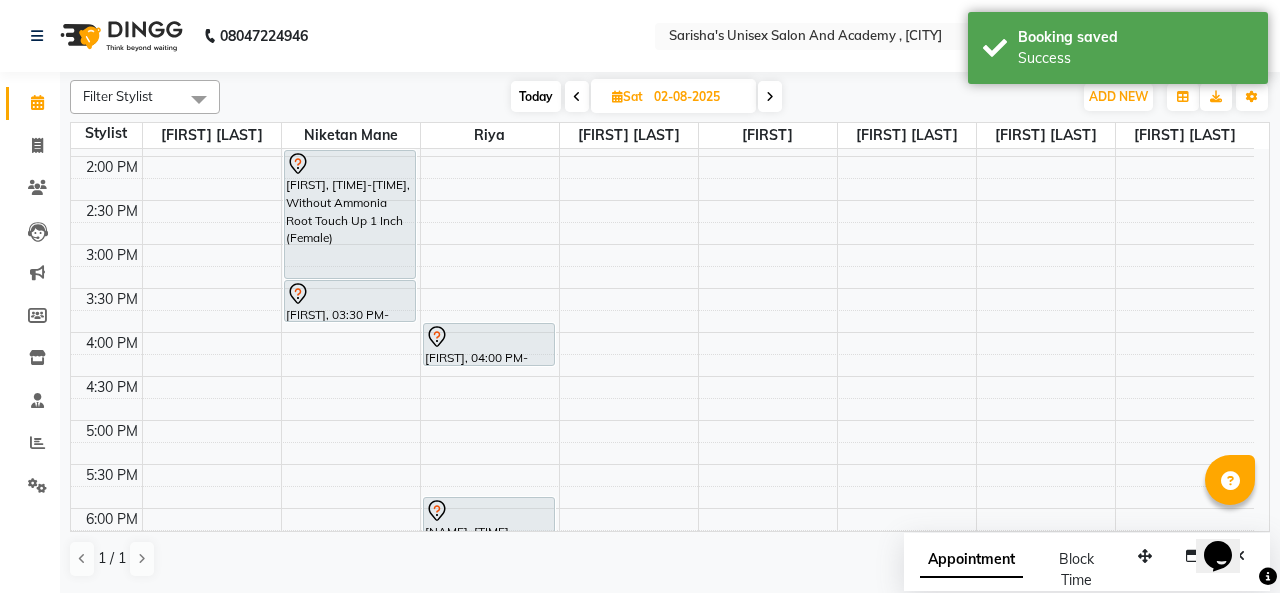 click at bounding box center [577, 96] 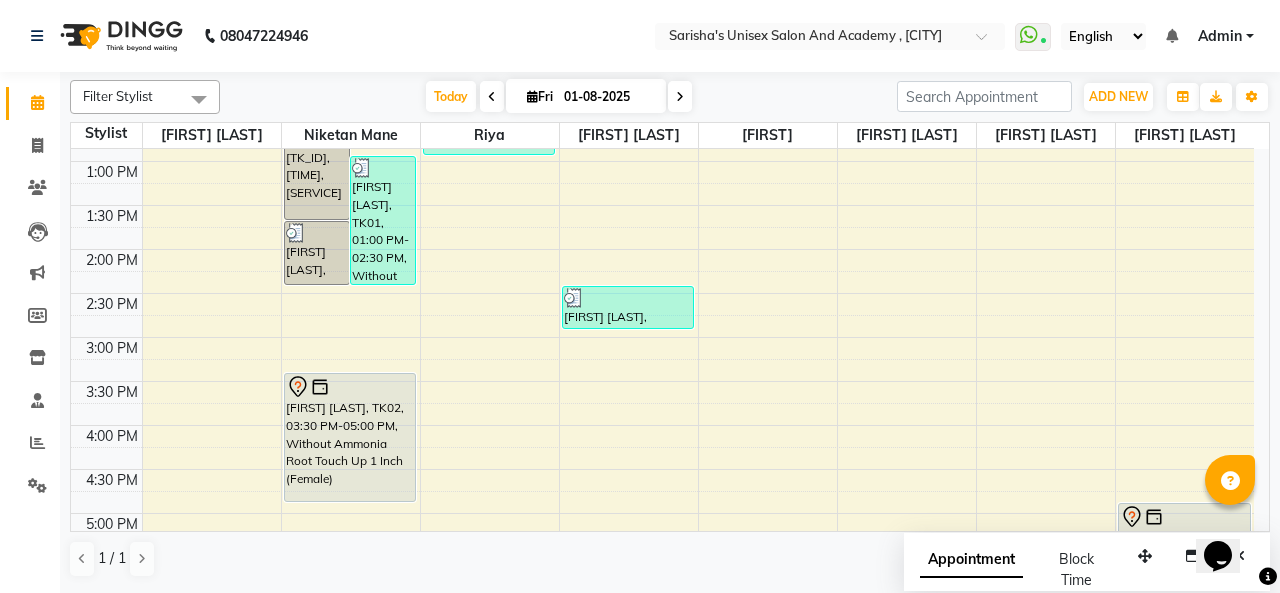 scroll, scrollTop: 338, scrollLeft: 0, axis: vertical 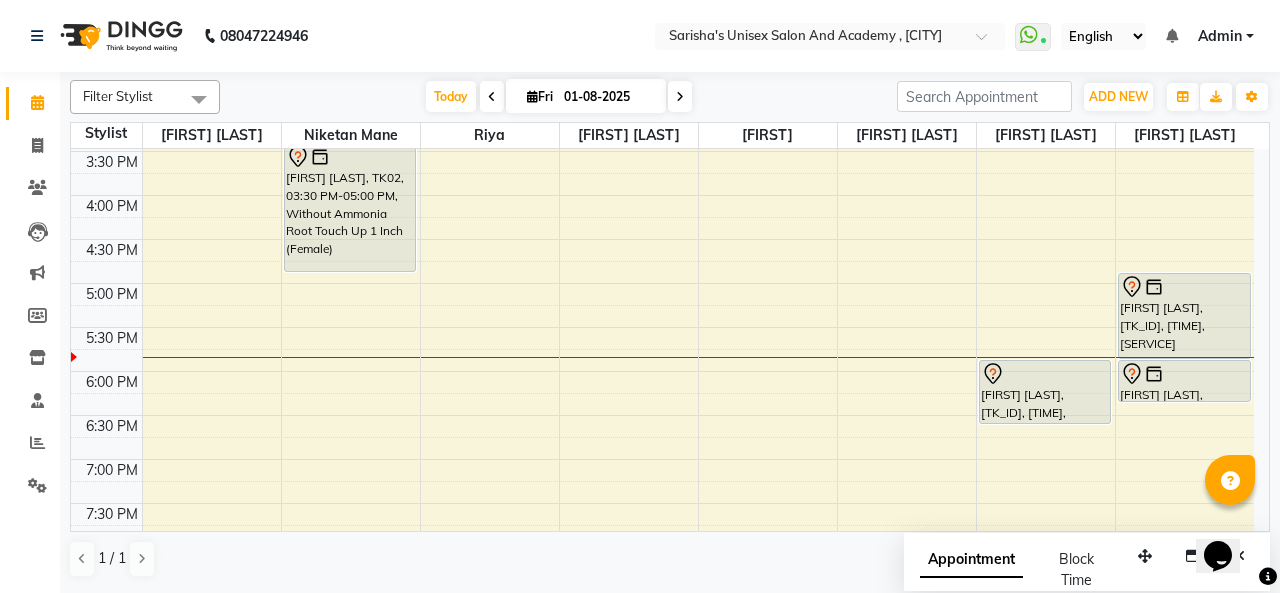 click on "[FIRST] [LAST], [TK_ID], [TIME], [SERVICE]" at bounding box center [1045, 392] 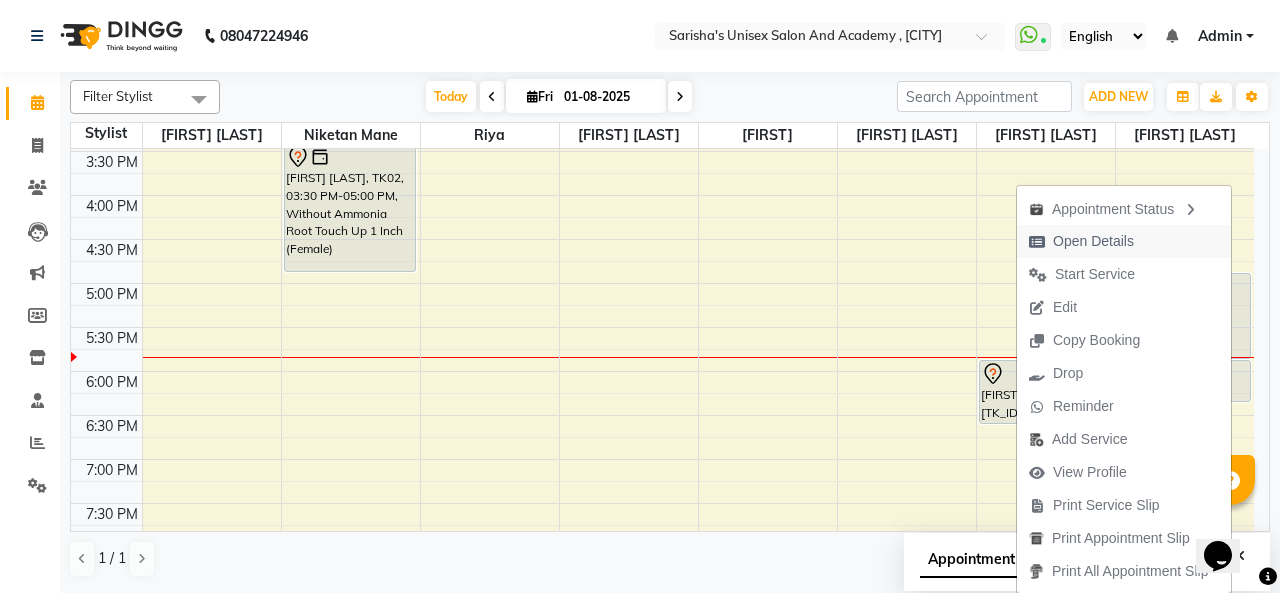 click on "Open Details" at bounding box center [1093, 241] 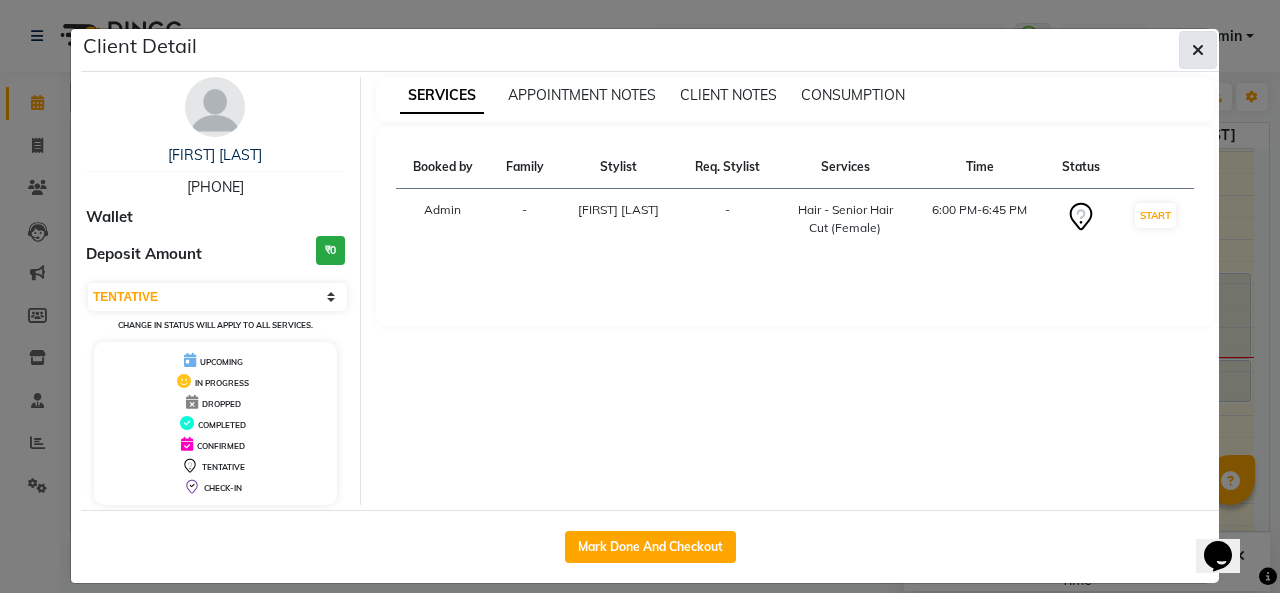 click 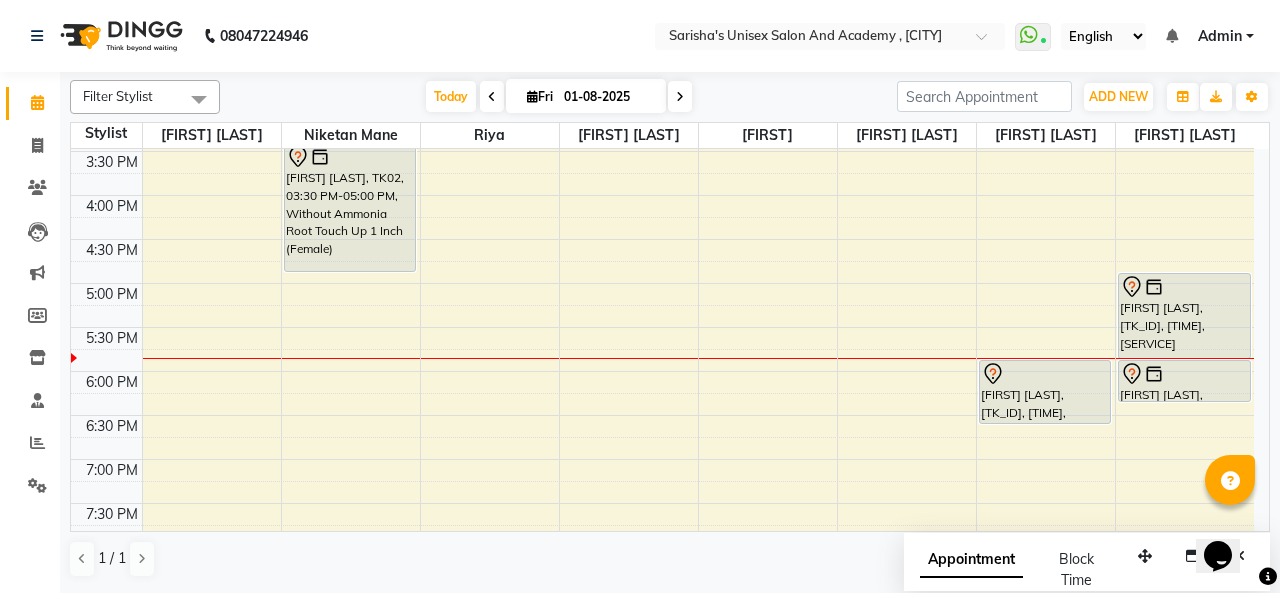 drag, startPoint x: 348, startPoint y: 411, endPoint x: 291, endPoint y: 93, distance: 323.0681 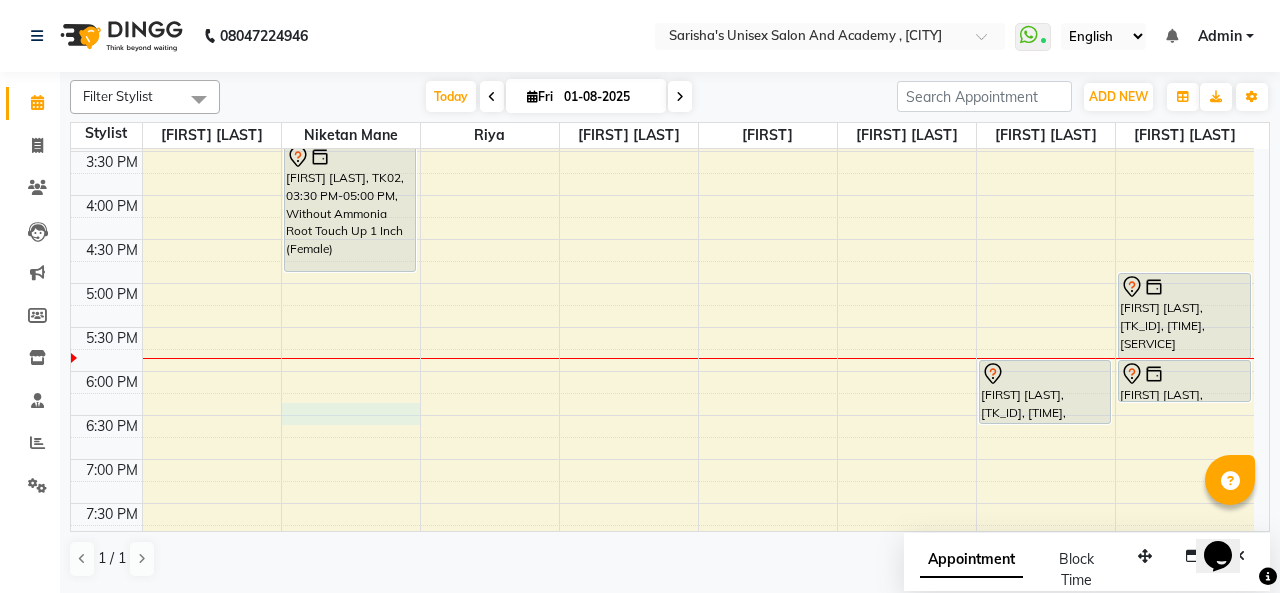 click on "9:00 AM 9:30 AM 10:00 AM 10:30 AM 11:00 AM 11:30 AM 12:00 PM 12:30 PM 1:00 PM 1:30 PM 2:00 PM 2:30 PM 3:00 PM 3:30 PM 4:00 PM 4:30 PM 5:00 PM 5:30 PM 6:00 PM 6:30 PM 7:00 PM 7:30 PM 8:00 PM 8:30 PM 9:00 PM 9:30 PM 10:00 PM 10:30 PM [FIRST] [LAST], TK[NUMBER], [TIME]-[TIME], With Ammonia - Root Touch Up 1 Inch (Female) [FIRST] [LAST], TK[NUMBER], [TIME]-[TIME], Without Ammonia Root Touch Up 1 Inch (Female) (₹1799) [FIRST] [LAST], TK[NUMBER], [TIME]-[TIME], Feet - Premium Pedicure [FIRST] [LAST], TK[NUMBER], [TIME]-[TIME], Without Ammonia Root Touch Up 1 Inch (Female) [FIRST] [LAST], TK[NUMBER], [TIME]-[TIME], Feet - Premium Pedicure [FIRST] [LAST], TK[NUMBER], [TIME]-[TIME], Threading - Eyebrows (₹100),Threading - Upper Lips (₹70) [FIRST] [LAST], TK[NUMBER], [TIME]-[TIME], Hair - Senior Hair Cut (Female) [FIRST] [LAST], TK[NUMBER], [TIME]-[TIME], Body Massage ( 60 Mins )" at bounding box center [662, 195] 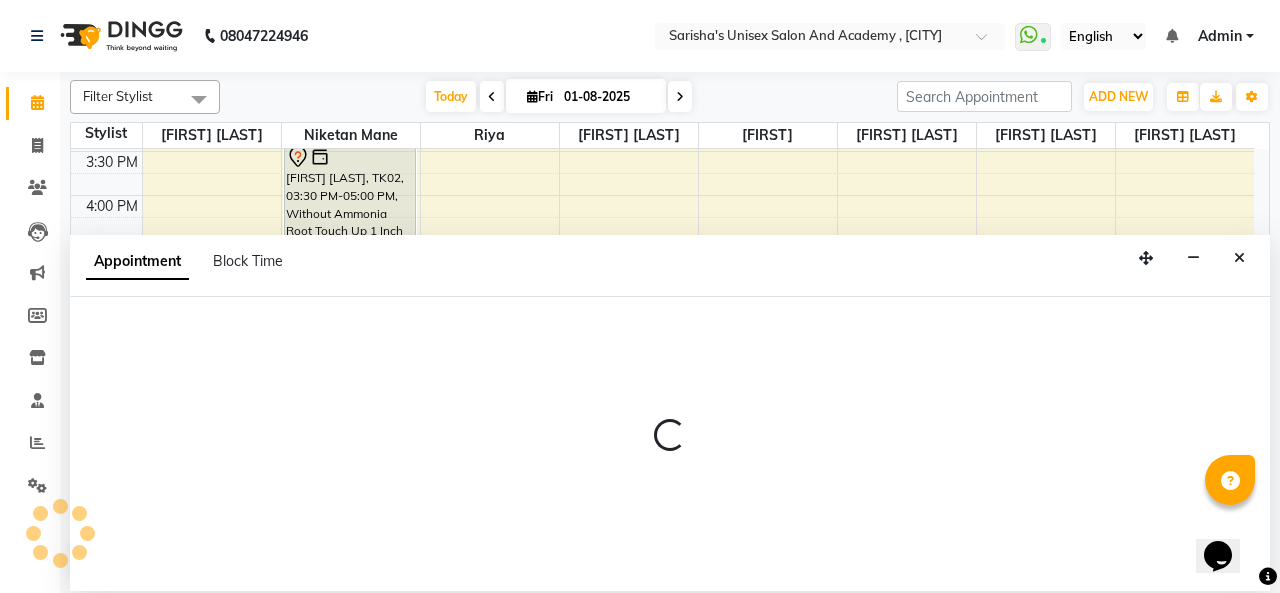 select on "43907" 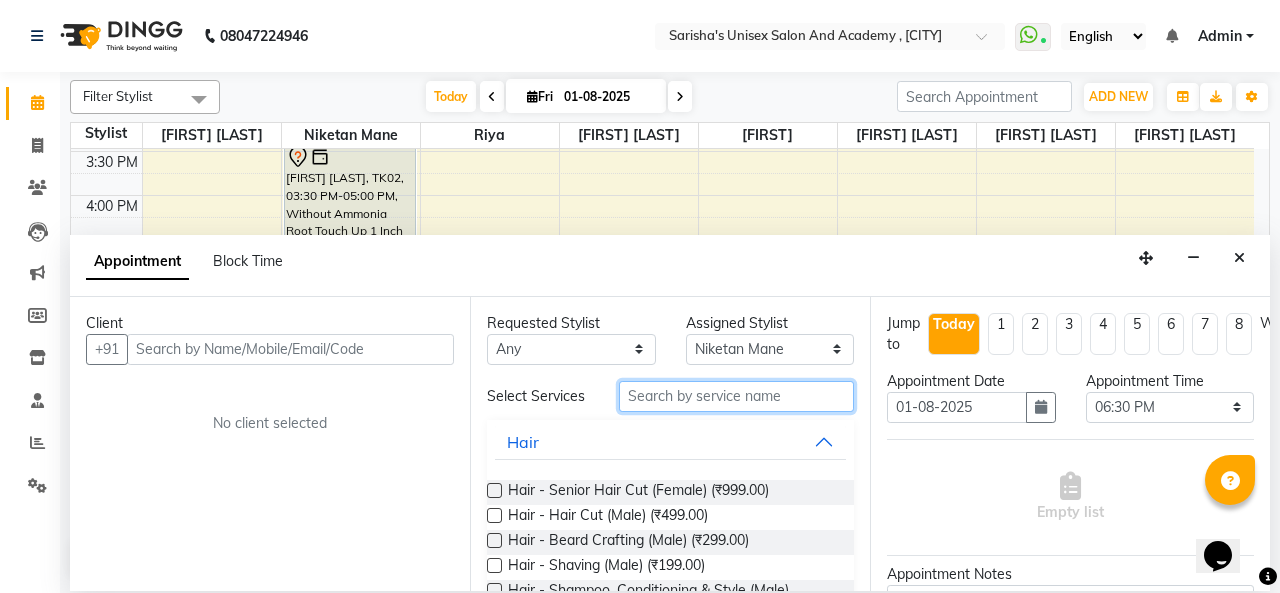click at bounding box center (736, 396) 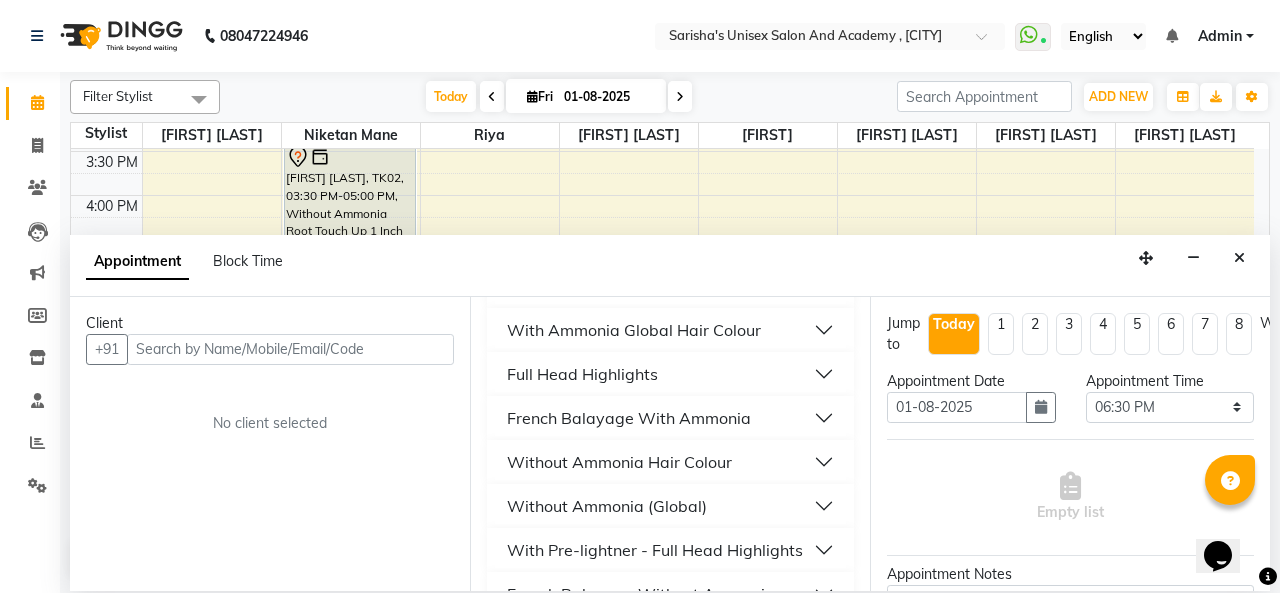 scroll, scrollTop: 1600, scrollLeft: 0, axis: vertical 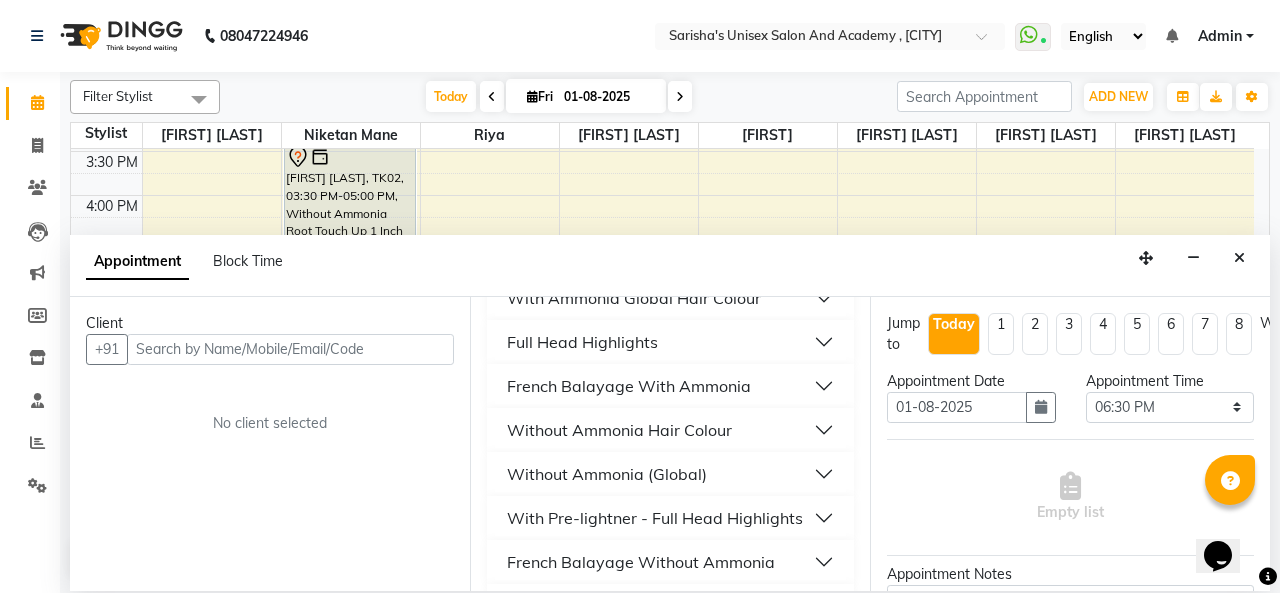 click on "Without Ammonia Hair Colour" at bounding box center (619, 430) 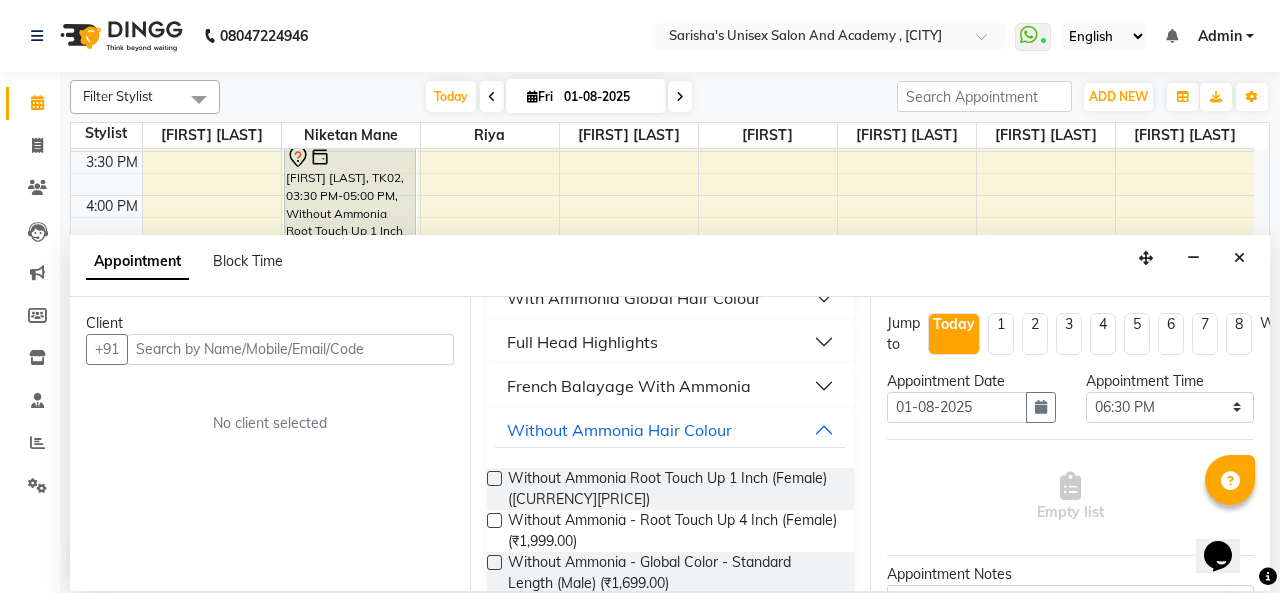 click at bounding box center [494, 478] 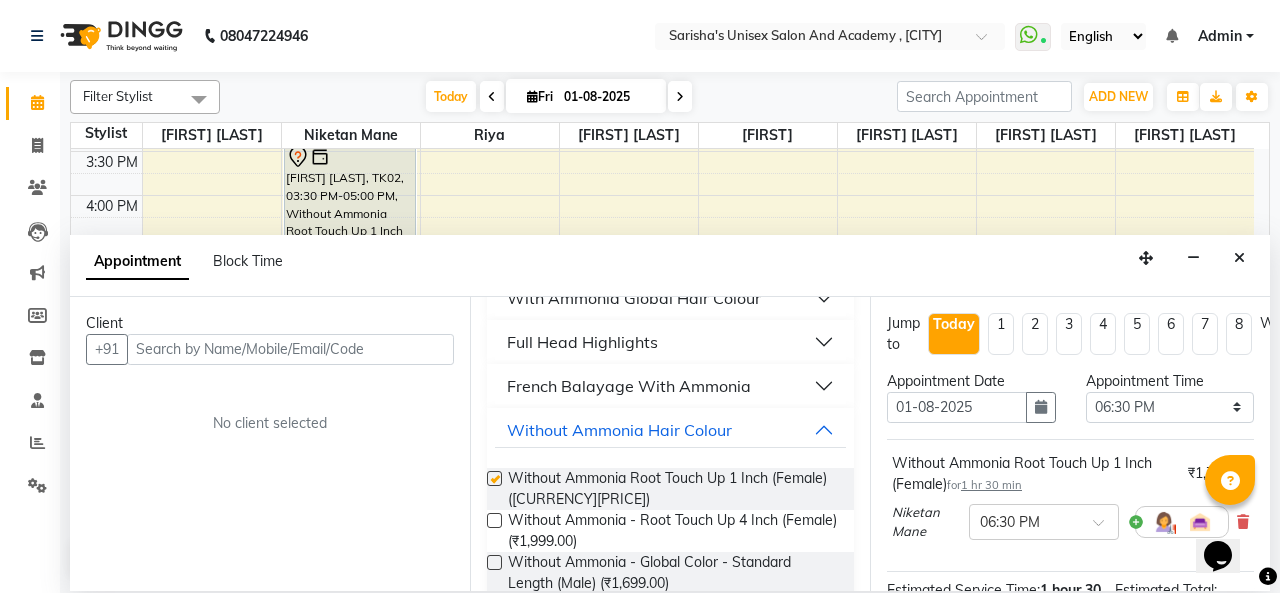 checkbox on "false" 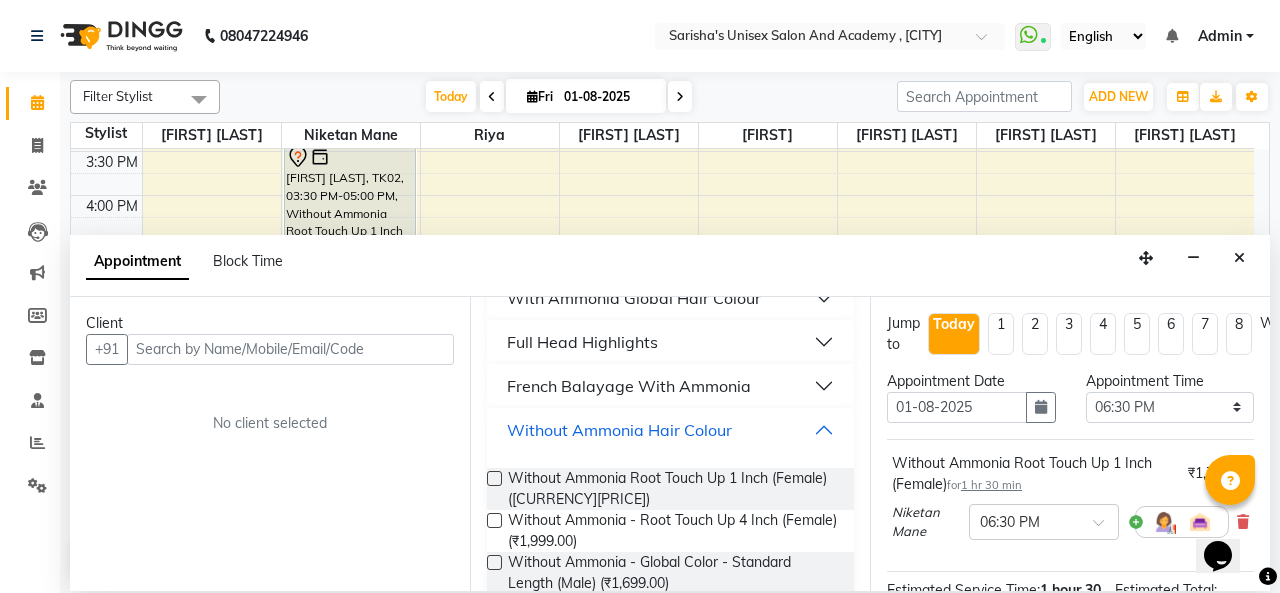 click on "Without Ammonia Hair Colour" at bounding box center [619, 430] 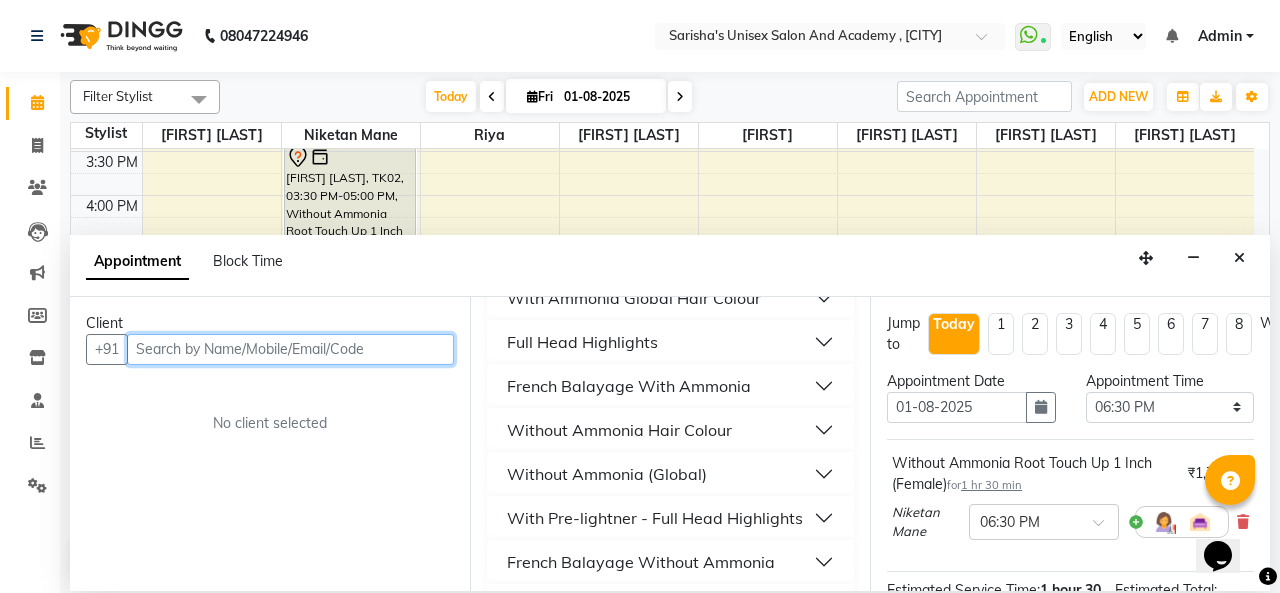 click at bounding box center (290, 349) 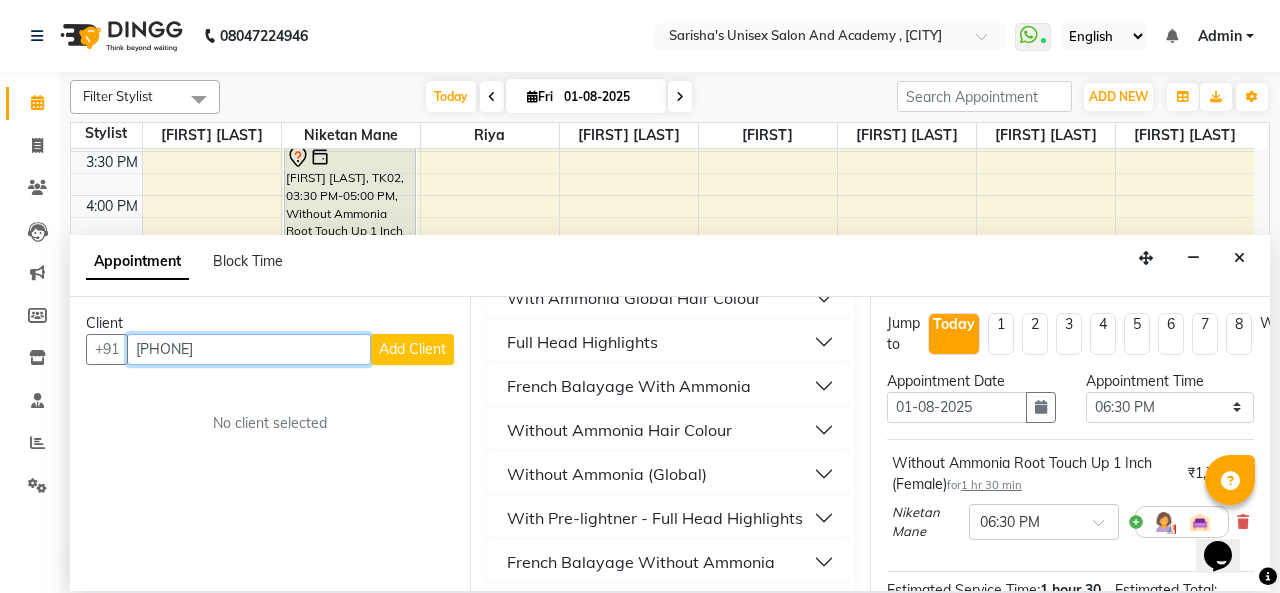 type on "[PHONE]" 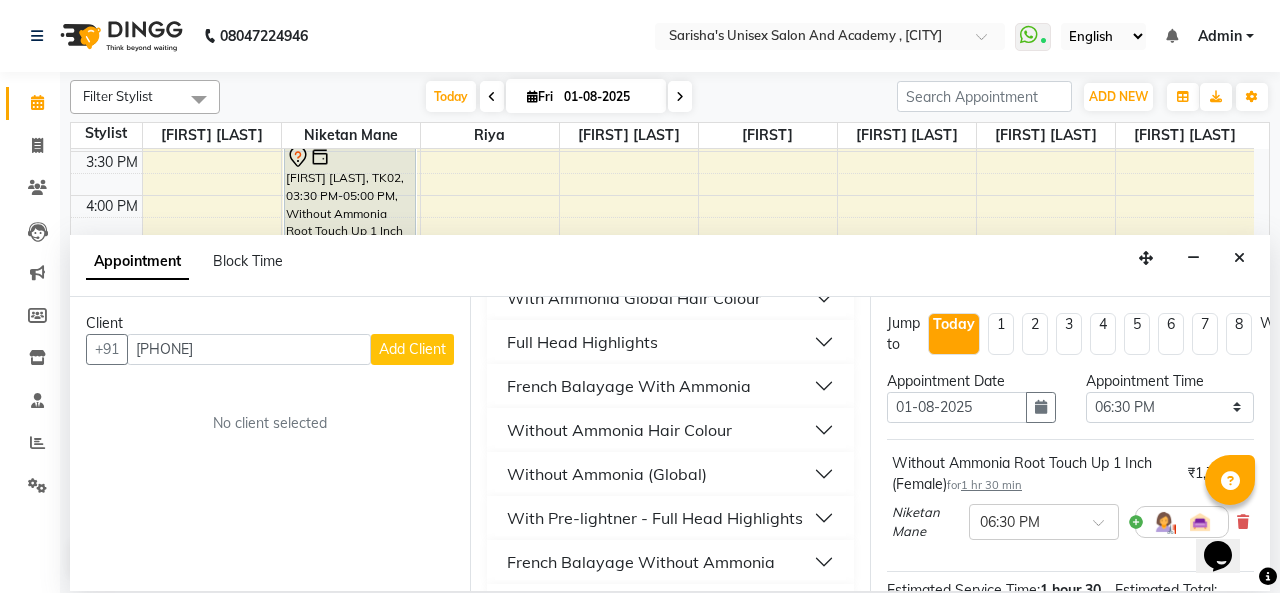 click on "Add Client" at bounding box center [412, 349] 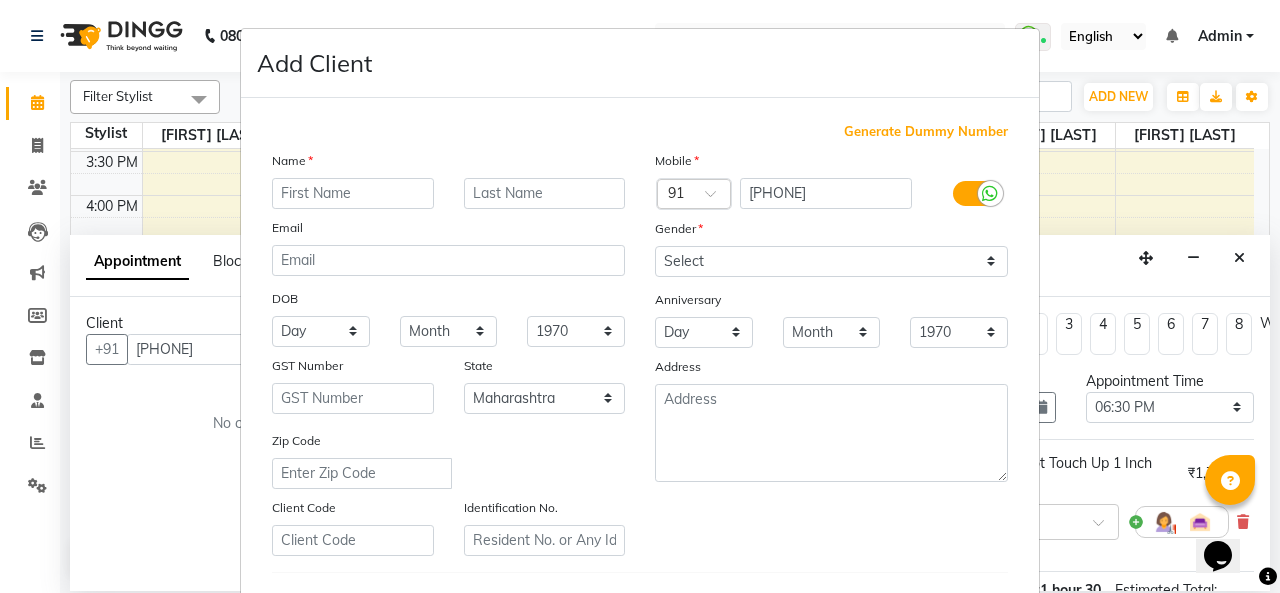 click at bounding box center [353, 193] 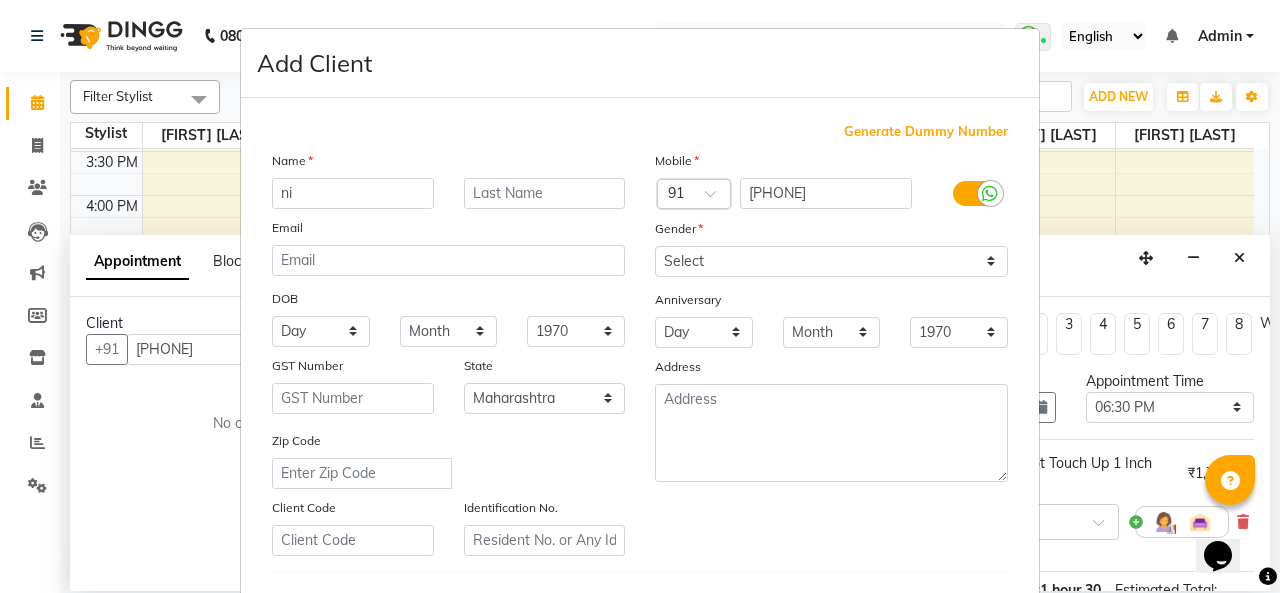type on "n" 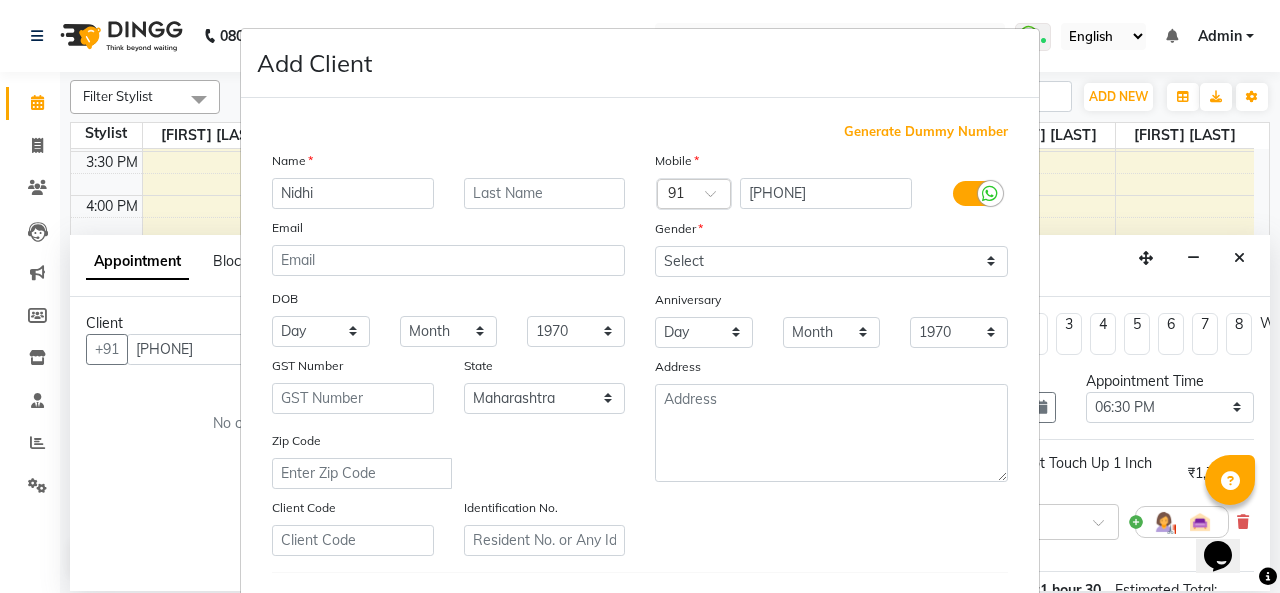 type on "Nidhi" 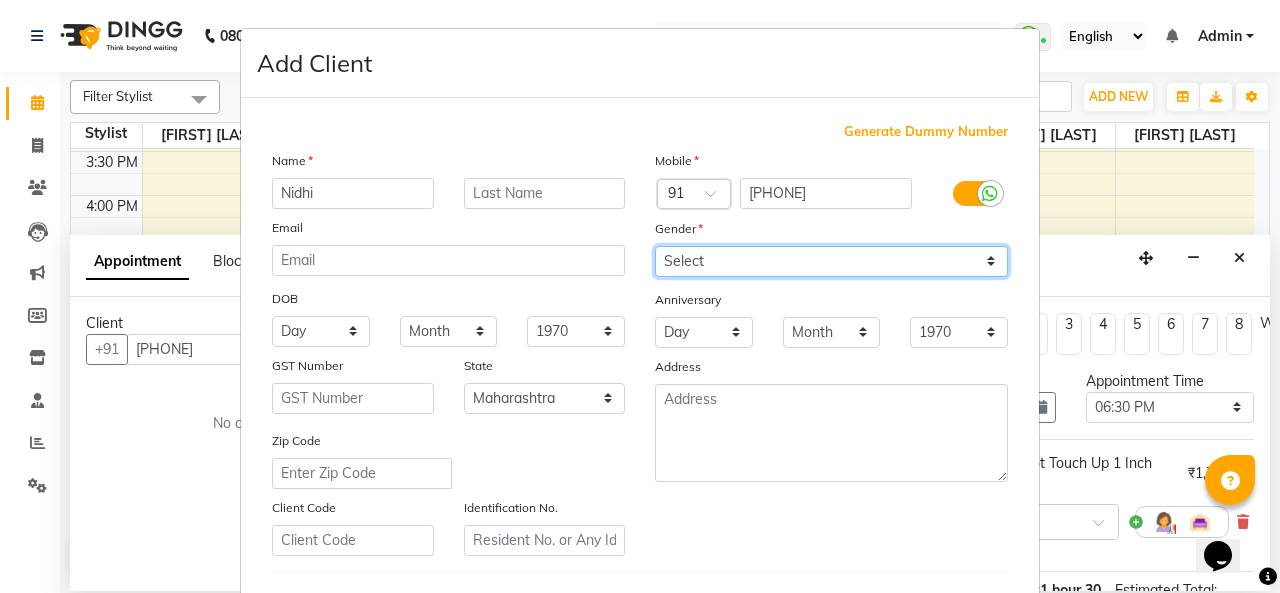 click on "Select Male Female Other Prefer Not To Say" at bounding box center (831, 261) 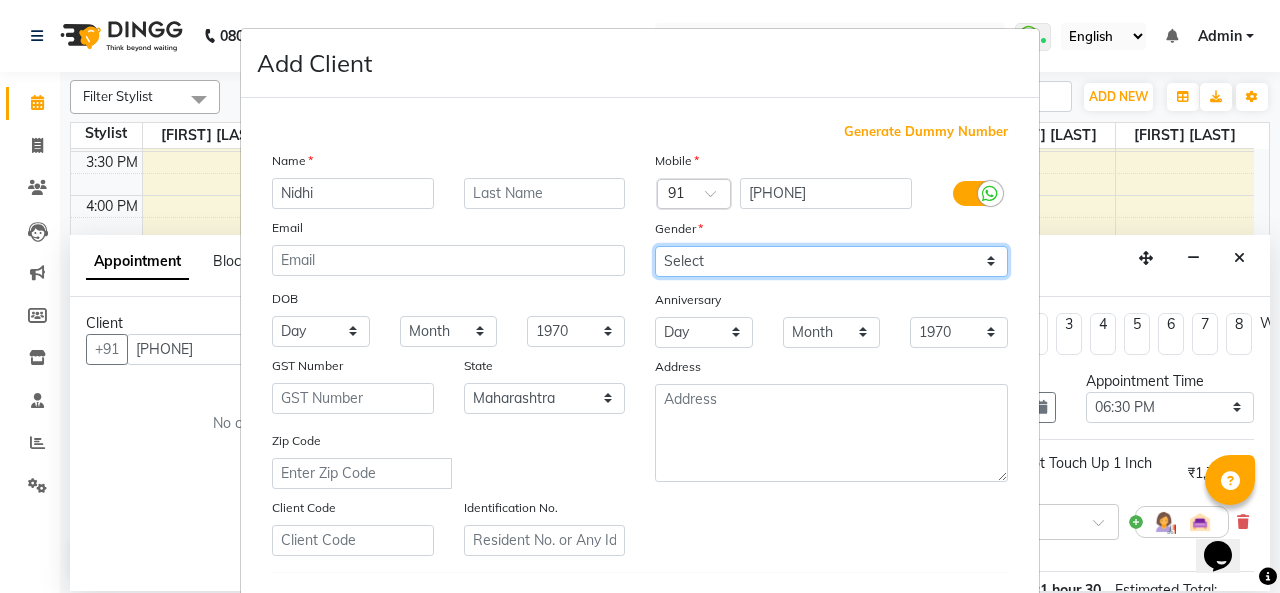select on "female" 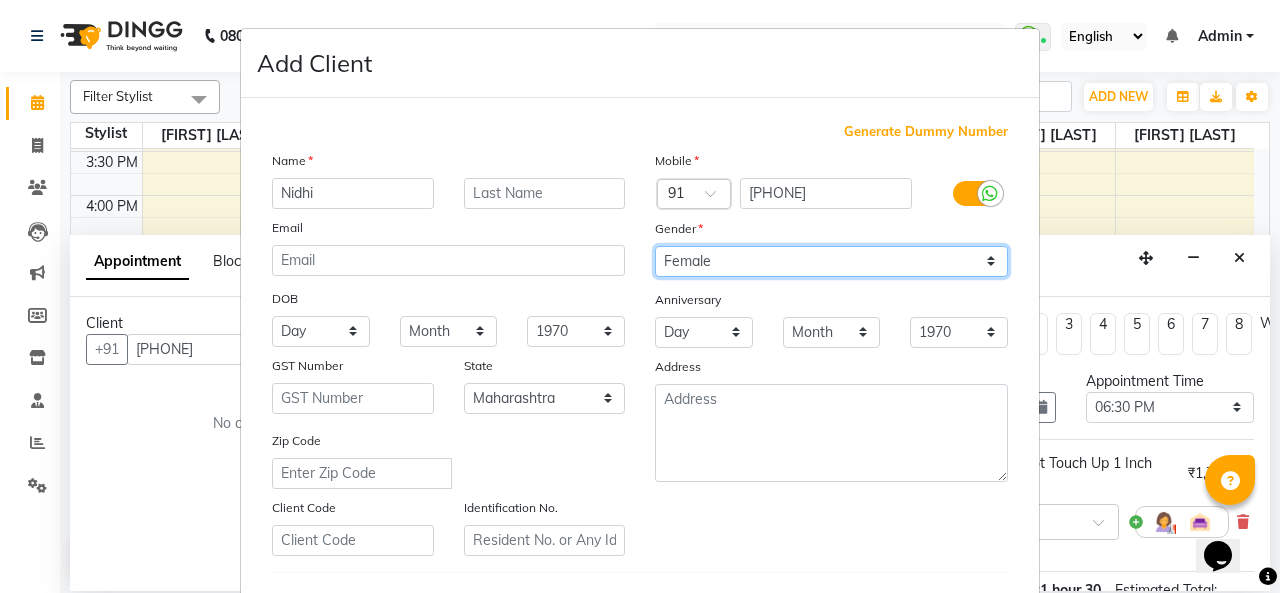 click on "Select Male Female Other Prefer Not To Say" at bounding box center (831, 261) 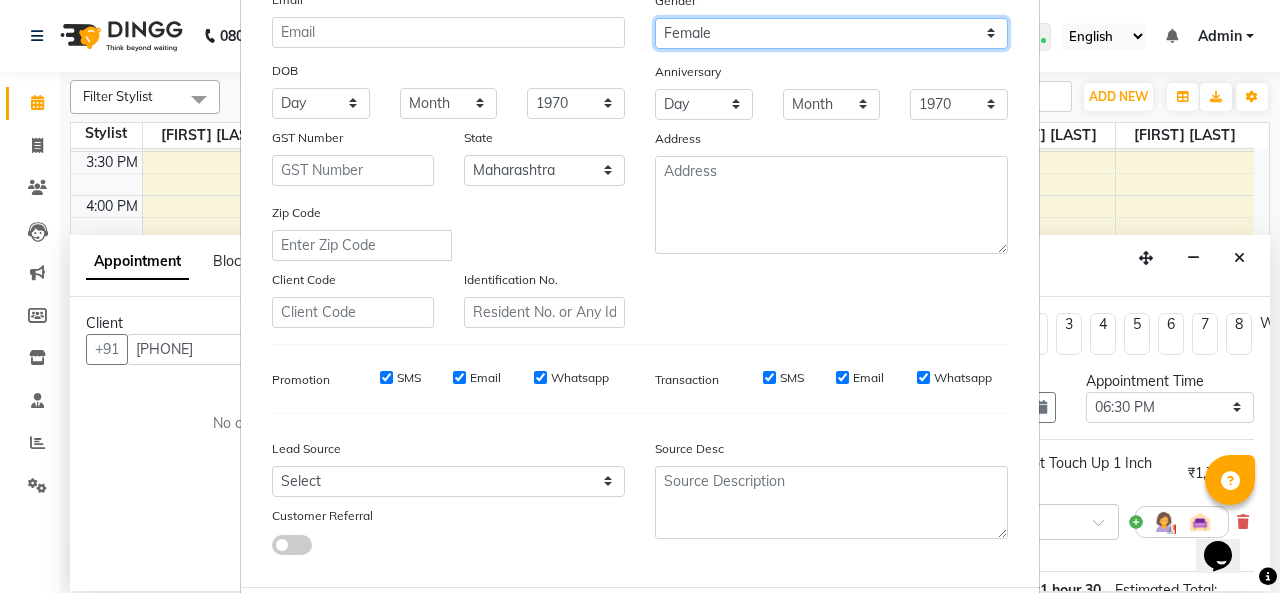 scroll, scrollTop: 326, scrollLeft: 0, axis: vertical 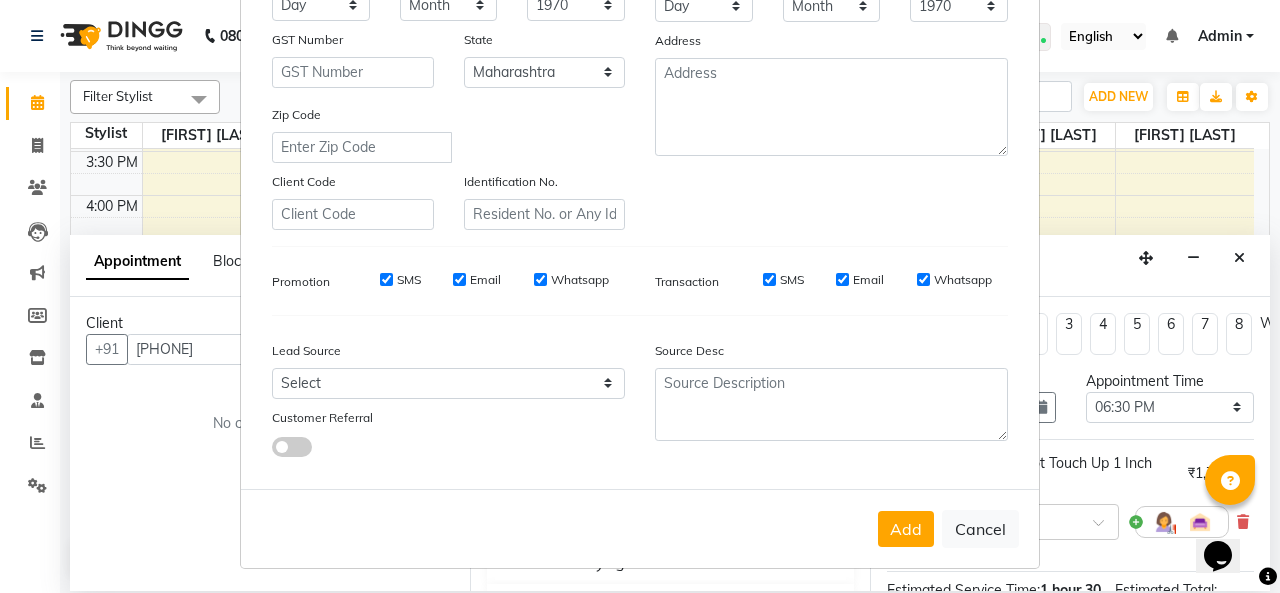 click on "Add" at bounding box center [906, 529] 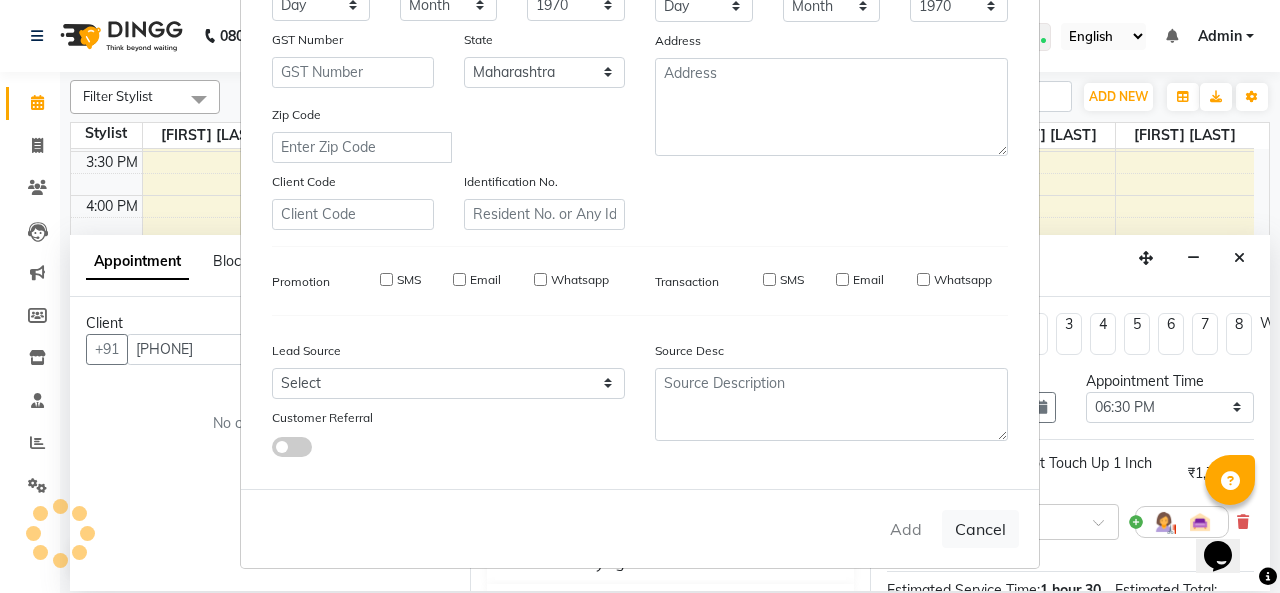 type 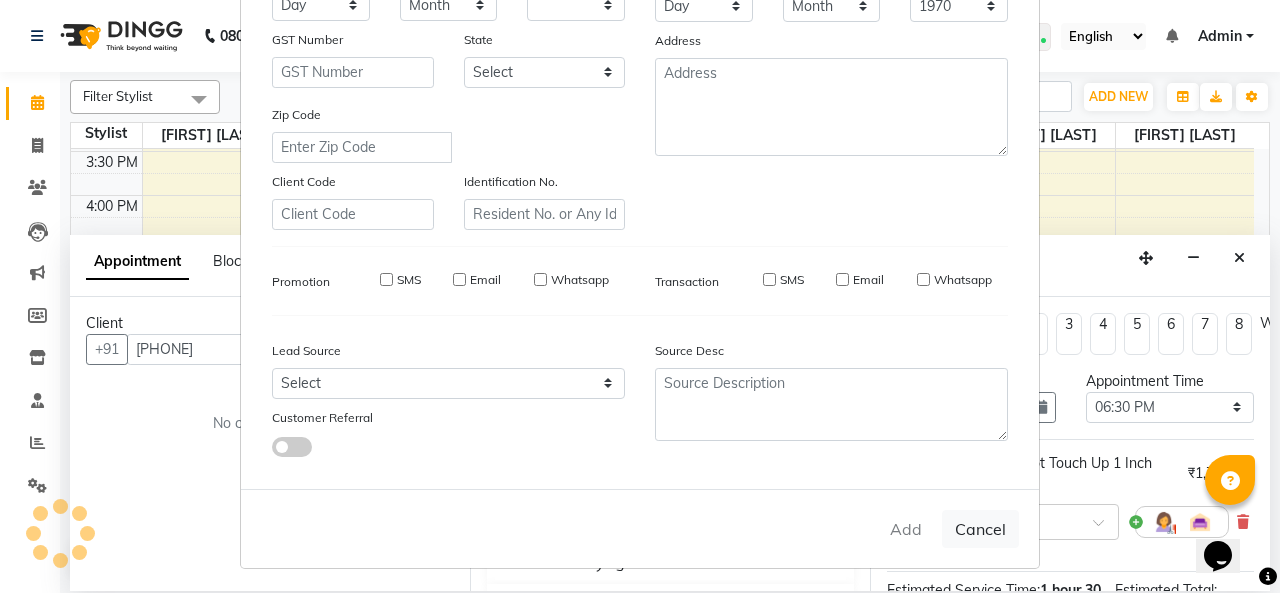 select 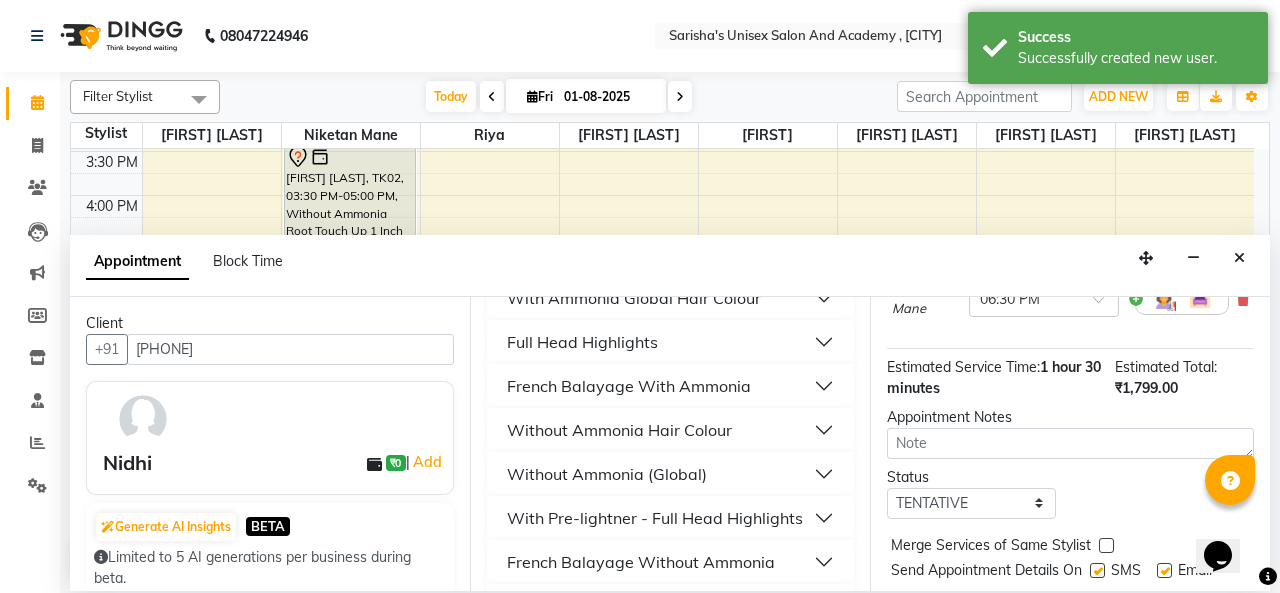 scroll, scrollTop: 291, scrollLeft: 0, axis: vertical 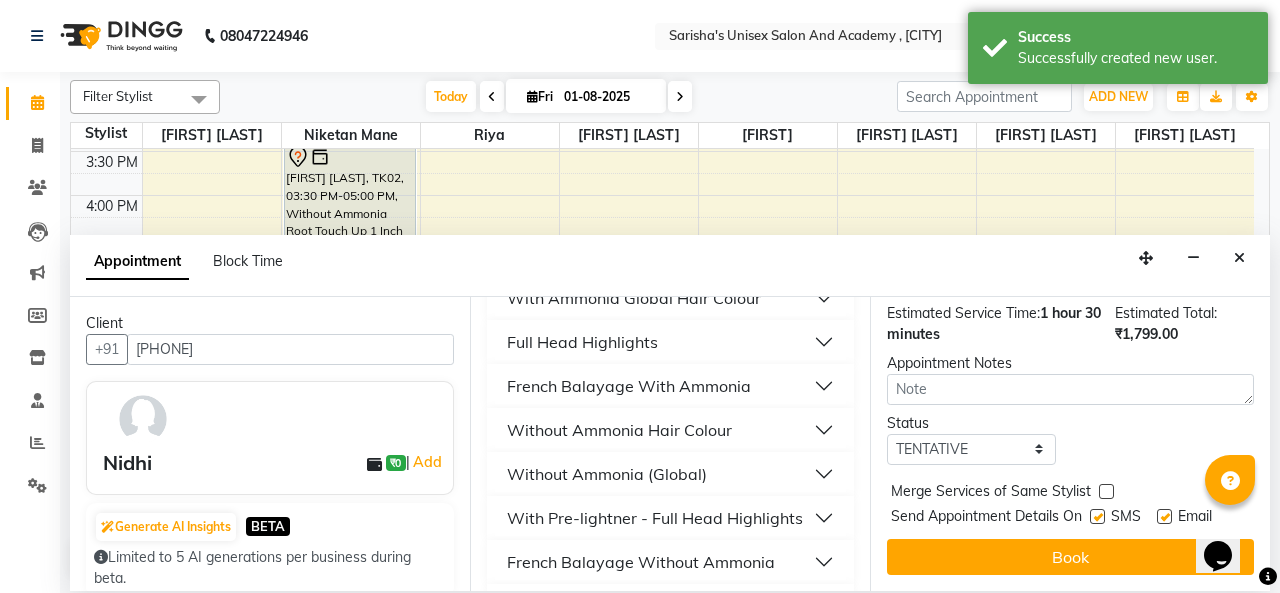 click on "Book" at bounding box center (1070, 557) 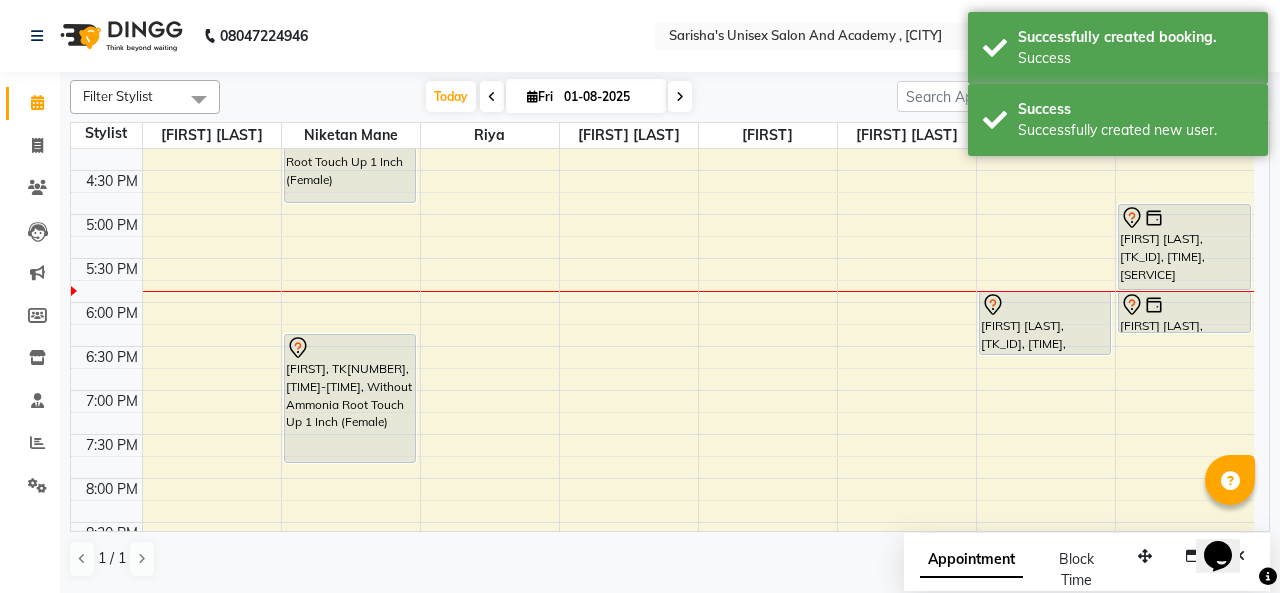 scroll, scrollTop: 669, scrollLeft: 0, axis: vertical 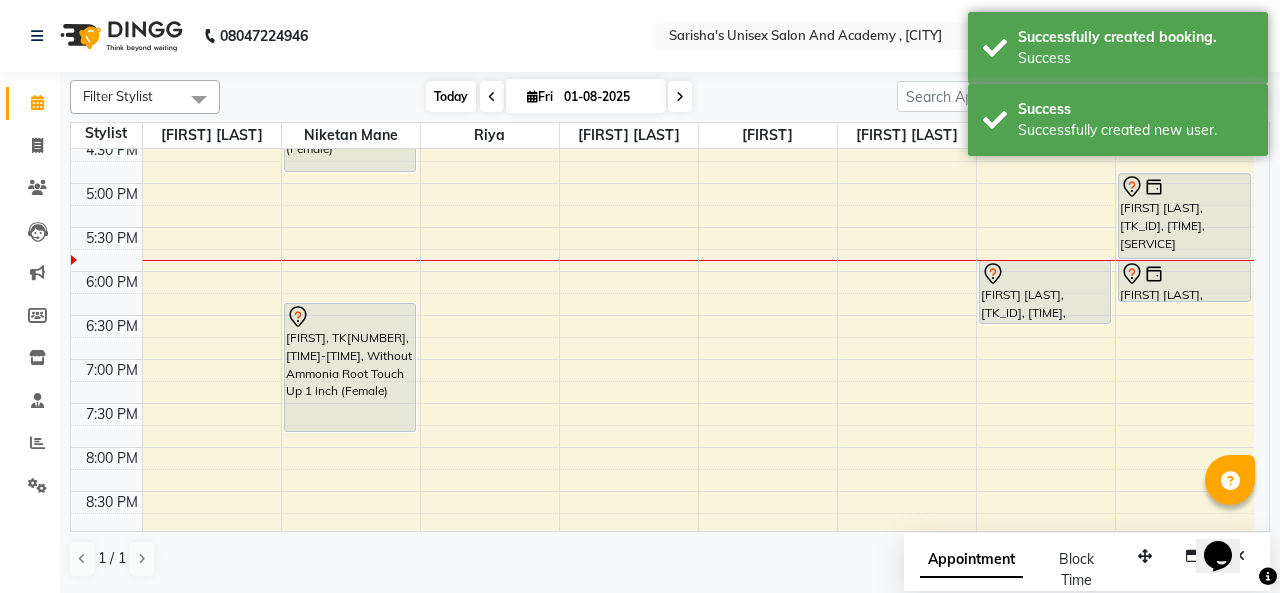 click on "Today" at bounding box center [451, 96] 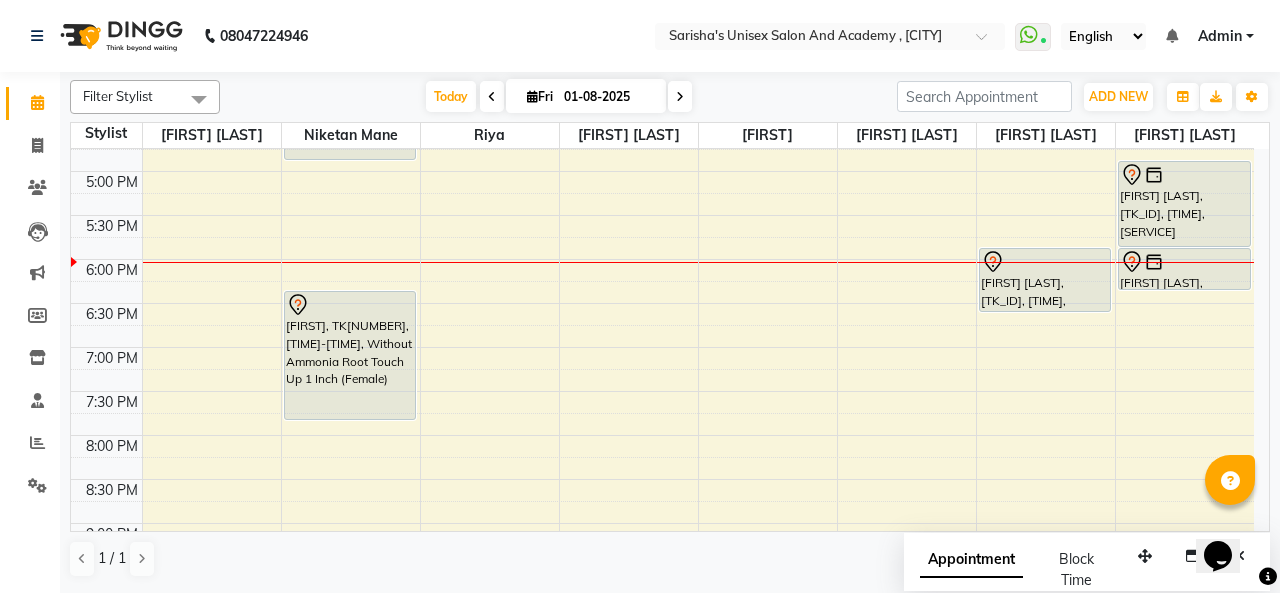 scroll, scrollTop: 581, scrollLeft: 0, axis: vertical 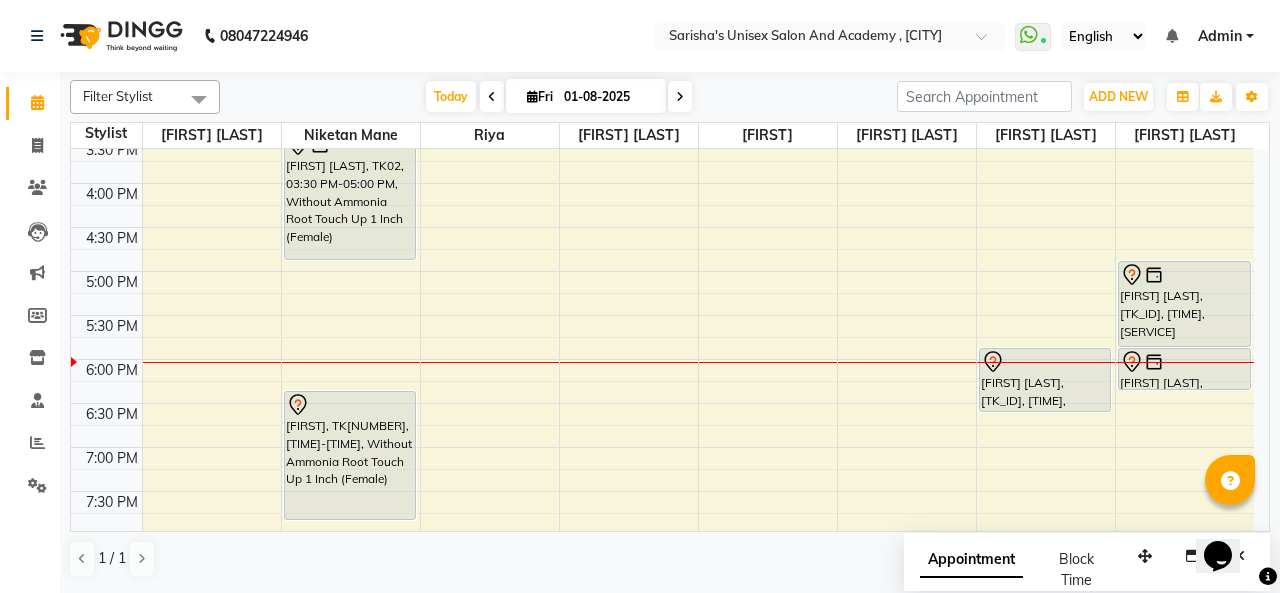 click on "[FIRST] [LAST], [TK_ID], [TIME], [SERVICE]" at bounding box center [1045, 380] 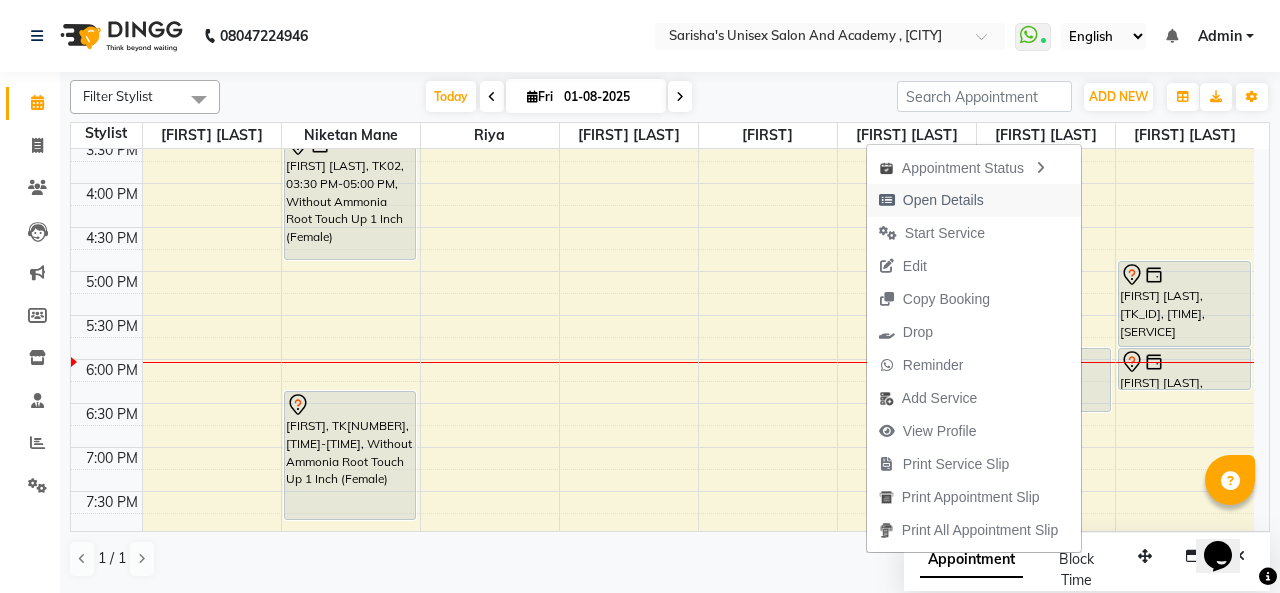 click on "Open Details" at bounding box center [943, 200] 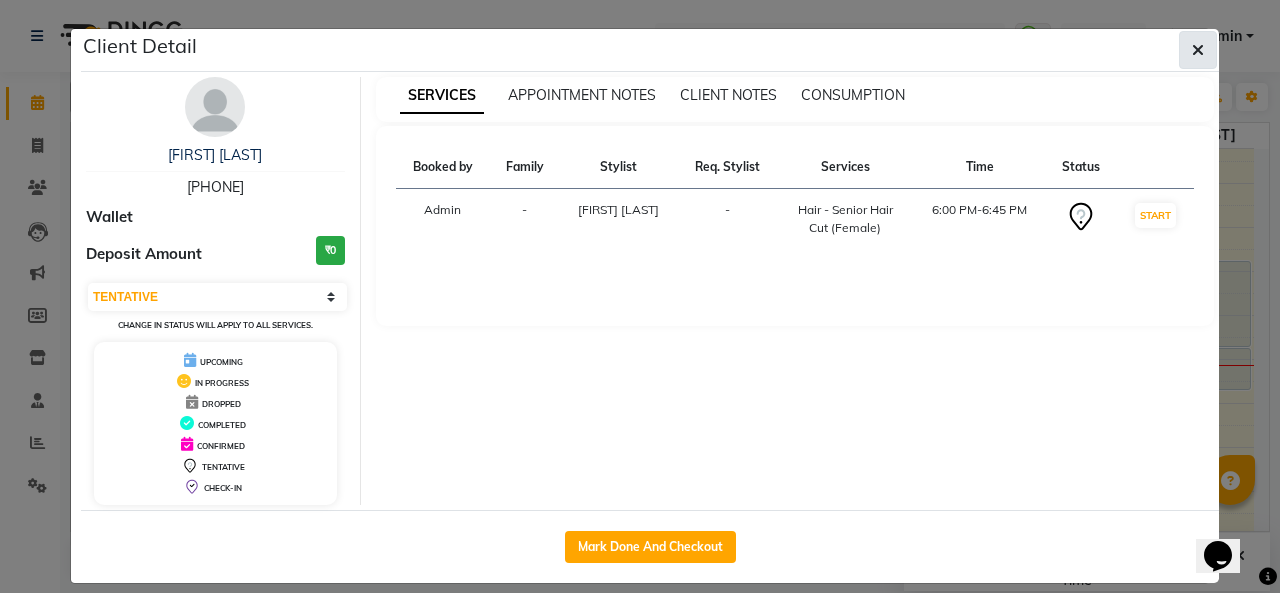 click 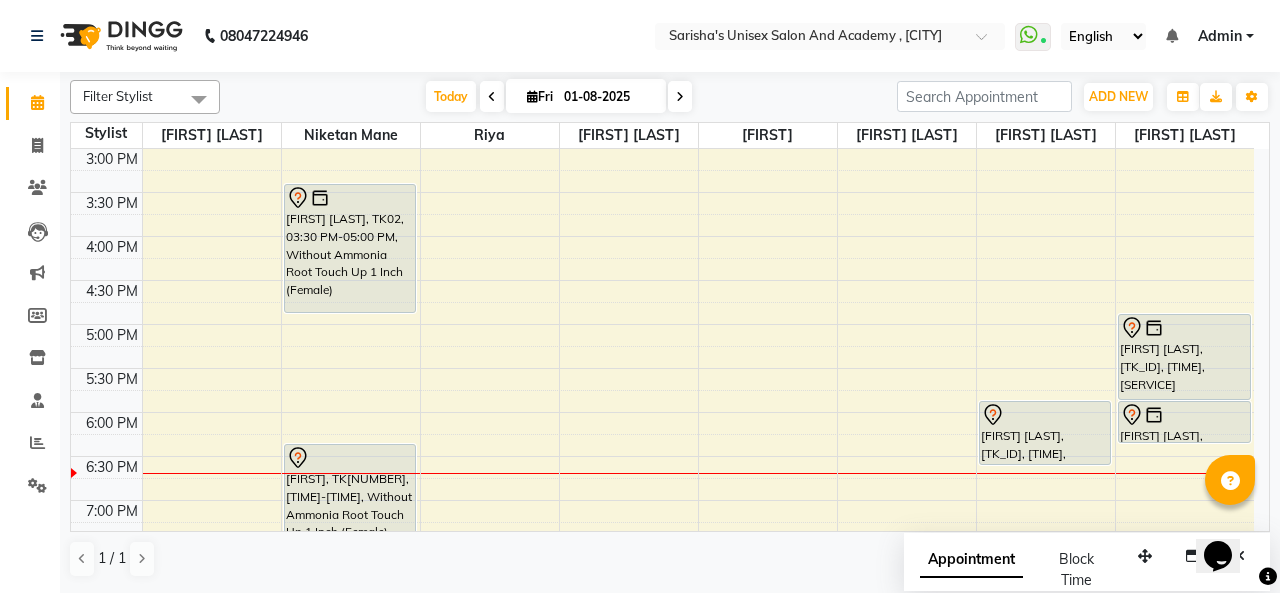 scroll, scrollTop: 530, scrollLeft: 0, axis: vertical 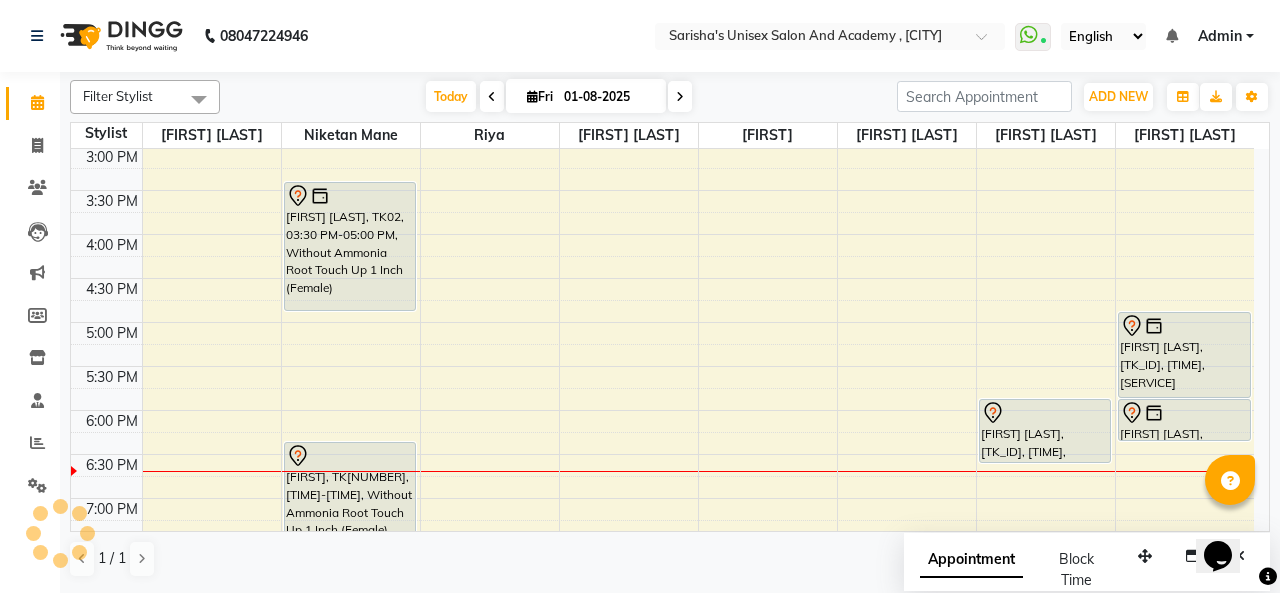 click at bounding box center (350, 196) 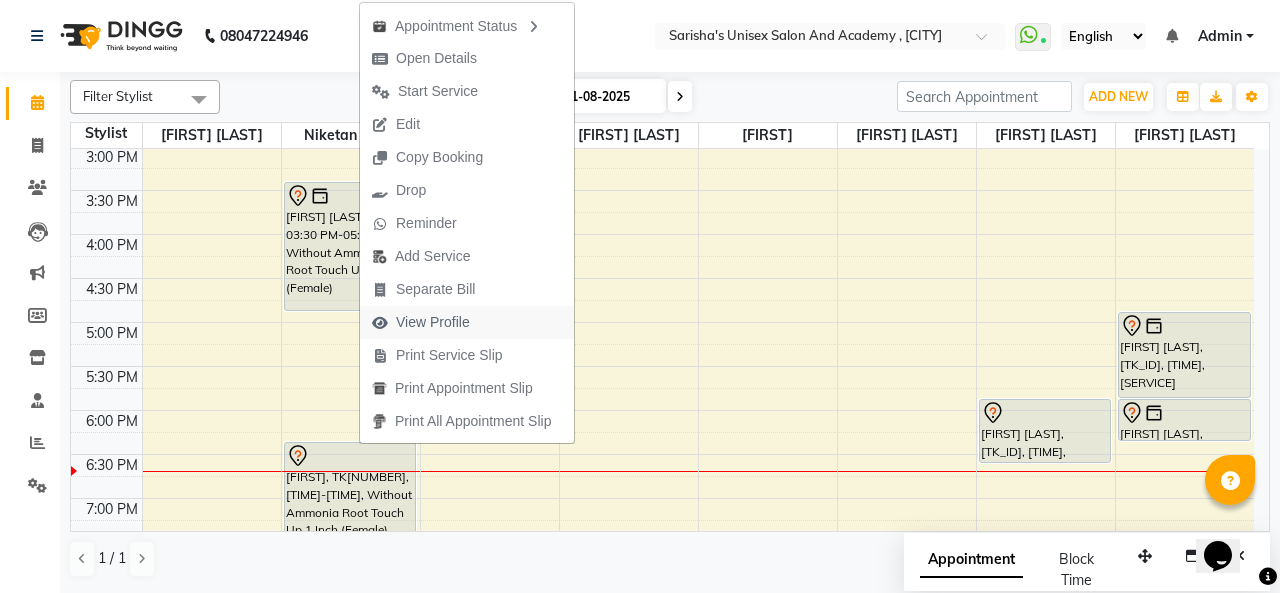 click on "View Profile" at bounding box center (433, 322) 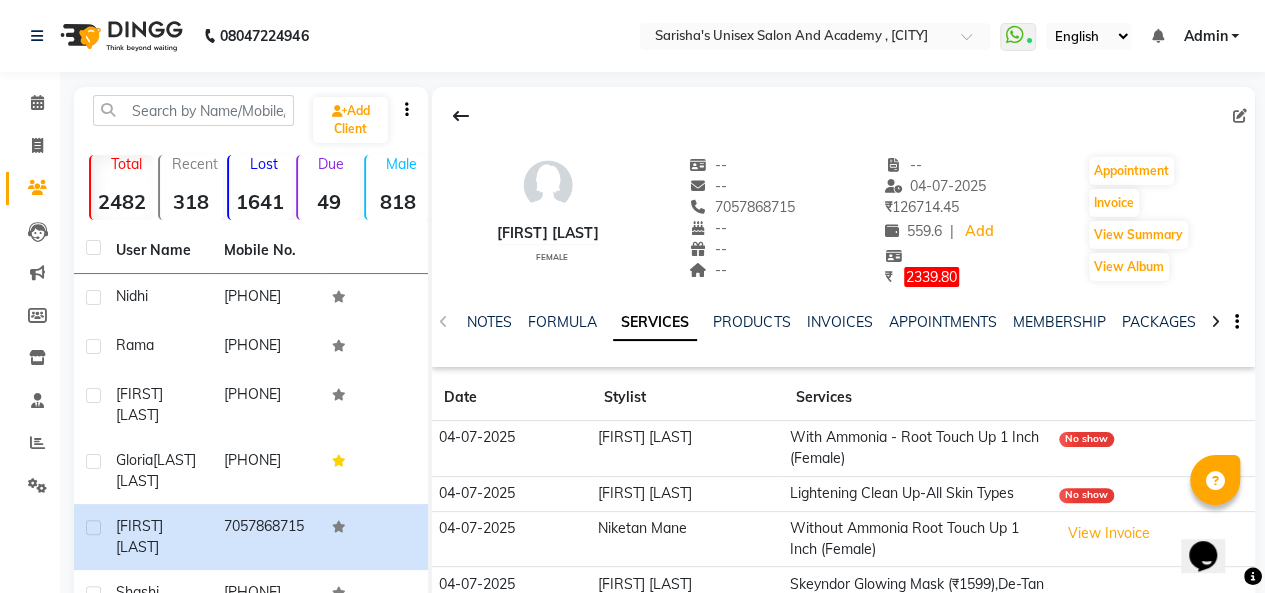 click 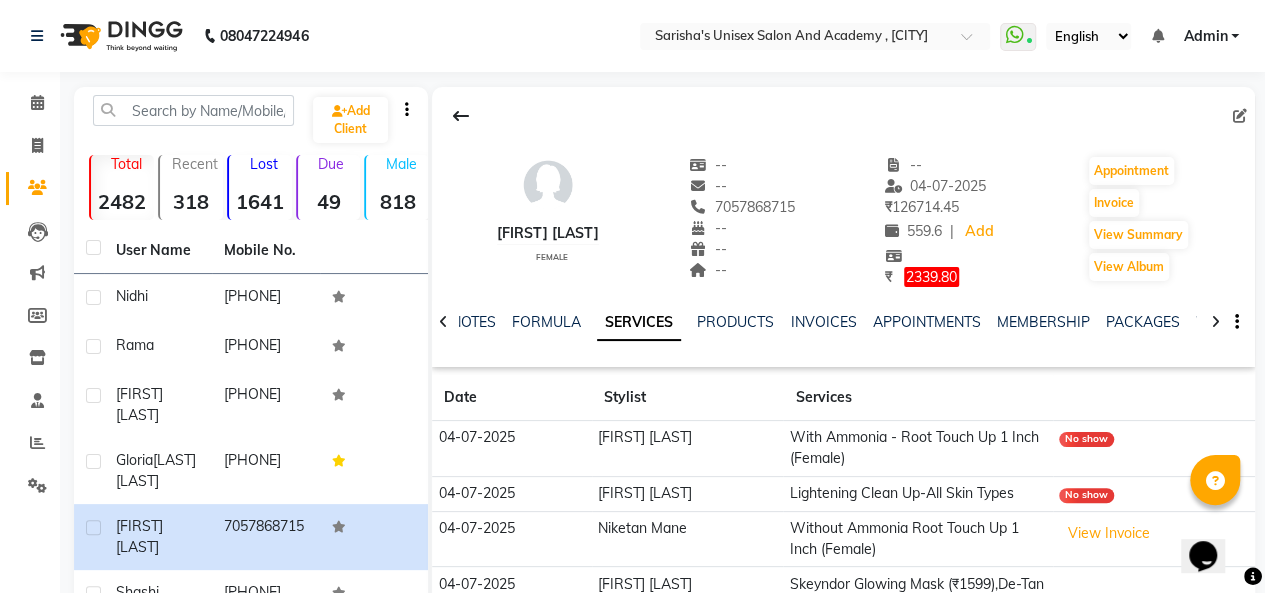 click 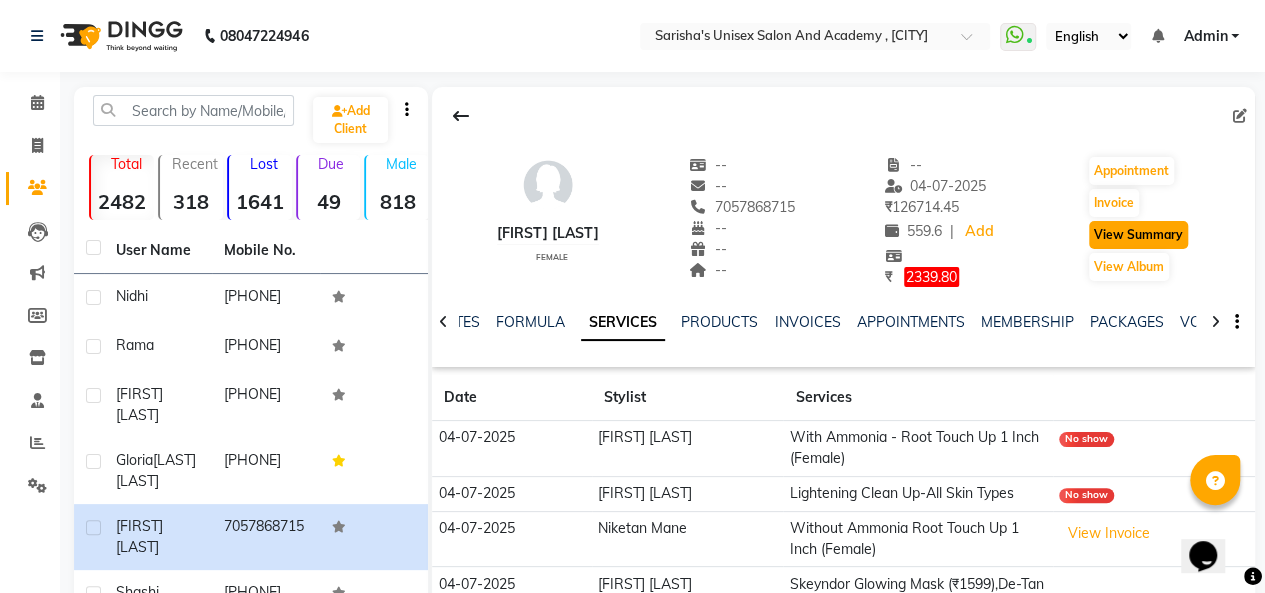 click on "View Summary" 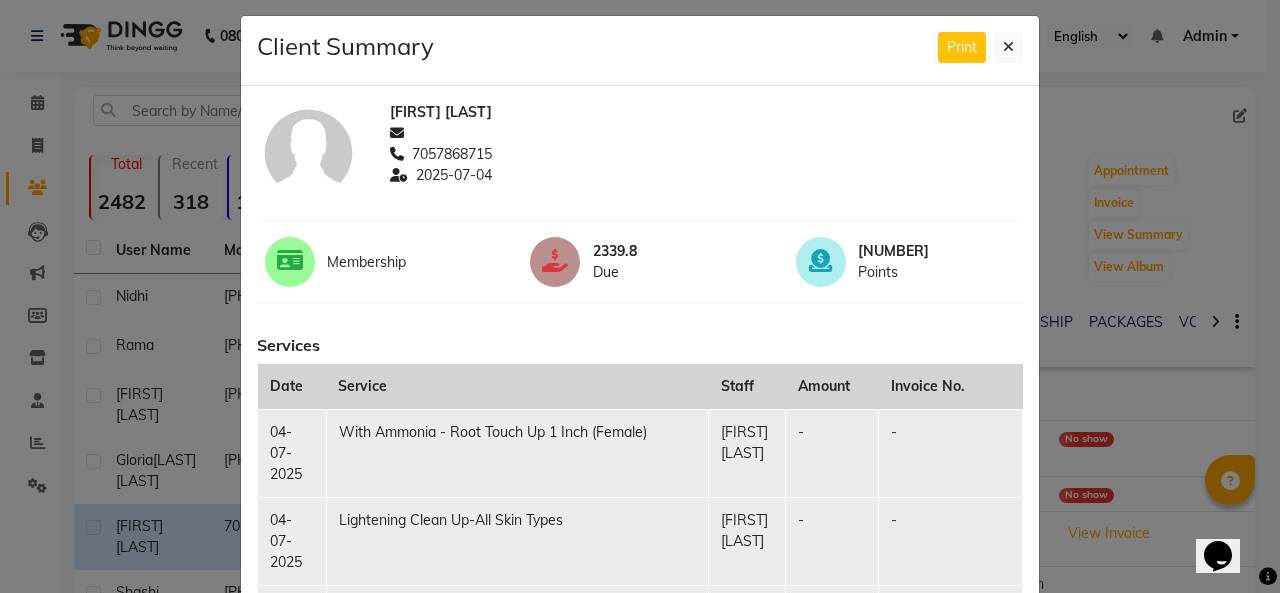scroll, scrollTop: 0, scrollLeft: 0, axis: both 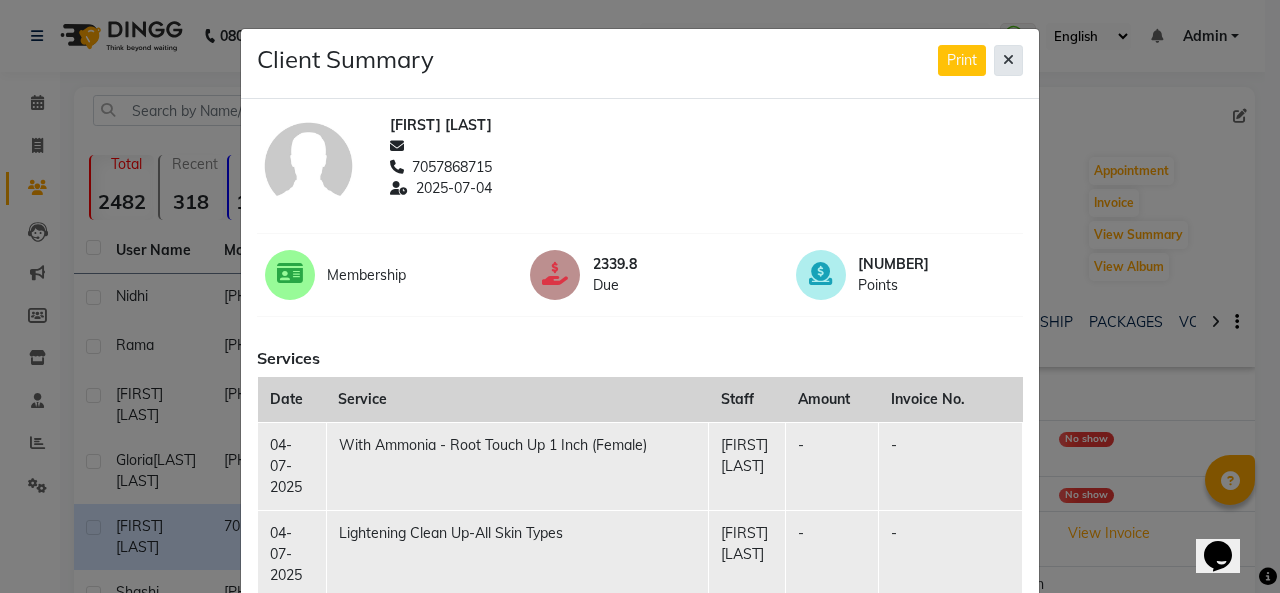 click 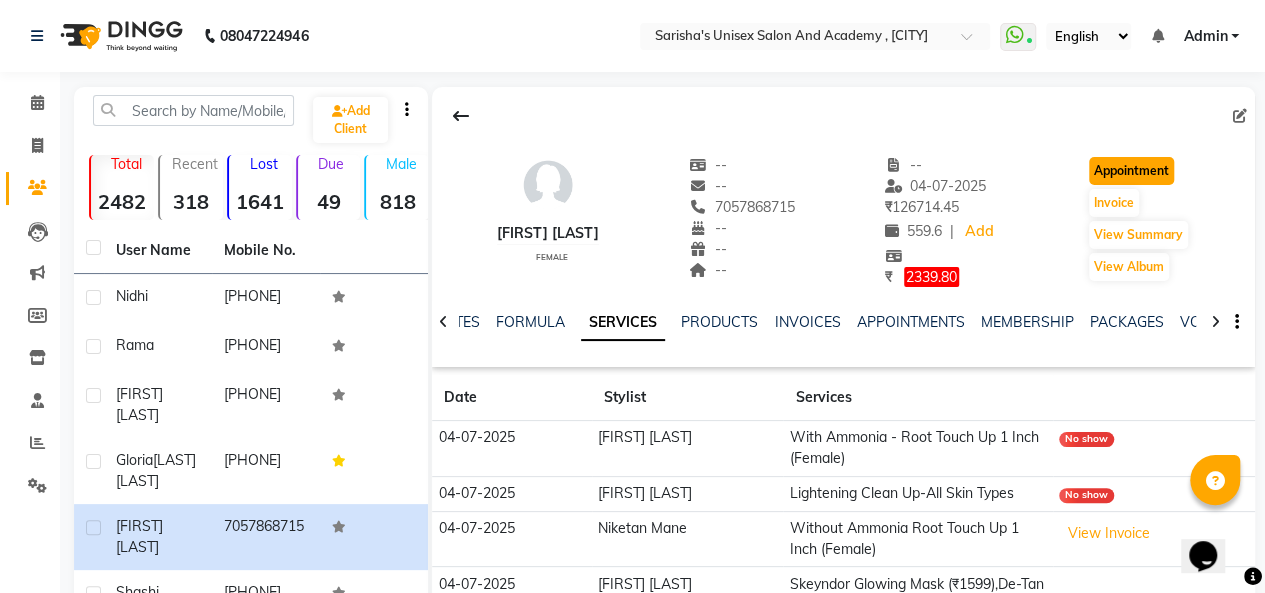 click on "Appointment" 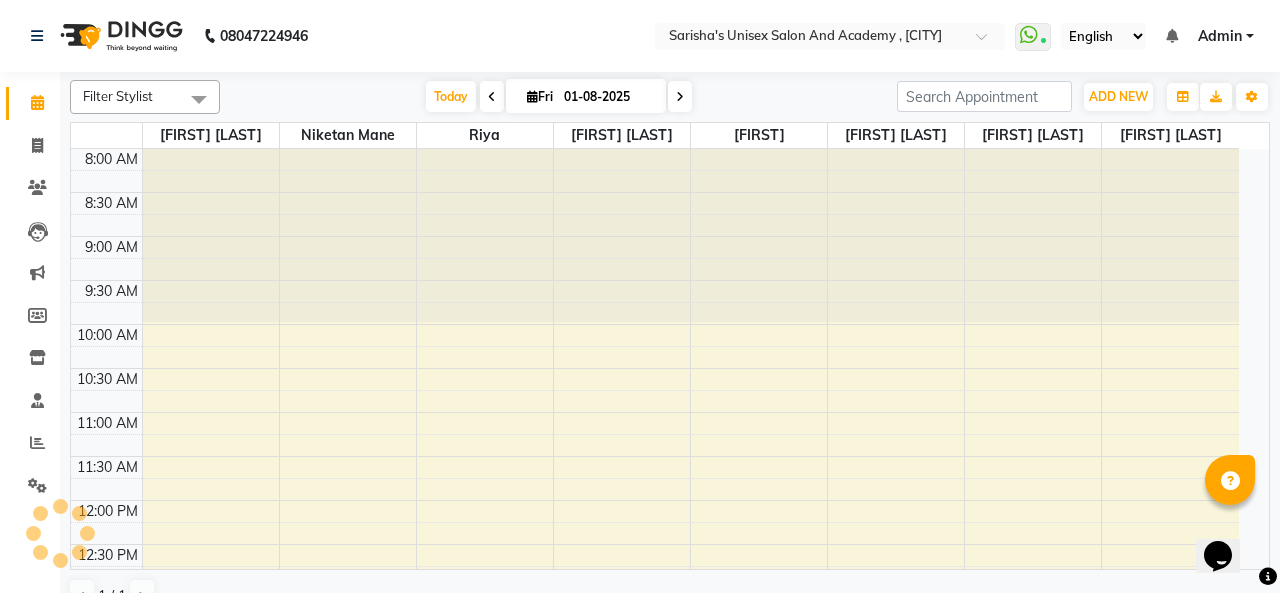 scroll, scrollTop: 0, scrollLeft: 0, axis: both 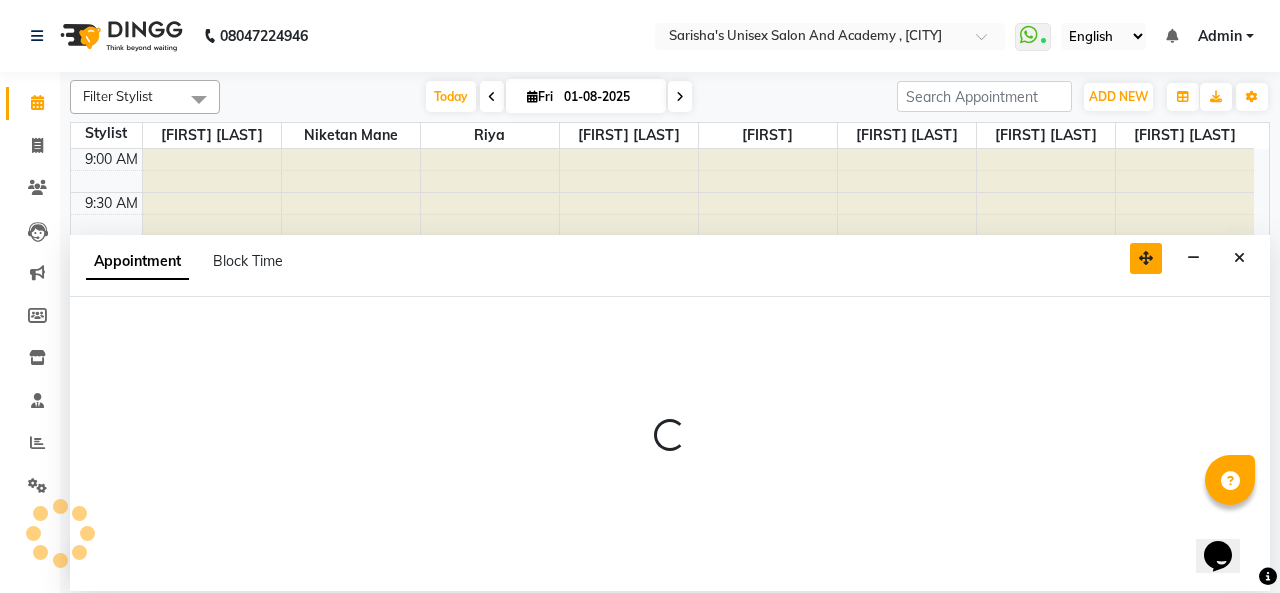 select on "tentative" 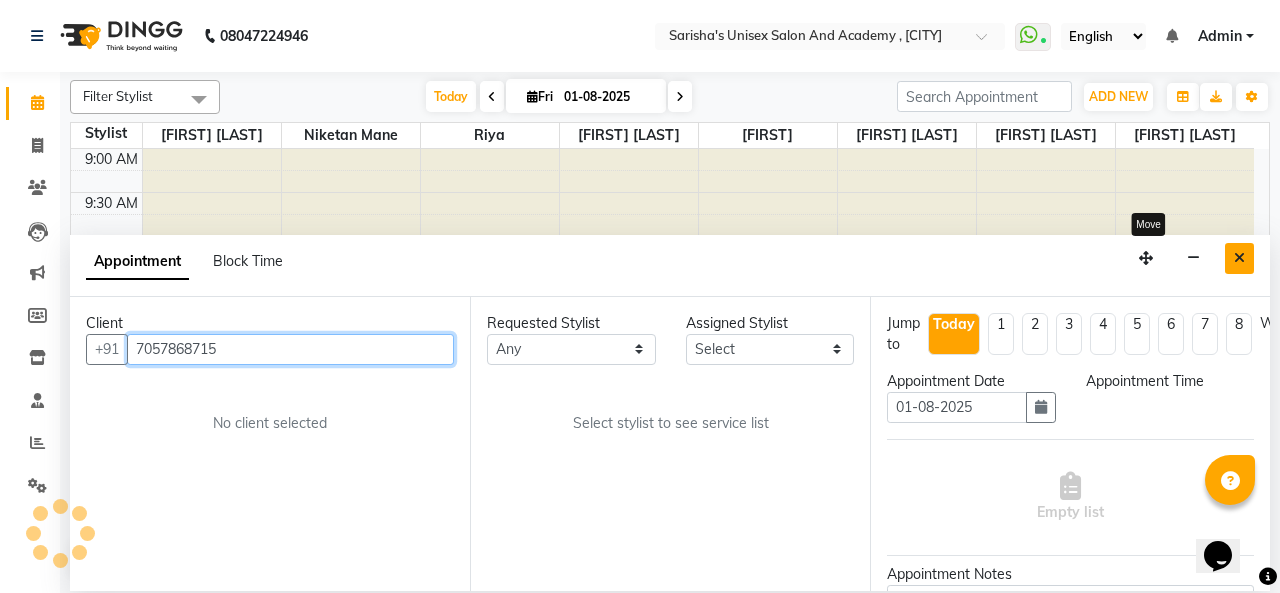 select on "600" 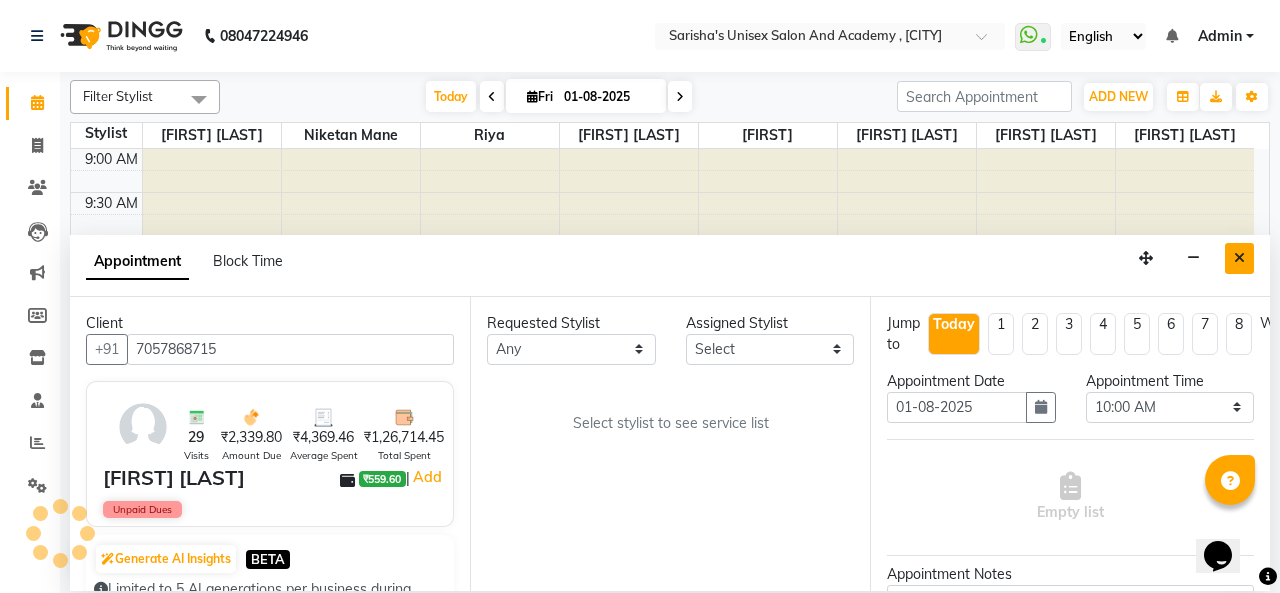 scroll, scrollTop: 781, scrollLeft: 0, axis: vertical 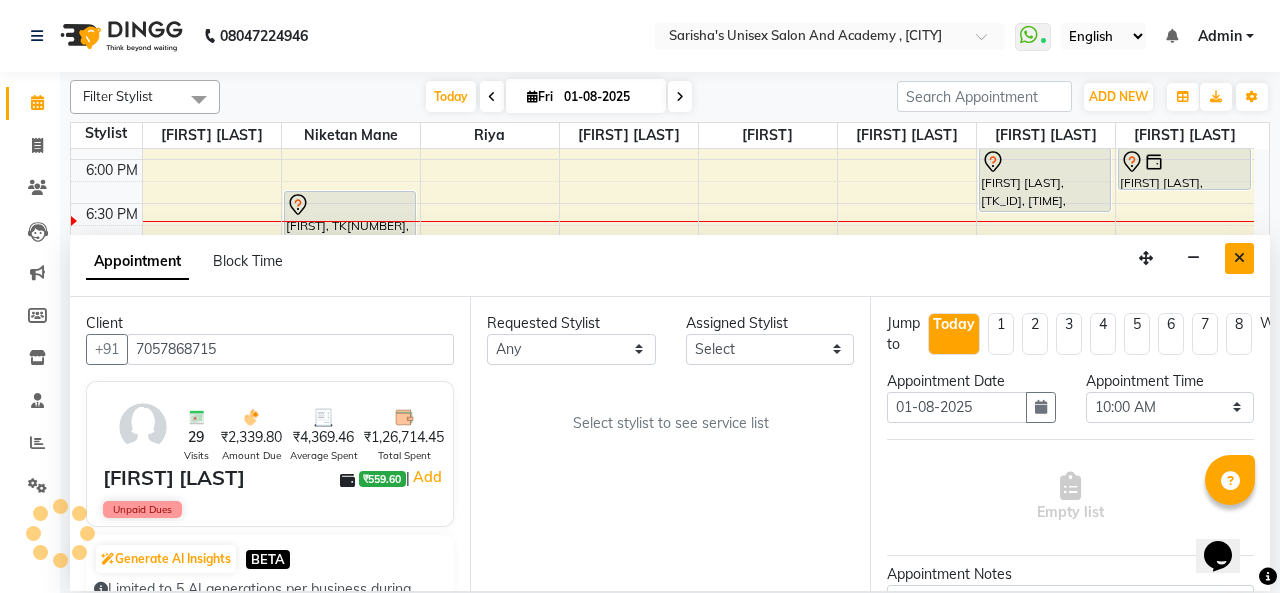 click at bounding box center (1239, 258) 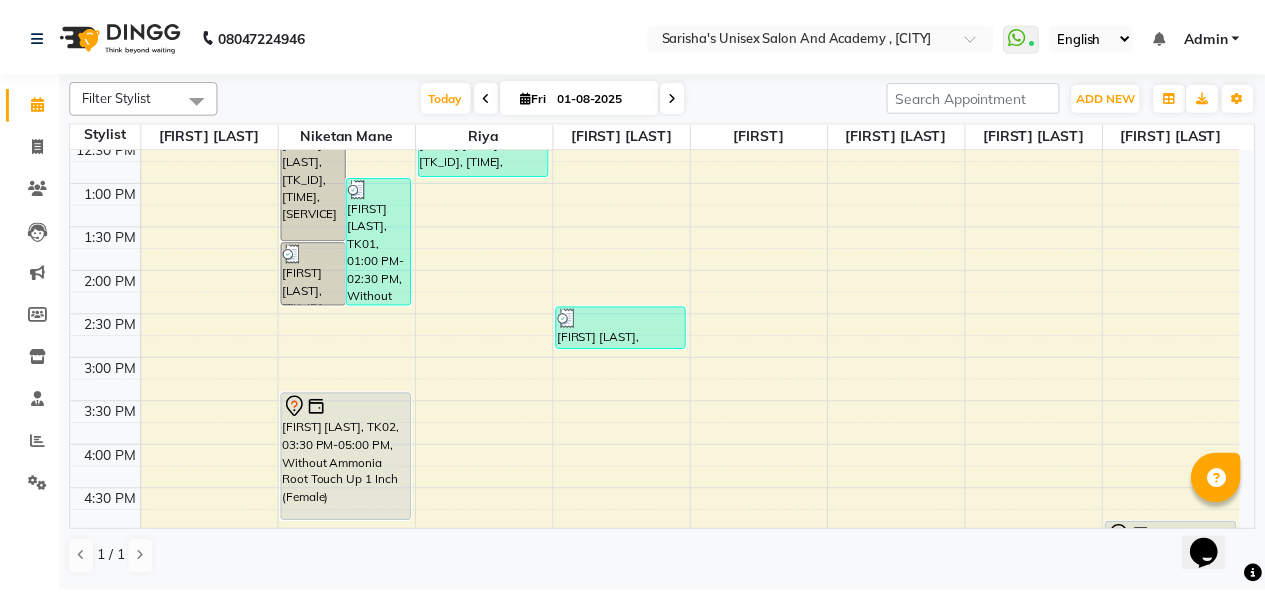 scroll, scrollTop: 281, scrollLeft: 0, axis: vertical 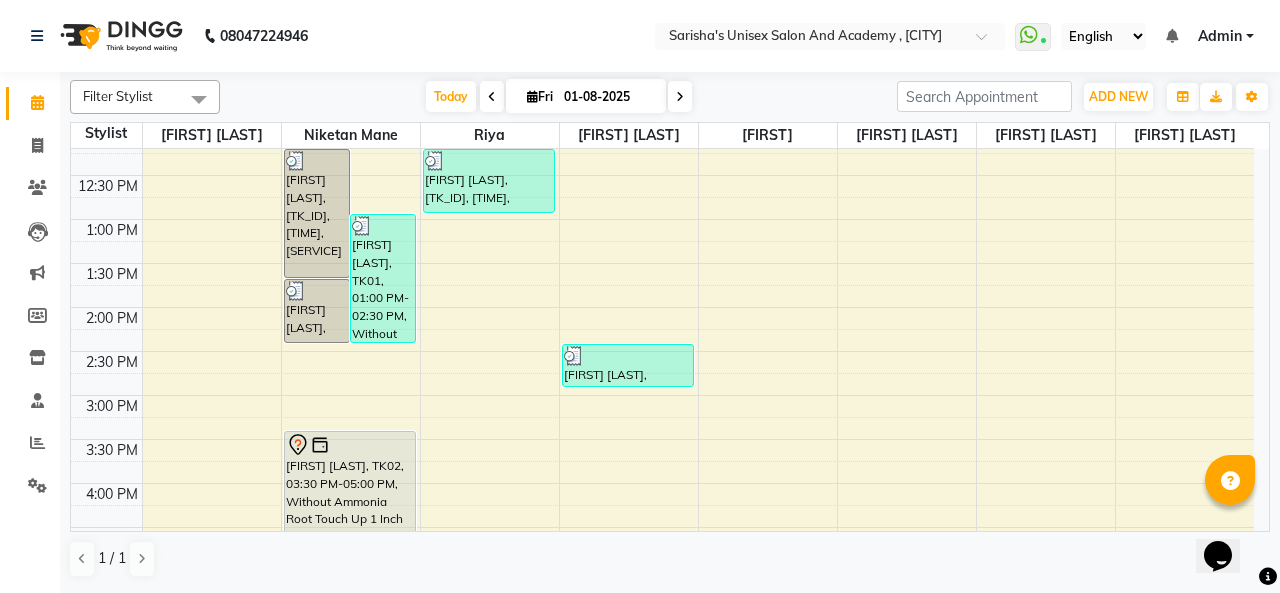 click at bounding box center (350, 445) 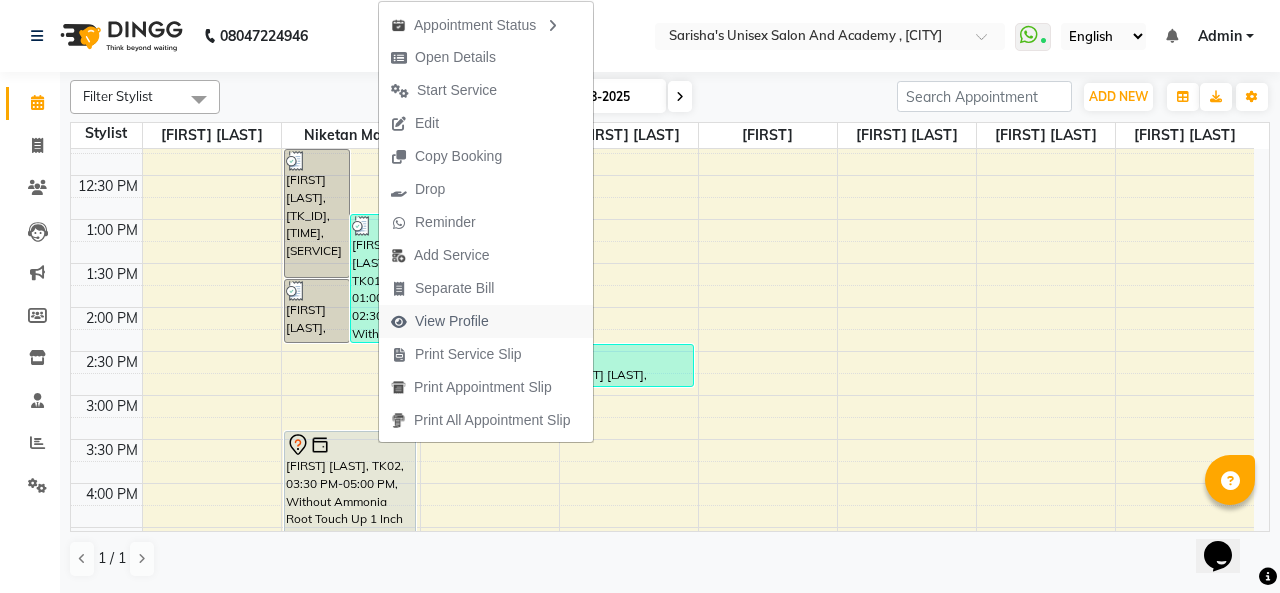 click on "View Profile" at bounding box center [452, 321] 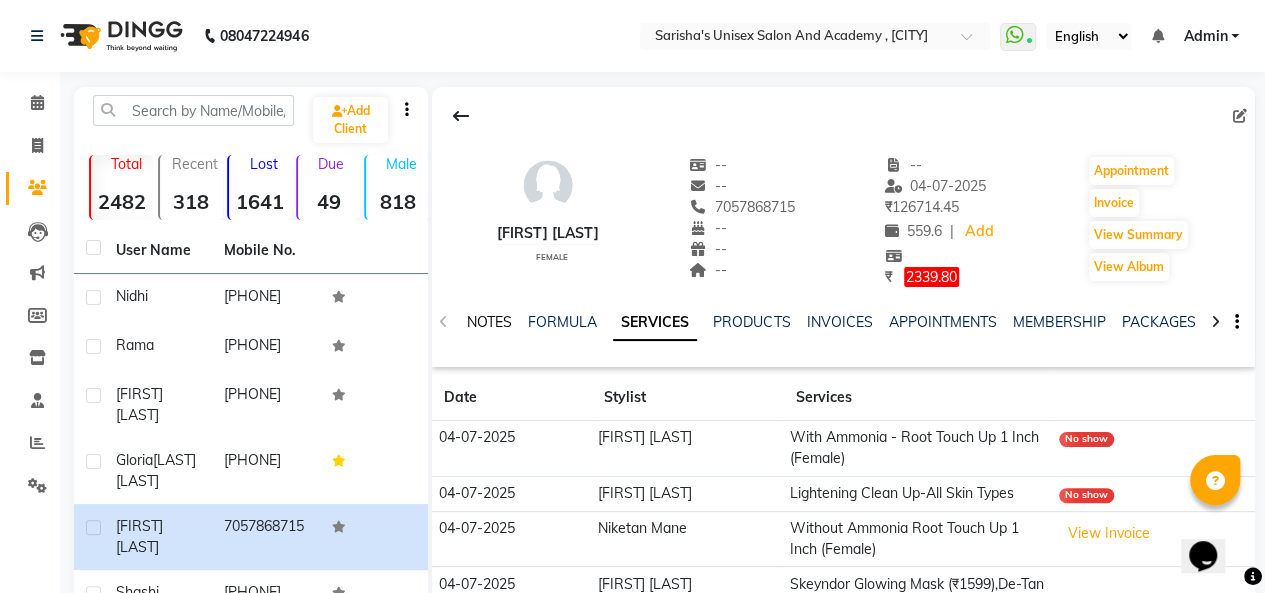 click on "NOTES" 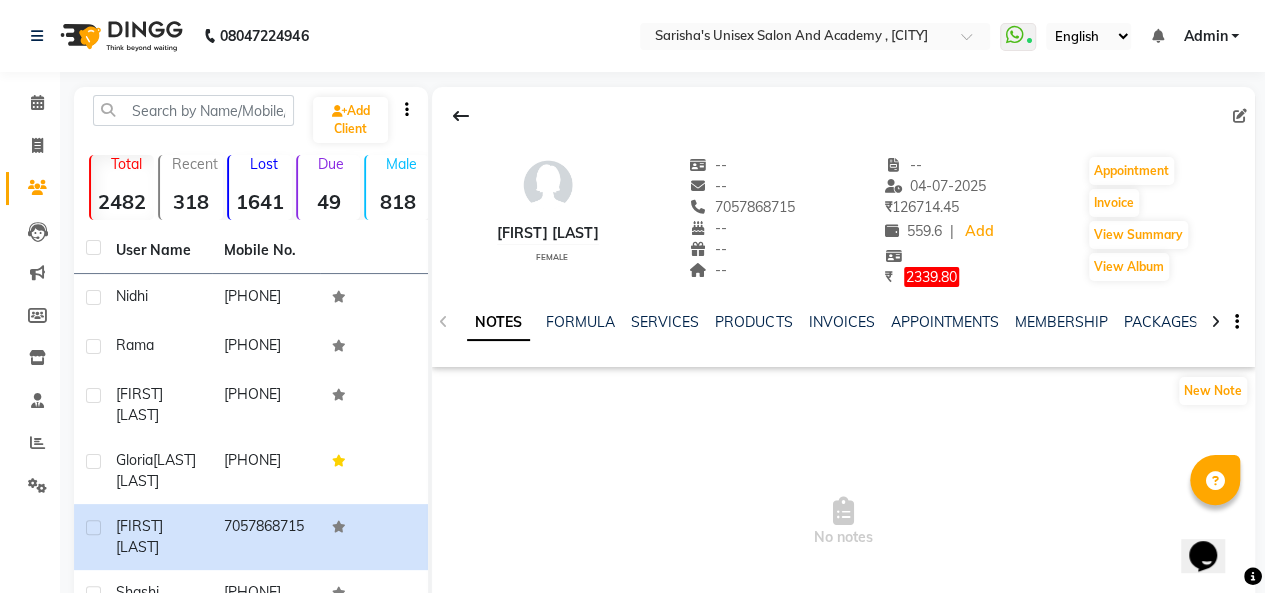 click on "--" 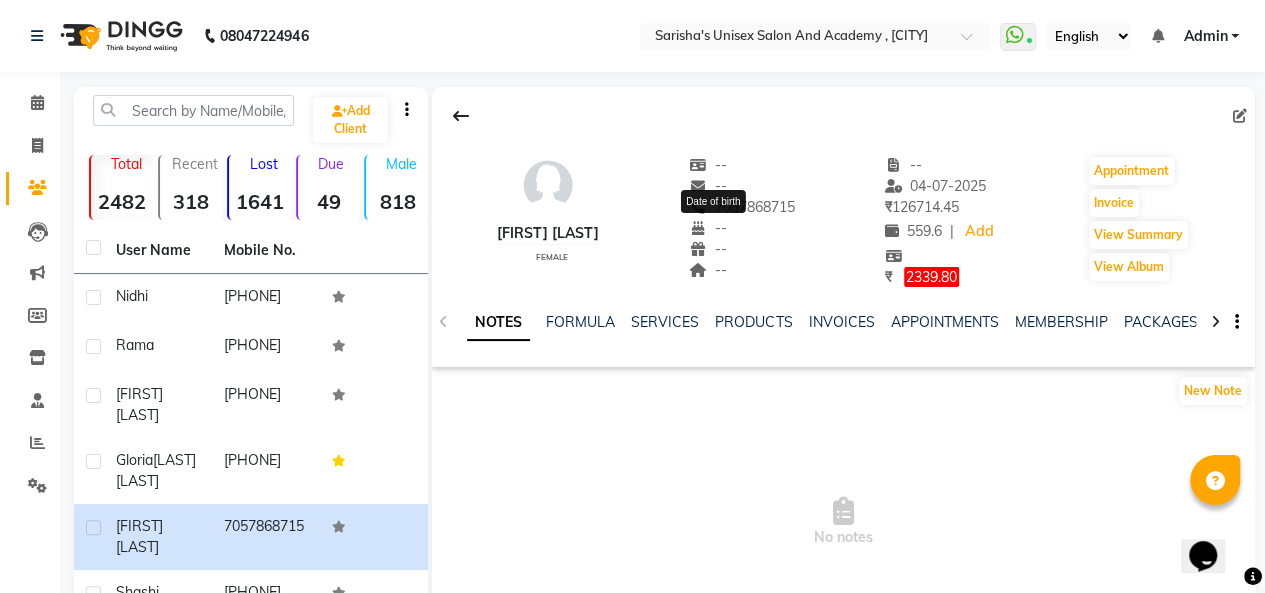 click on "--" 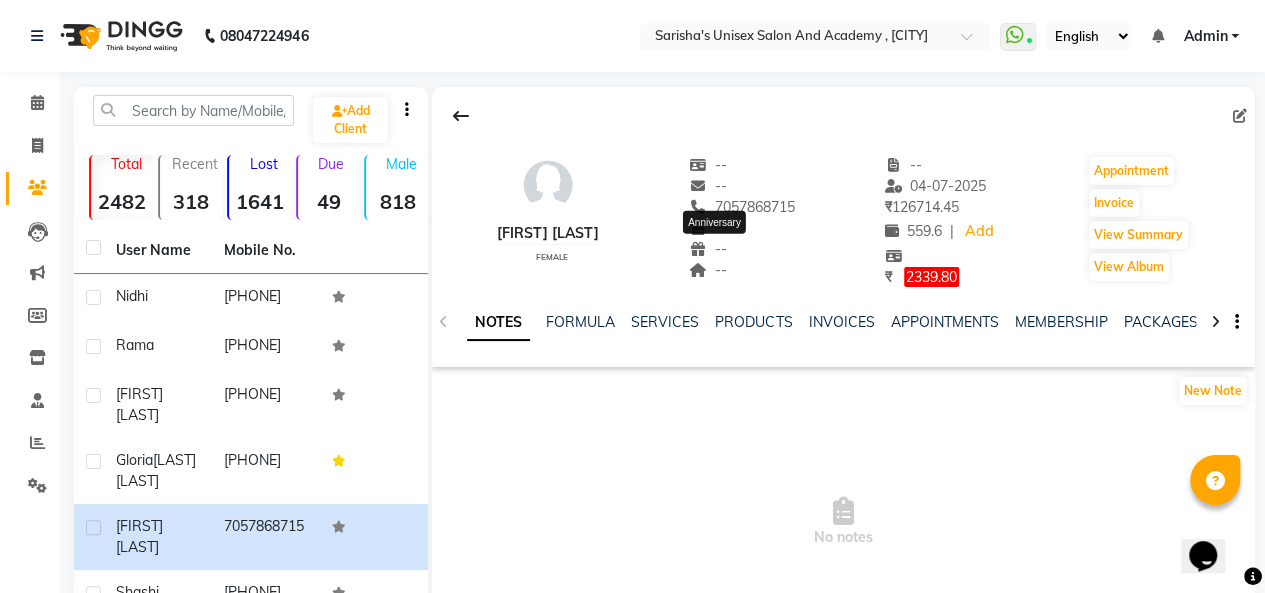 click on "--" 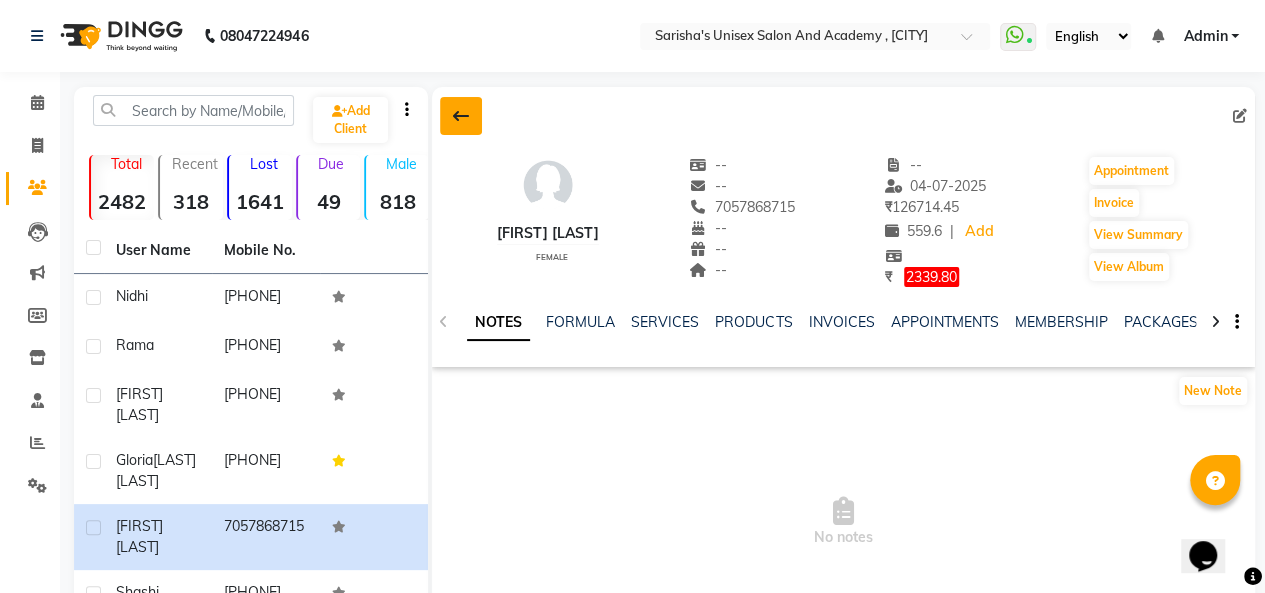 click 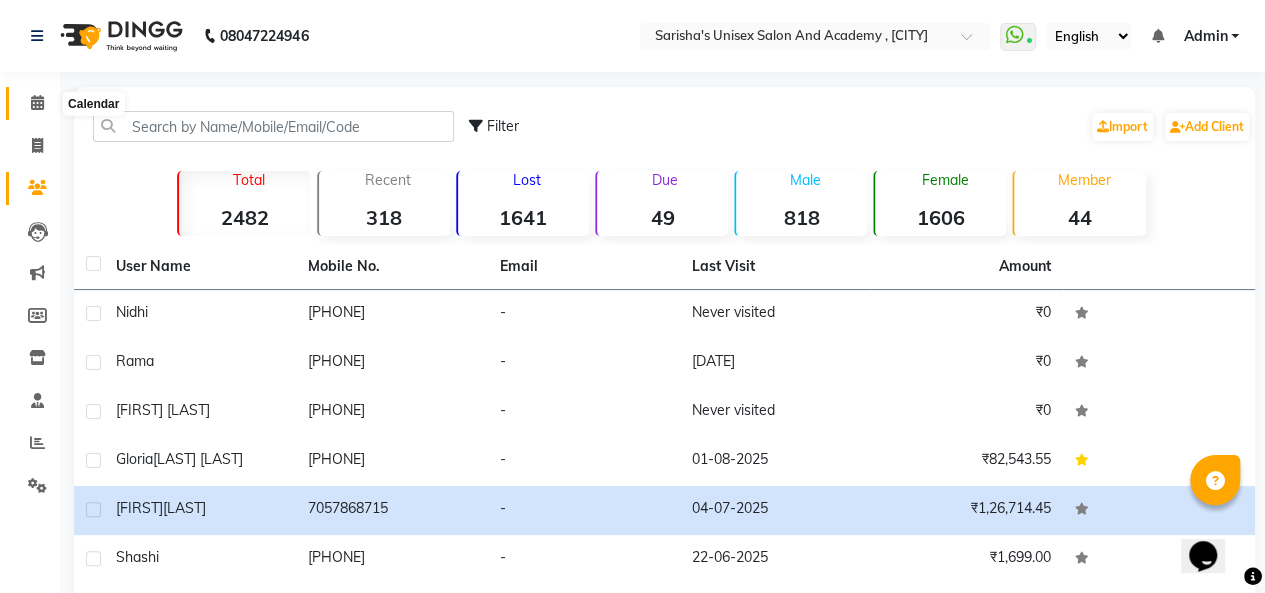 click 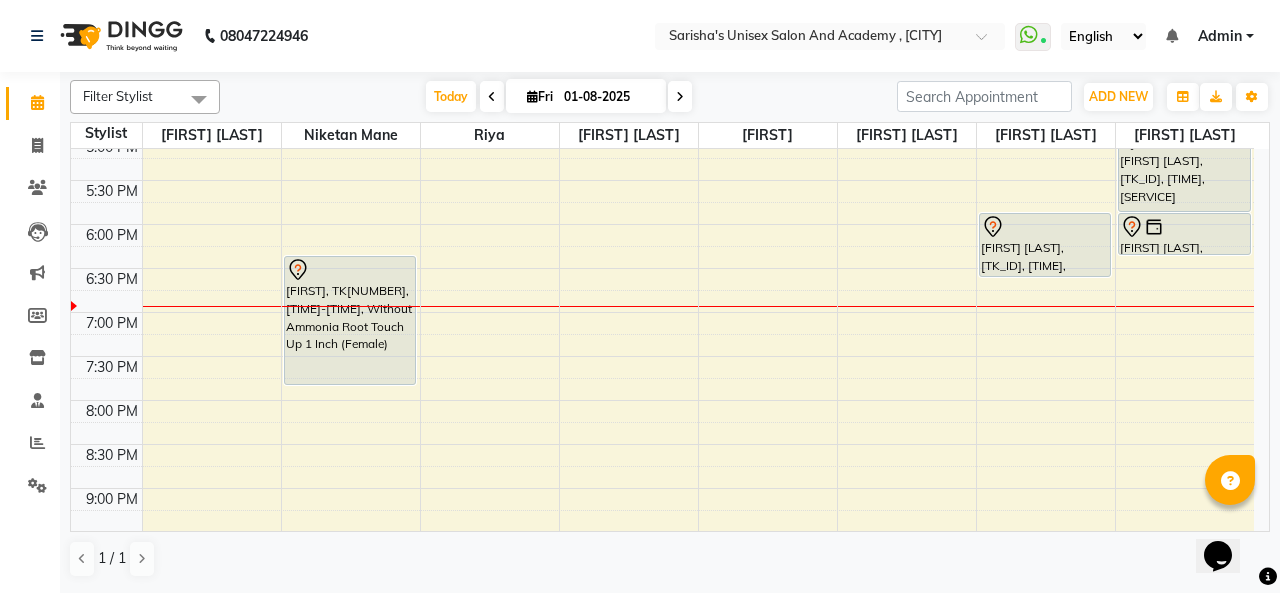 scroll, scrollTop: 530, scrollLeft: 0, axis: vertical 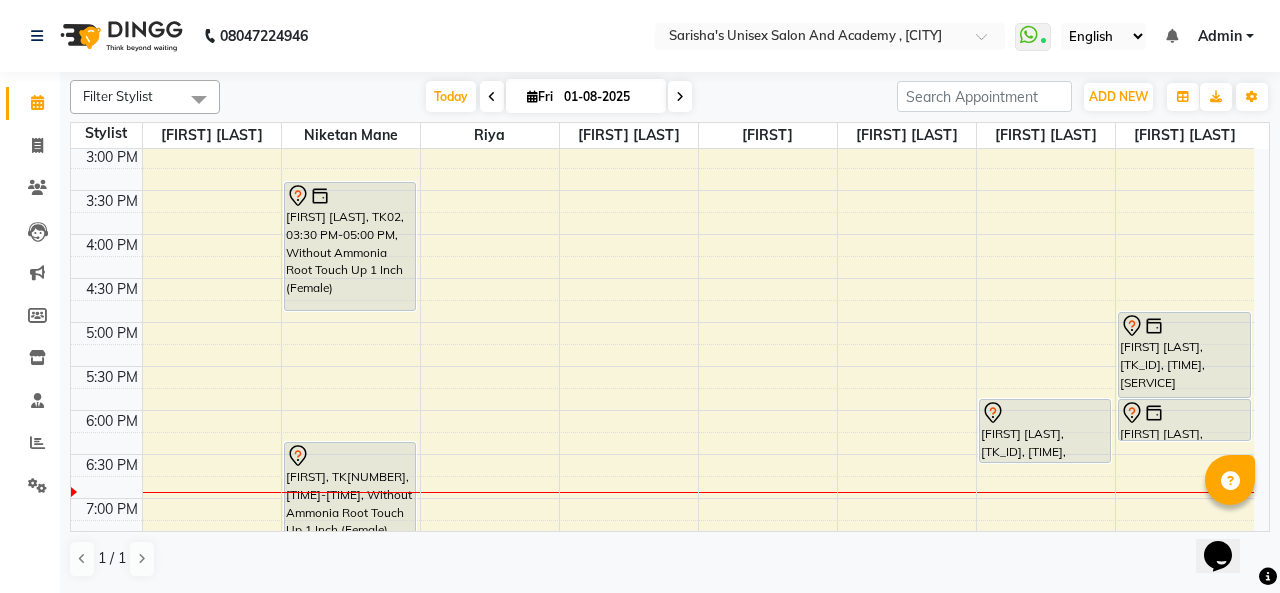 click at bounding box center (1045, 413) 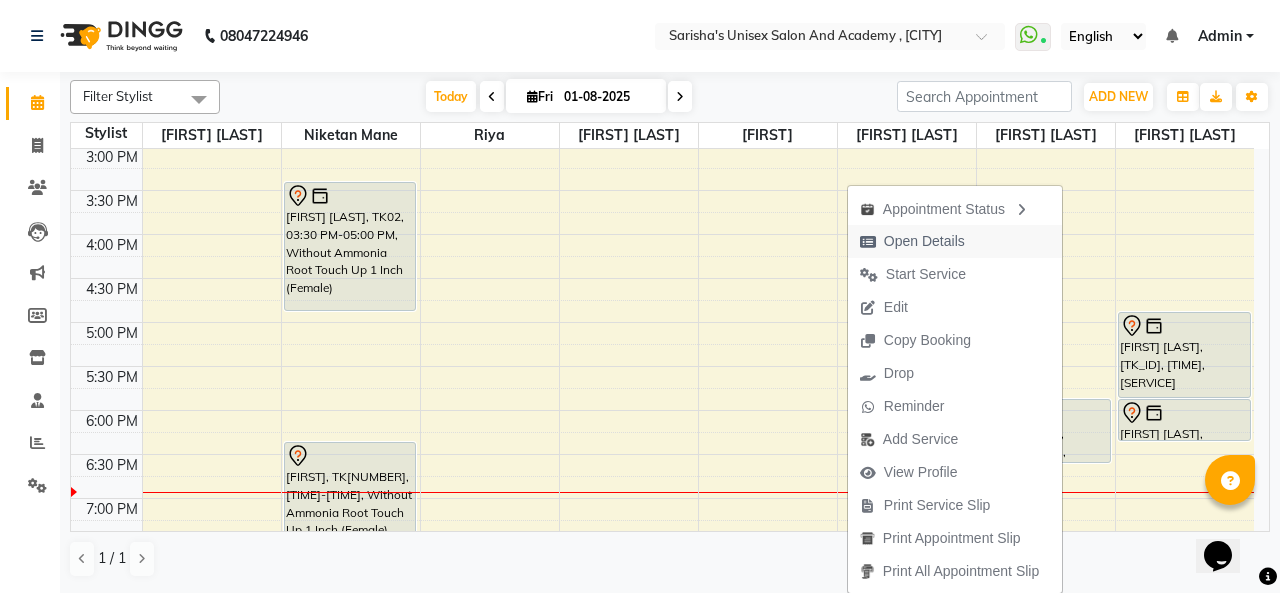 click on "Open Details" at bounding box center [955, 241] 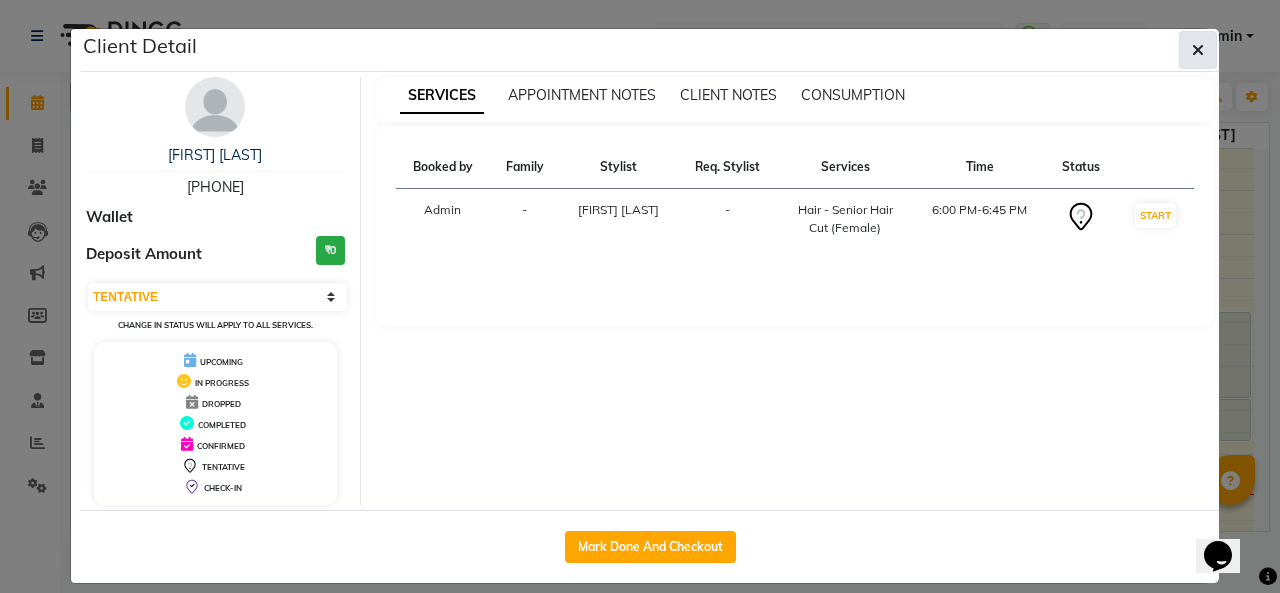click 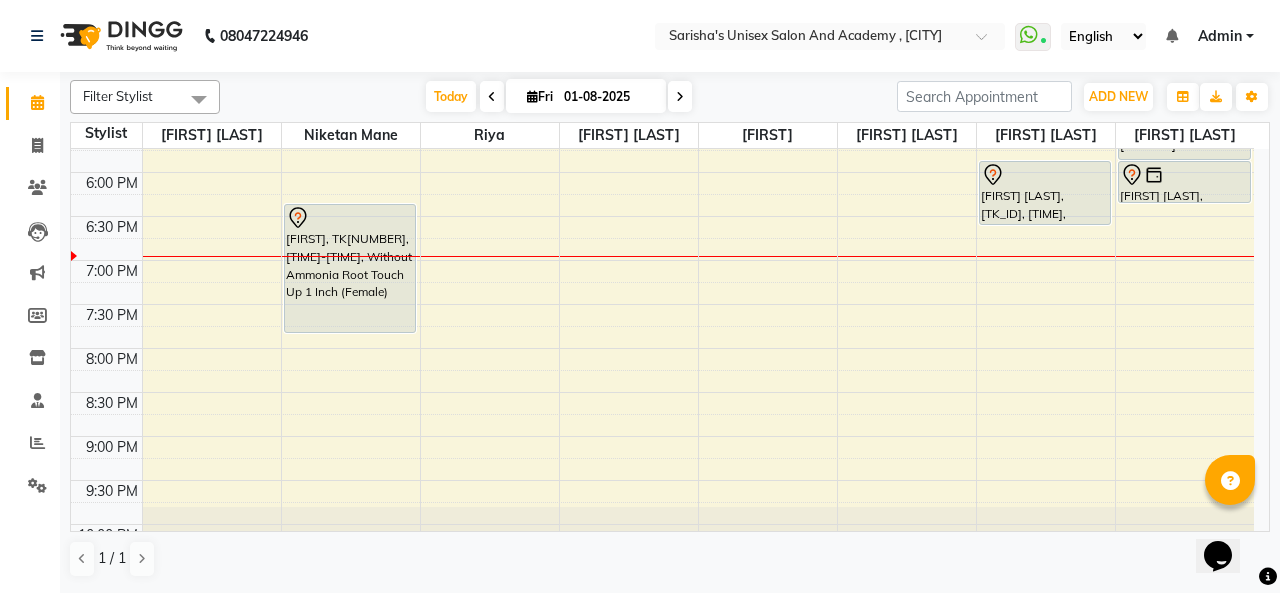 scroll, scrollTop: 830, scrollLeft: 0, axis: vertical 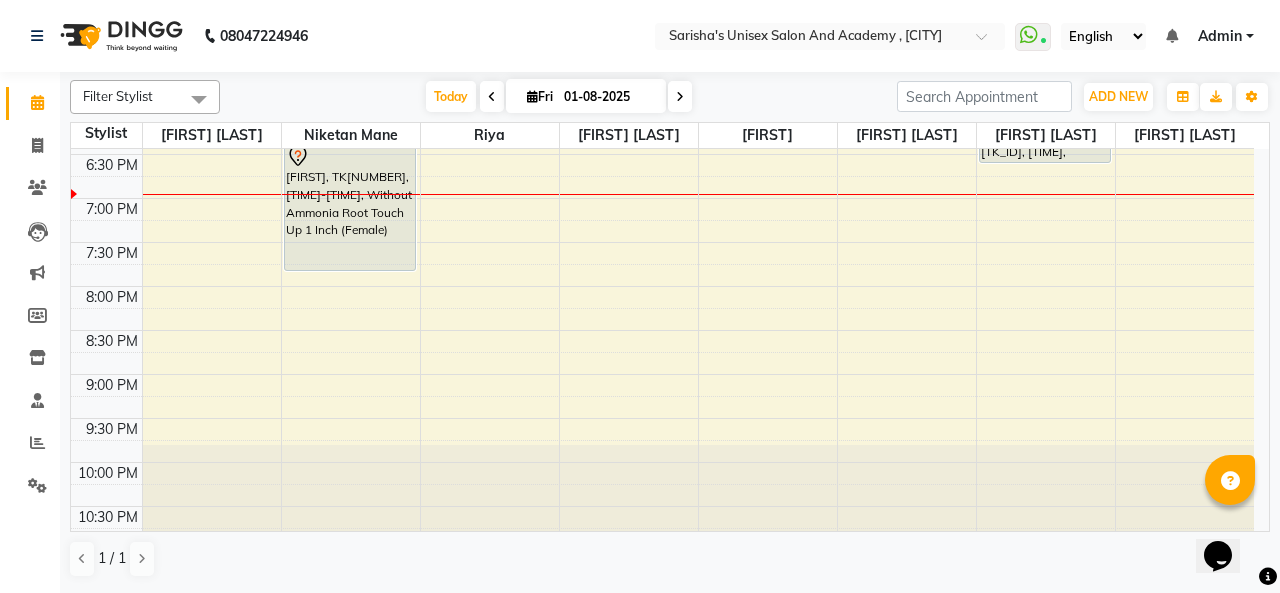 click at bounding box center (350, 156) 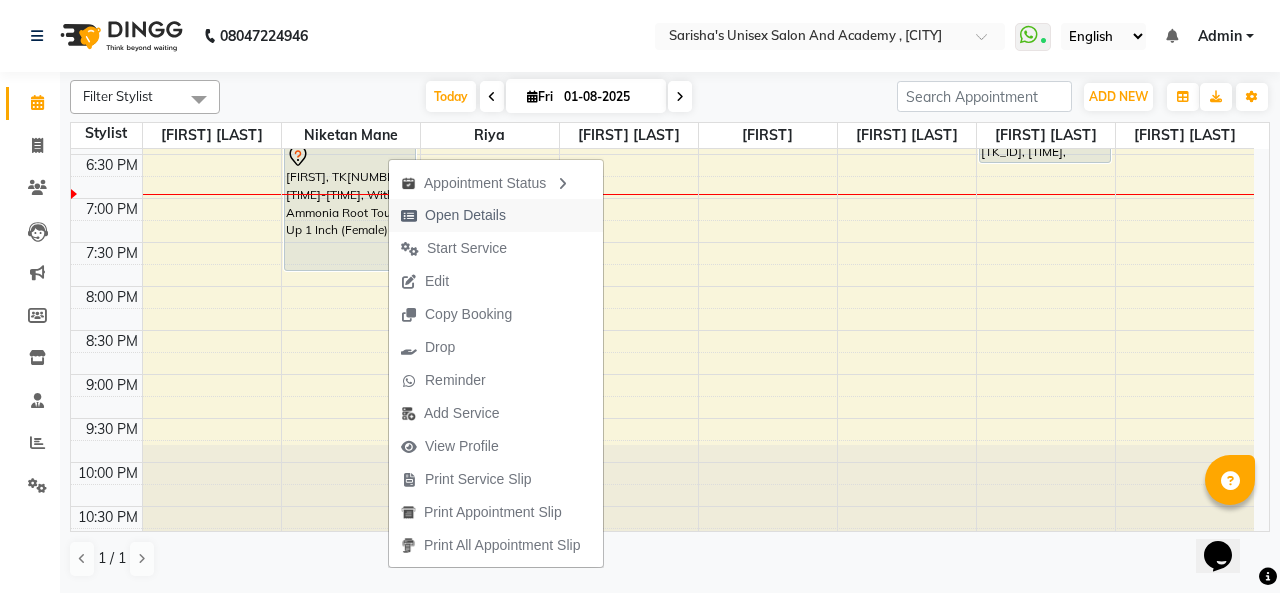 click on "Open Details" at bounding box center (465, 215) 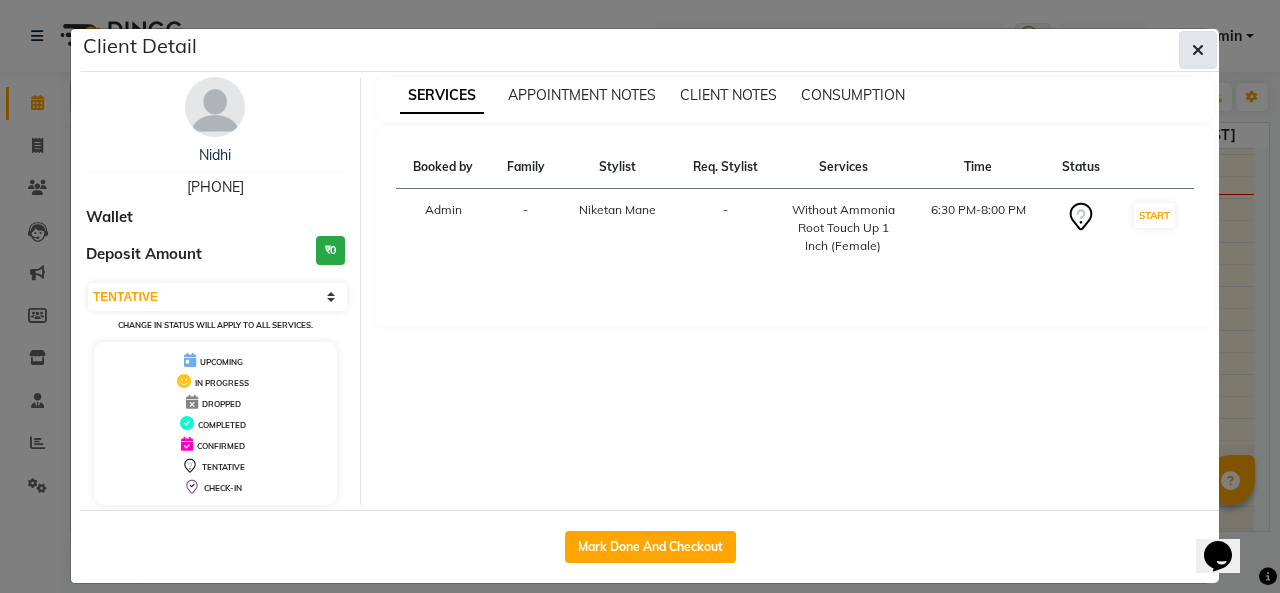 click 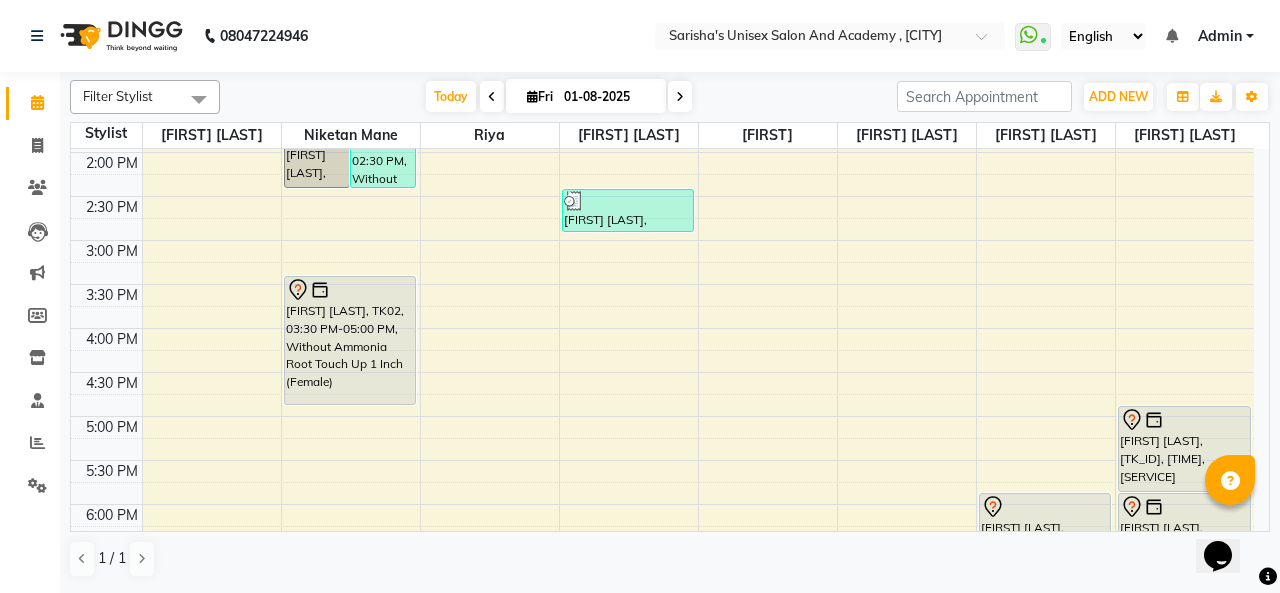 scroll, scrollTop: 430, scrollLeft: 0, axis: vertical 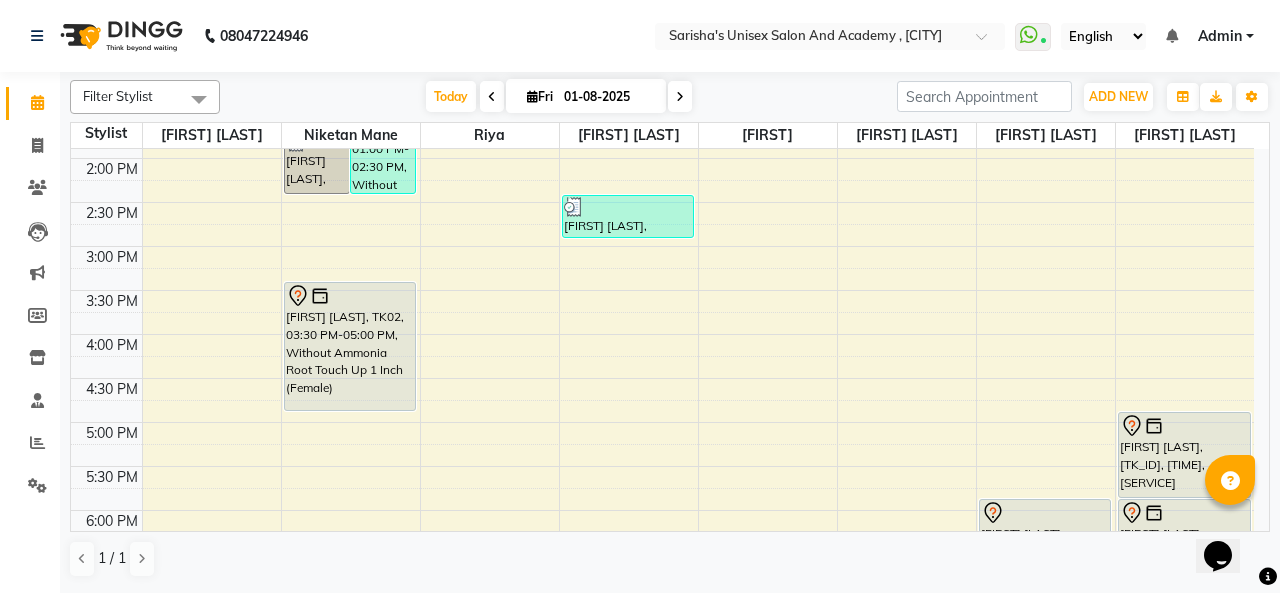 click at bounding box center (350, 296) 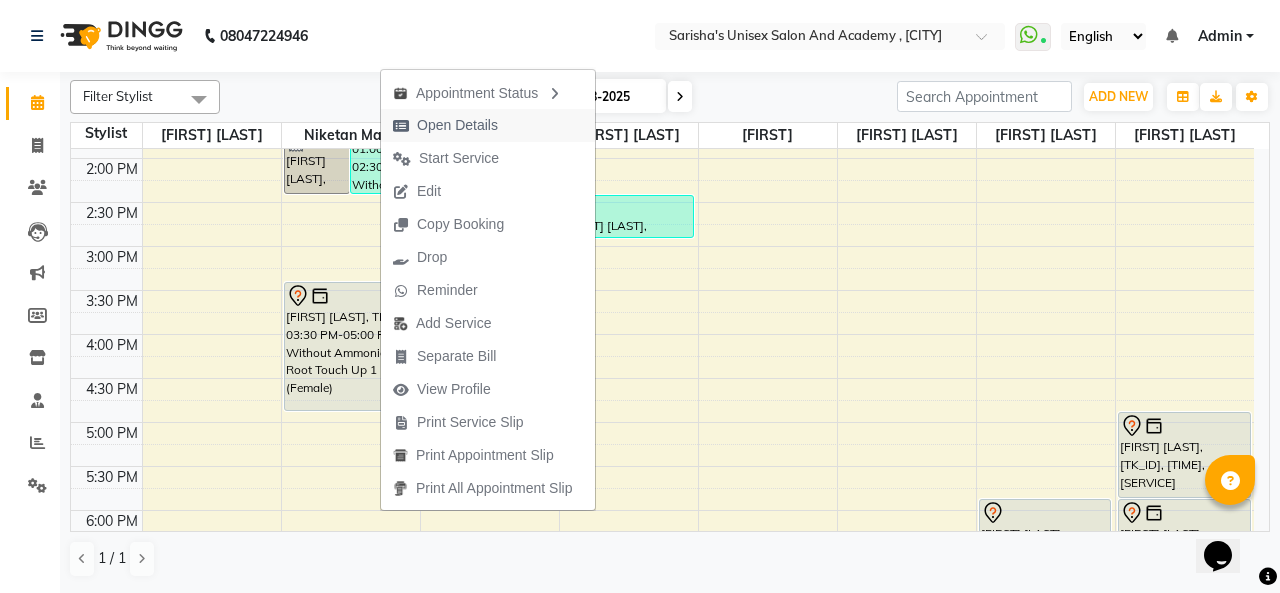 click on "Open Details" at bounding box center [488, 125] 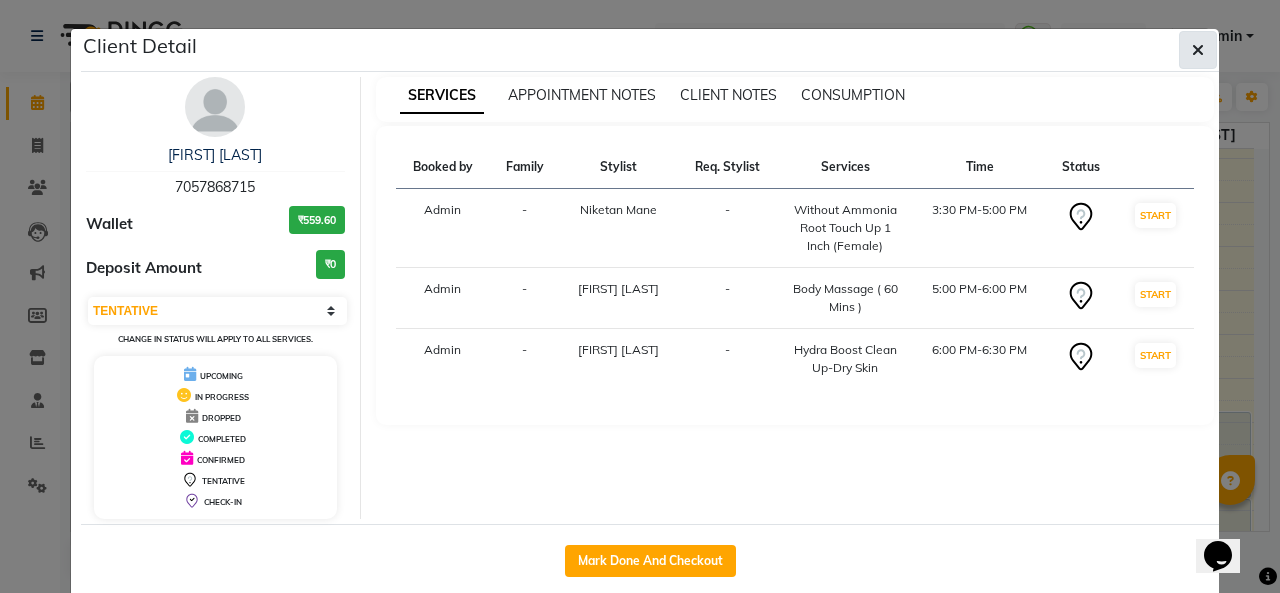click 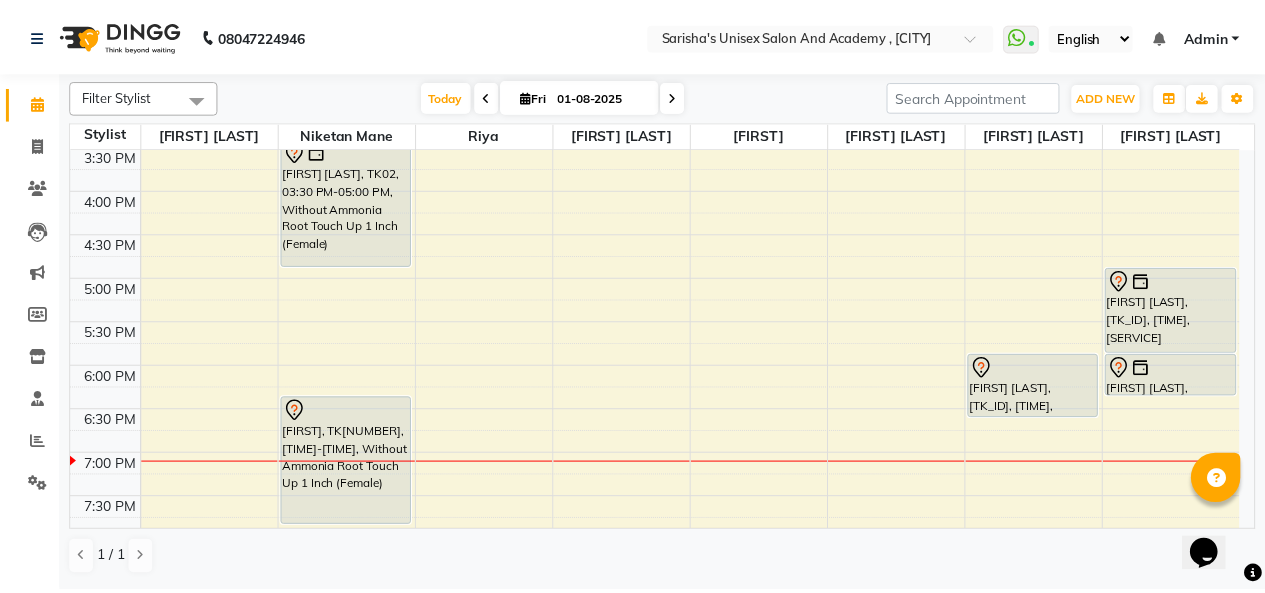 scroll, scrollTop: 630, scrollLeft: 0, axis: vertical 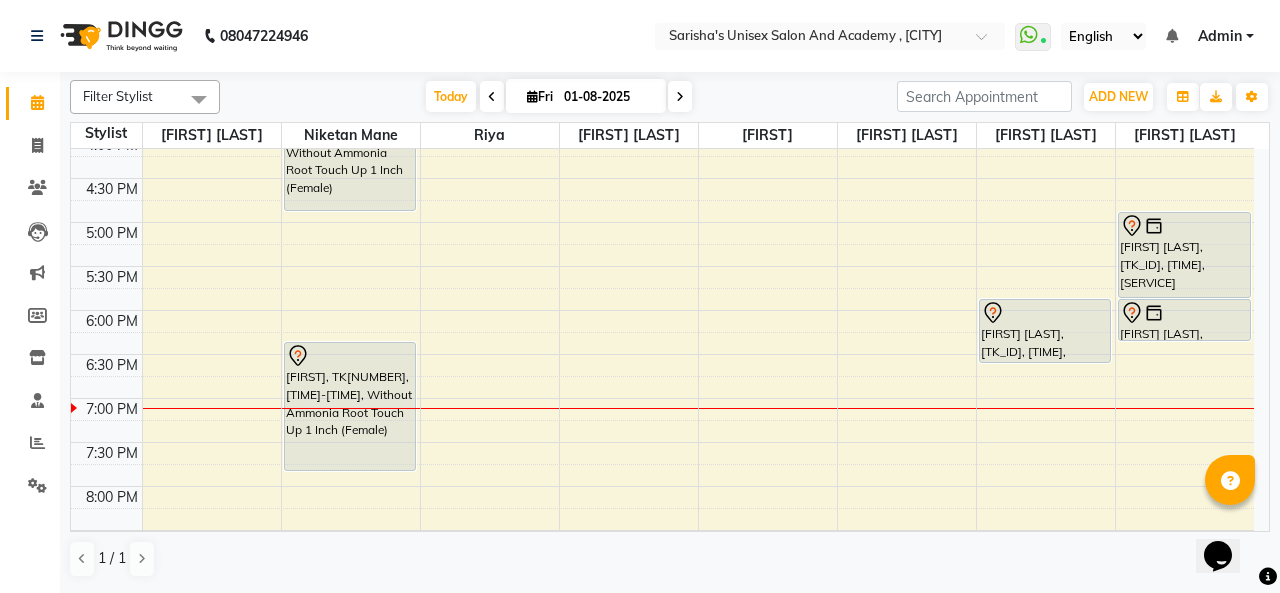 click at bounding box center (1045, 313) 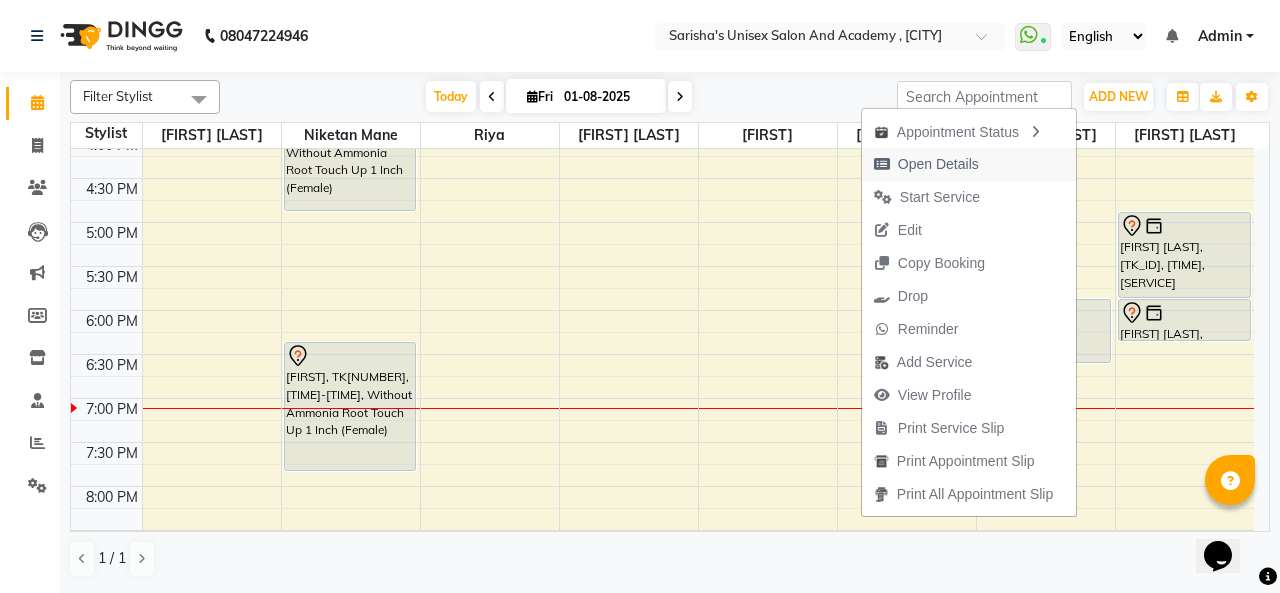 click on "Open Details" at bounding box center [938, 164] 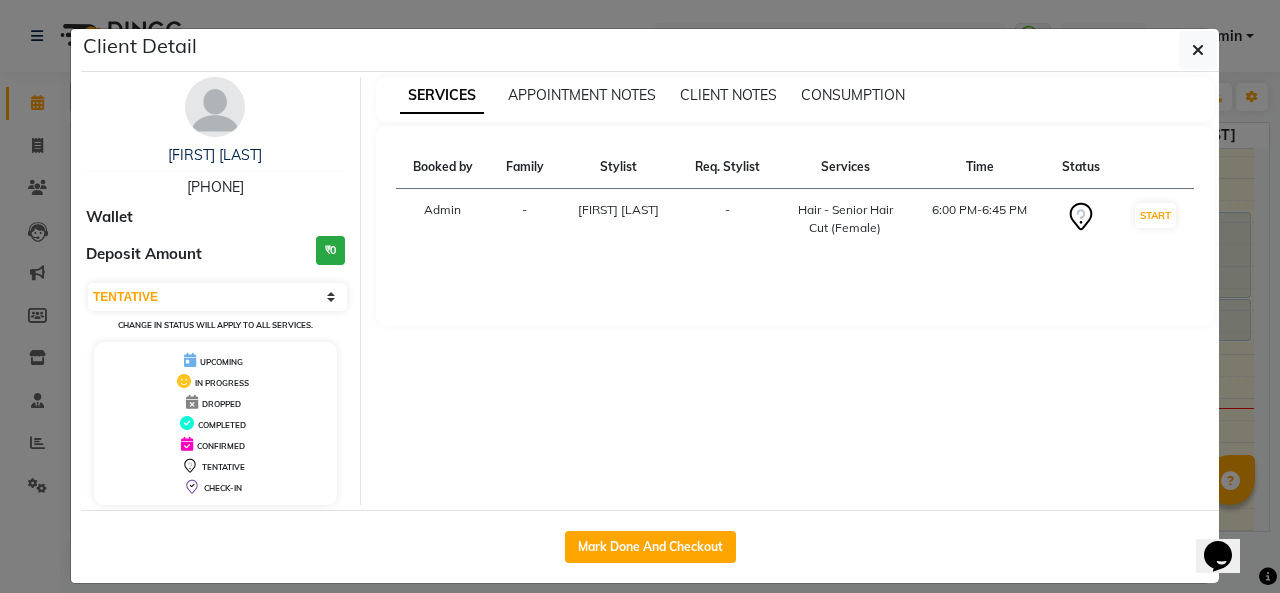 drag, startPoint x: 680, startPoint y: 544, endPoint x: 678, endPoint y: 441, distance: 103.01942 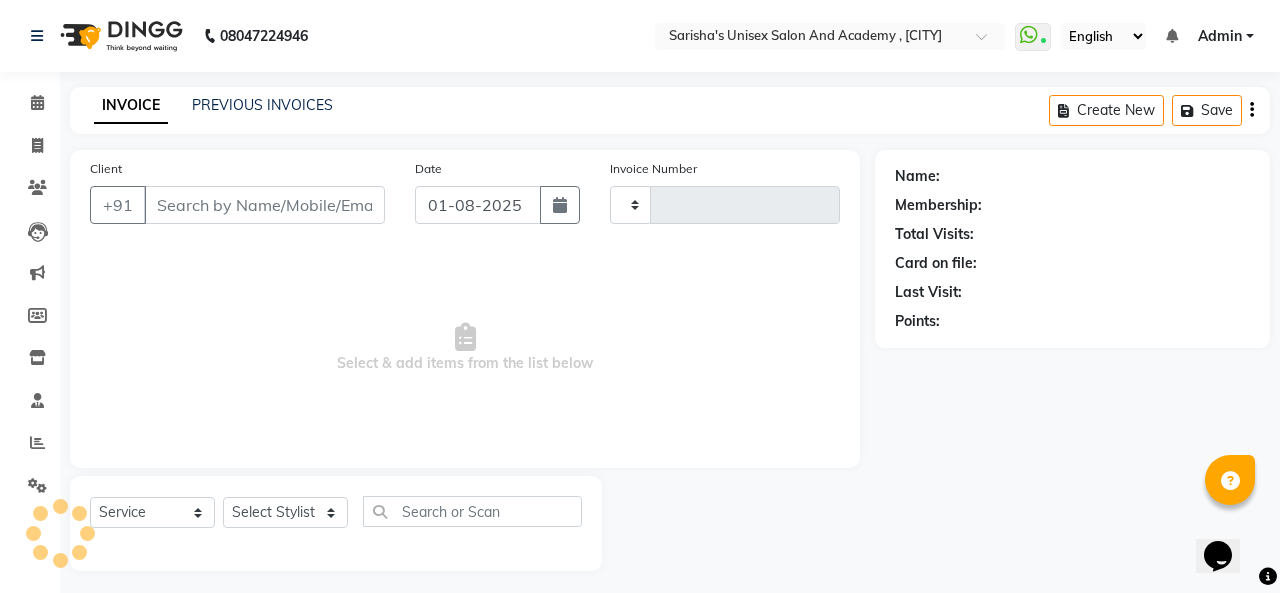 type on "0732" 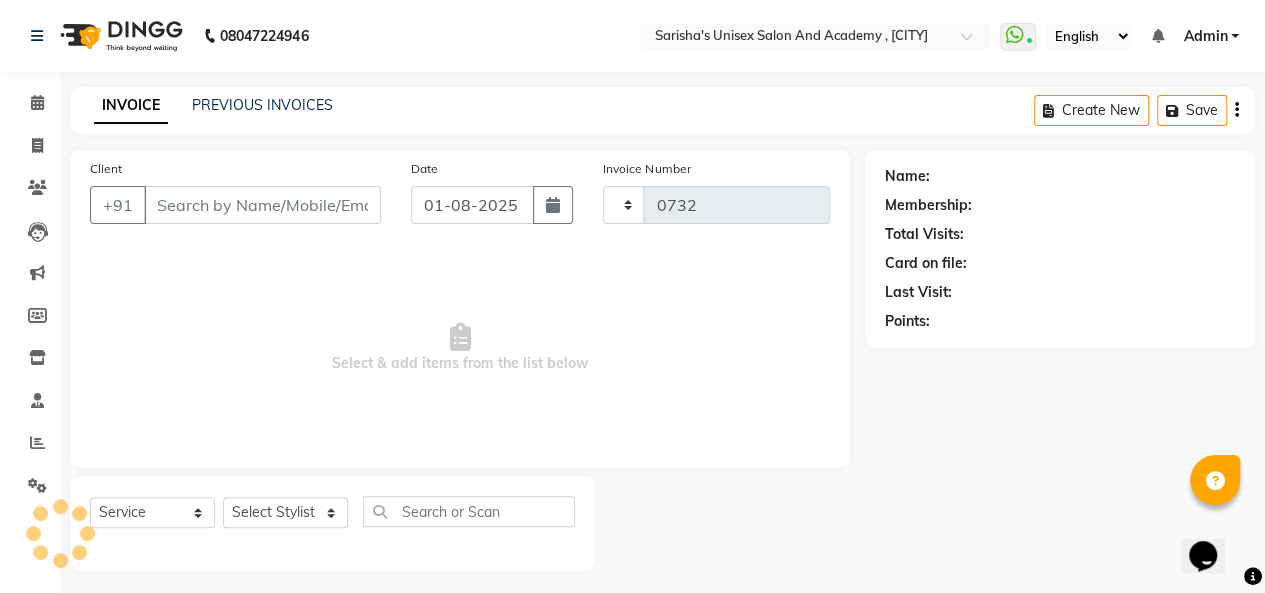 select on "665" 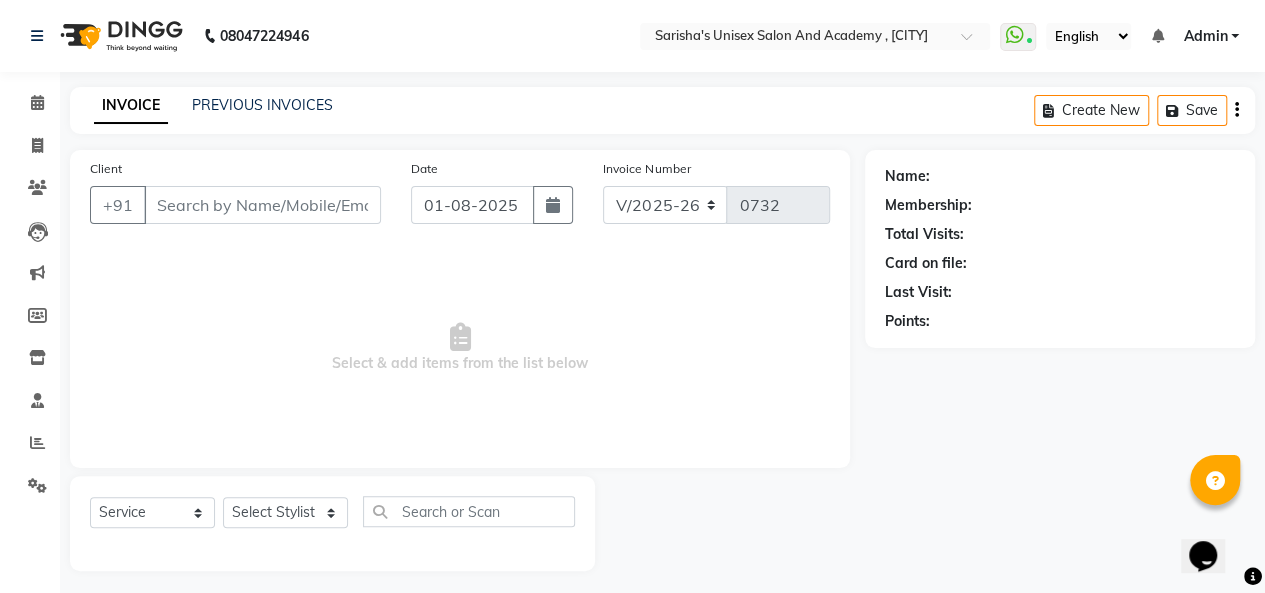 type on "[PHONE]" 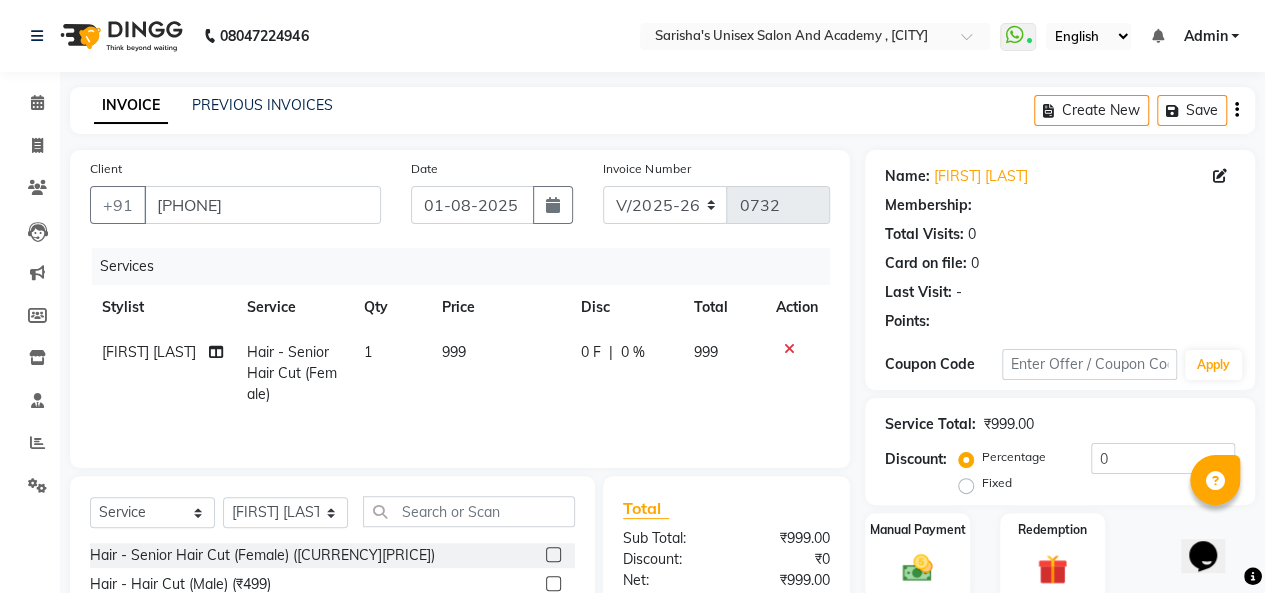 select on "1: Object" 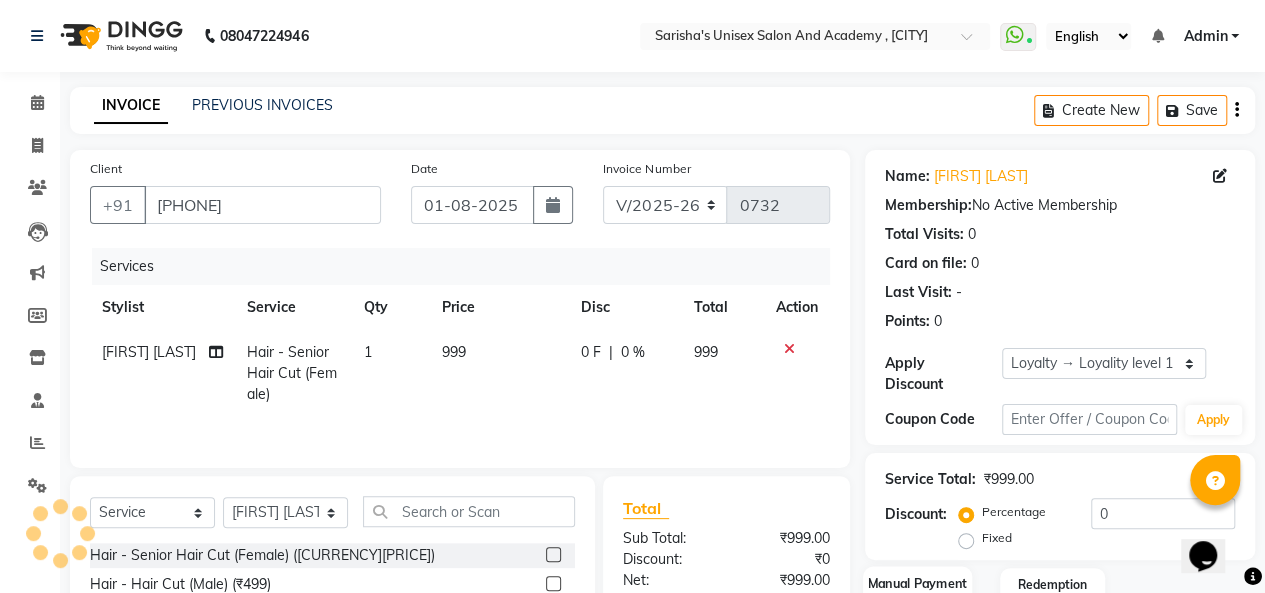 scroll, scrollTop: 207, scrollLeft: 0, axis: vertical 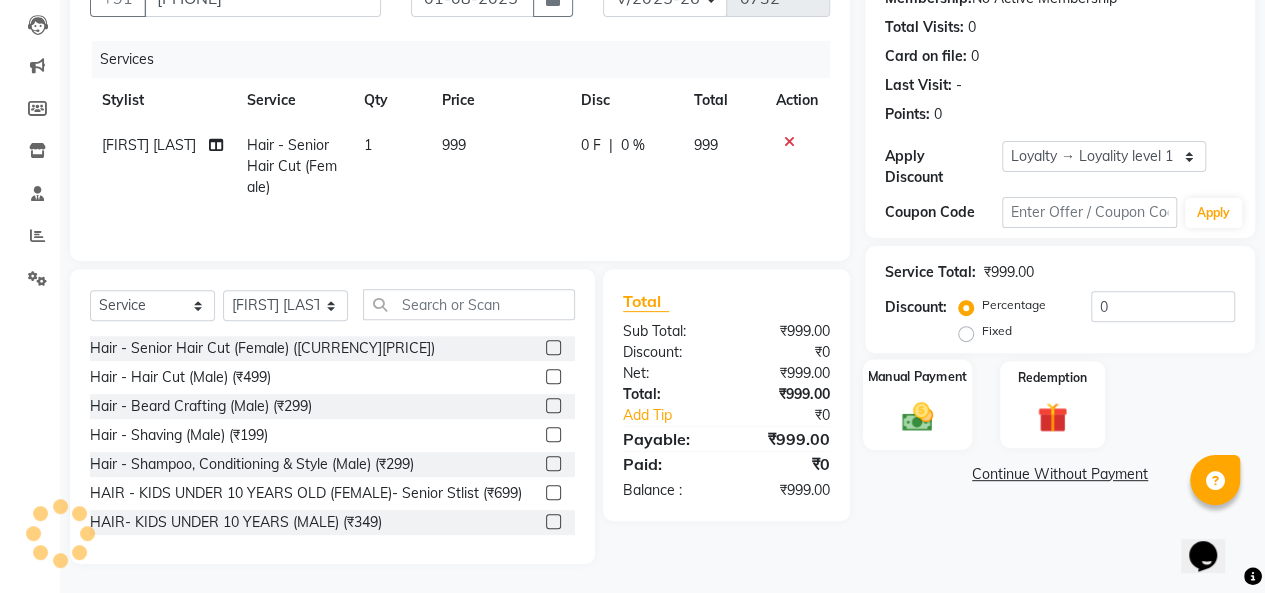 click on "Manual Payment" 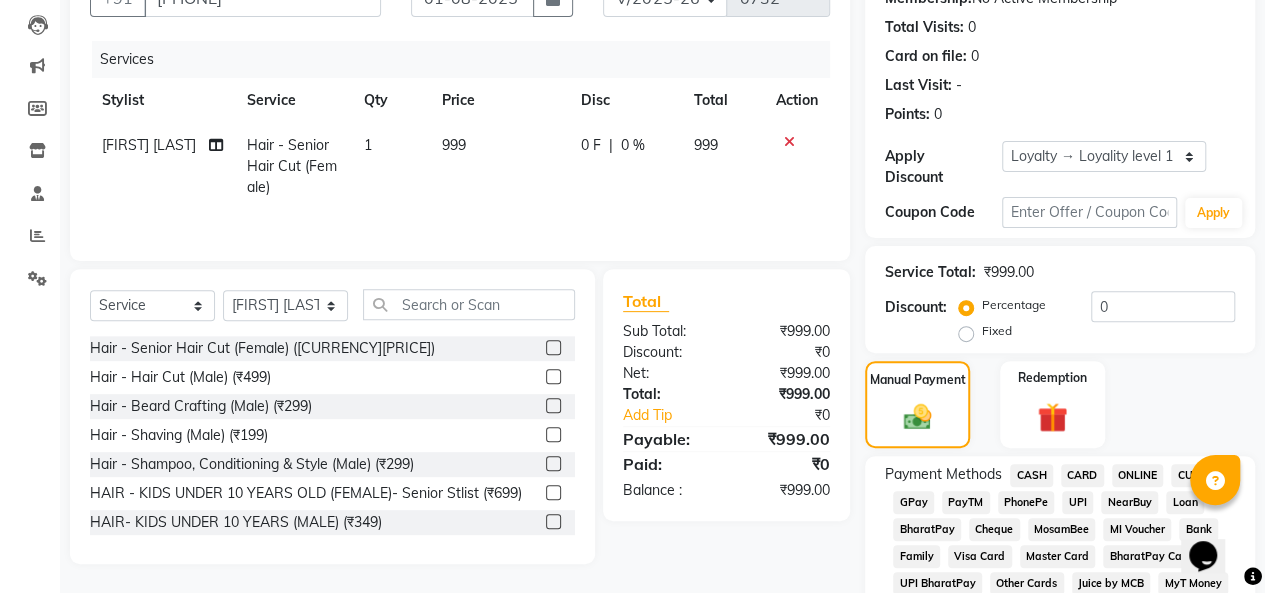 click on "UPI" 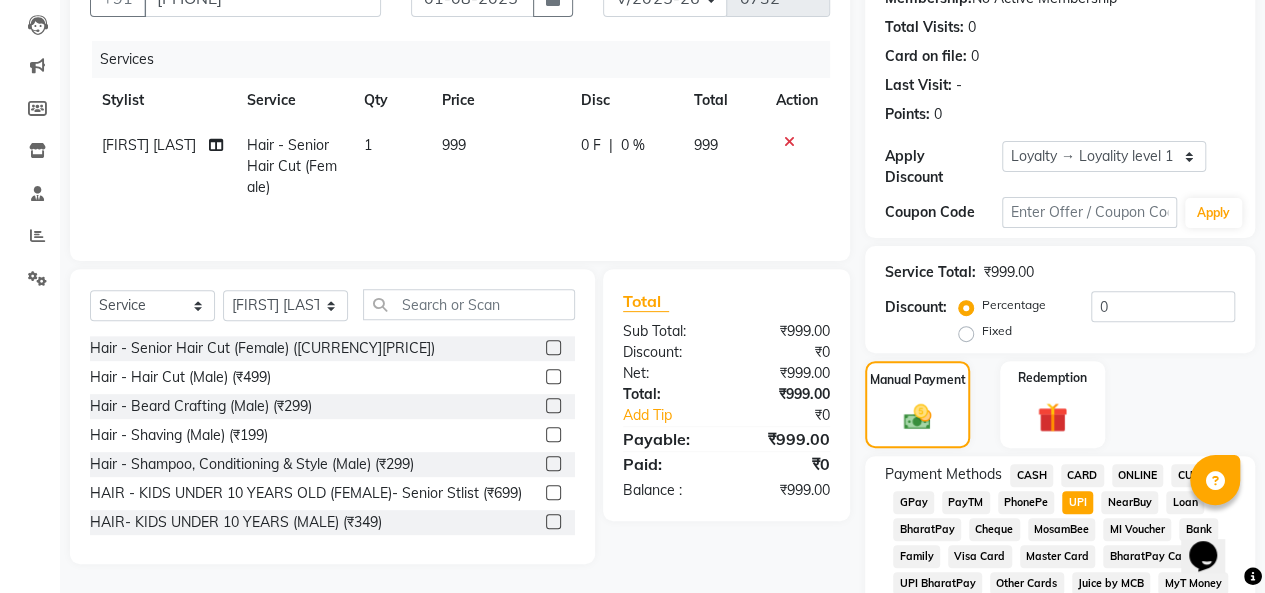 scroll, scrollTop: 1046, scrollLeft: 0, axis: vertical 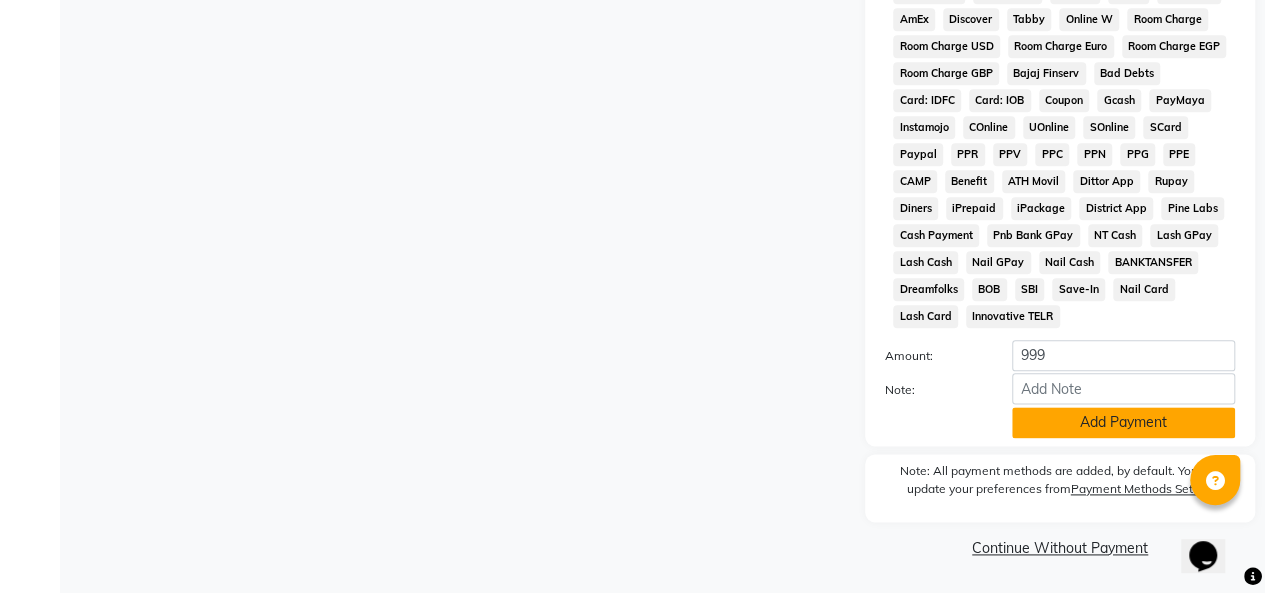 click on "Add Payment" 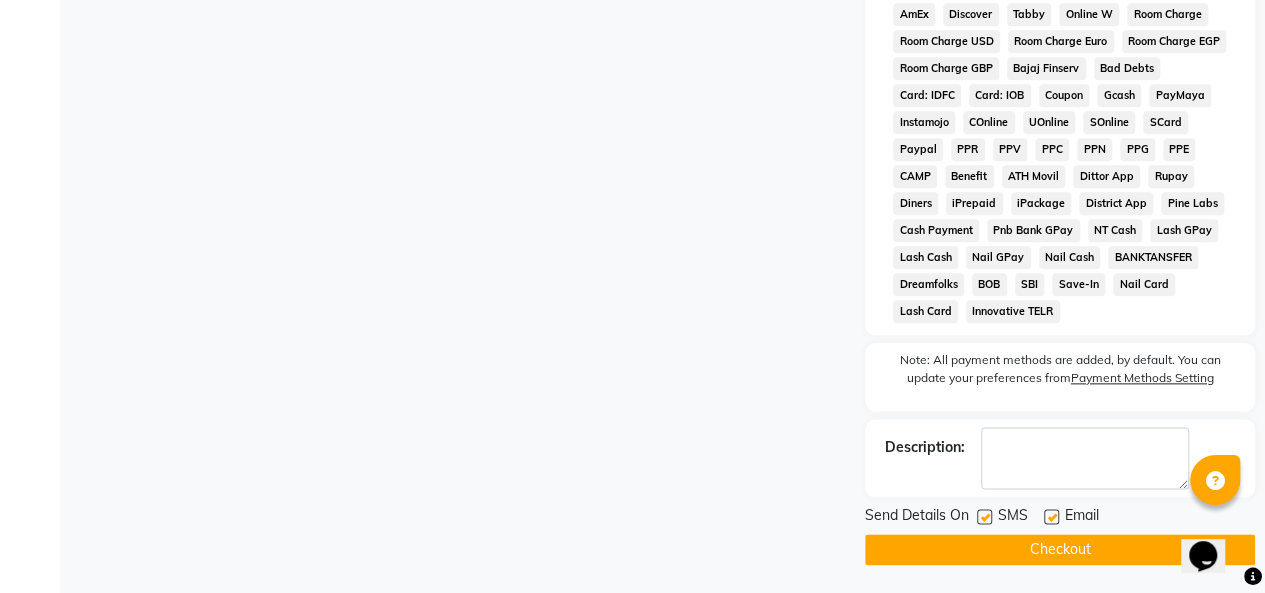 scroll, scrollTop: 1052, scrollLeft: 0, axis: vertical 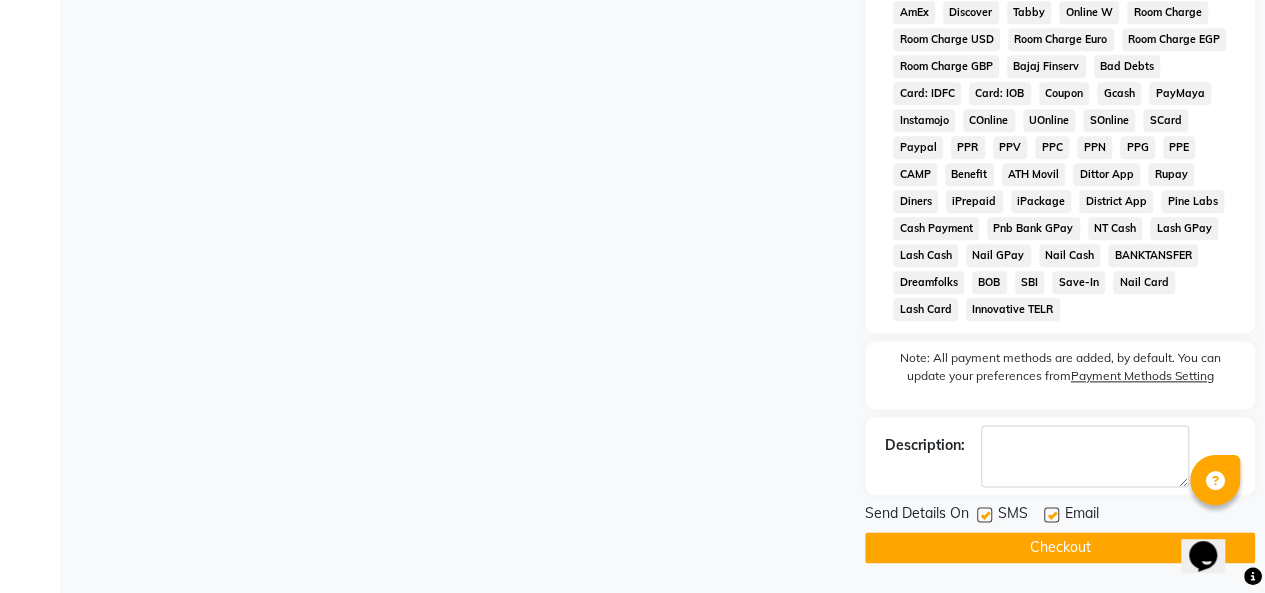 click on "Checkout" 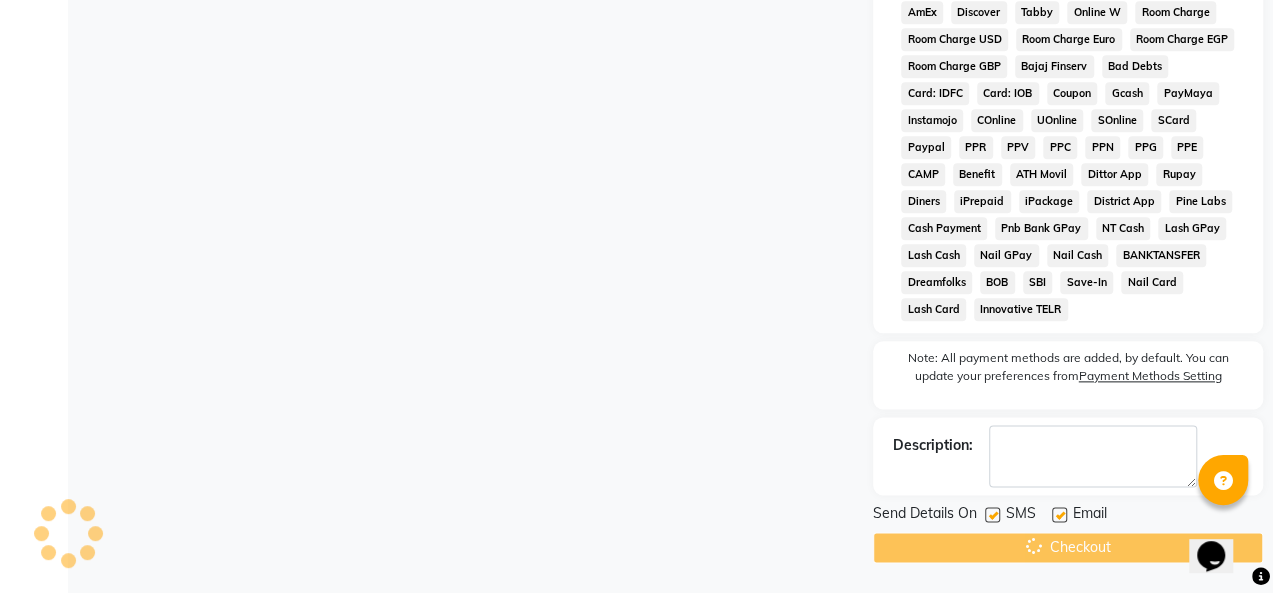 scroll, scrollTop: 0, scrollLeft: 0, axis: both 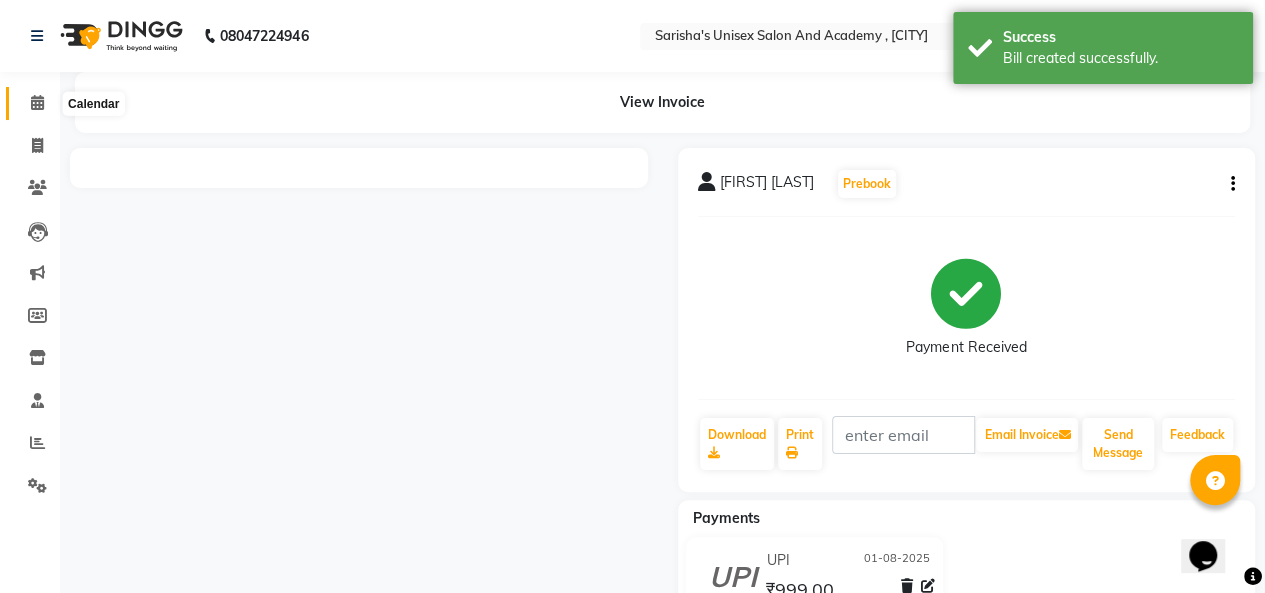 click 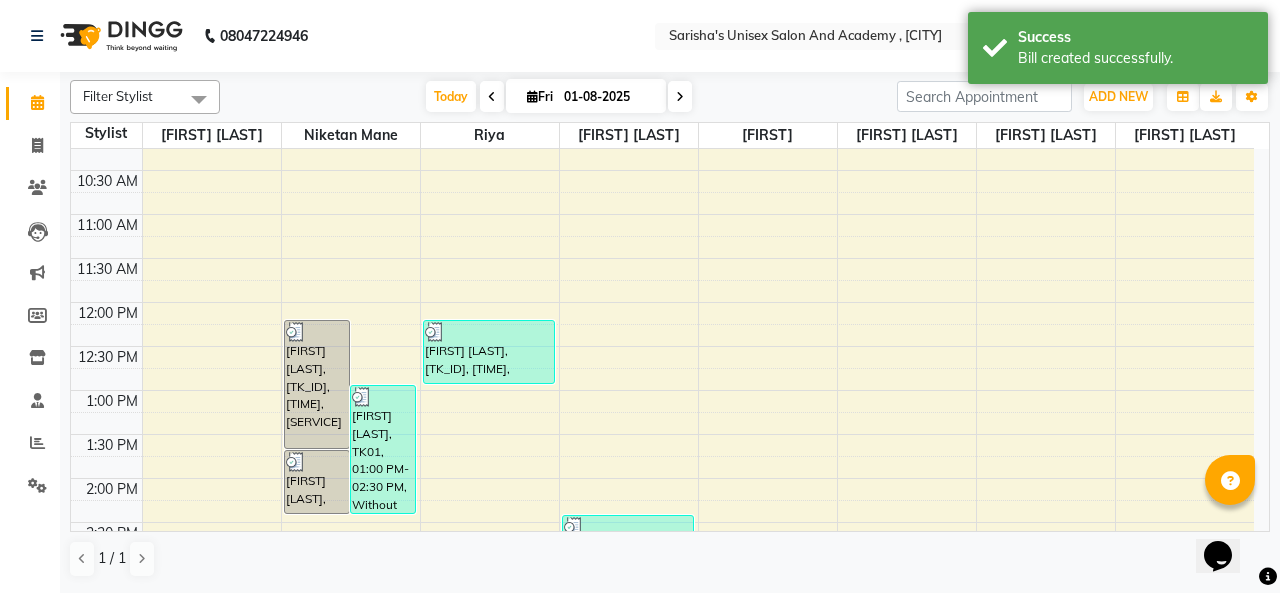scroll, scrollTop: 300, scrollLeft: 0, axis: vertical 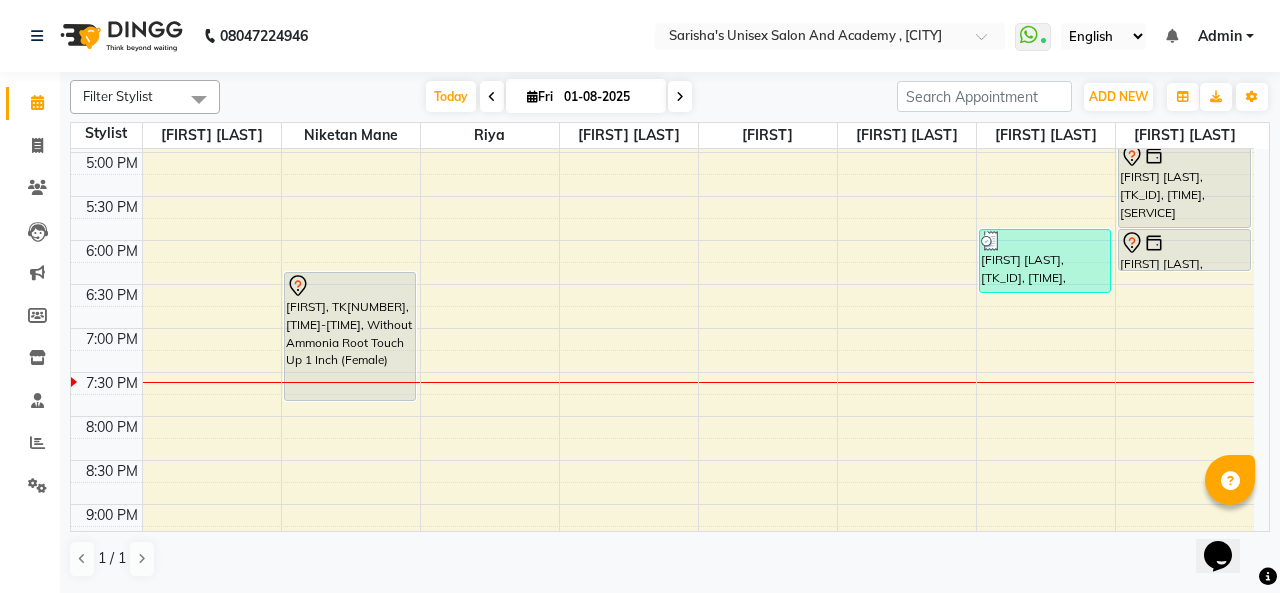 click at bounding box center [680, 97] 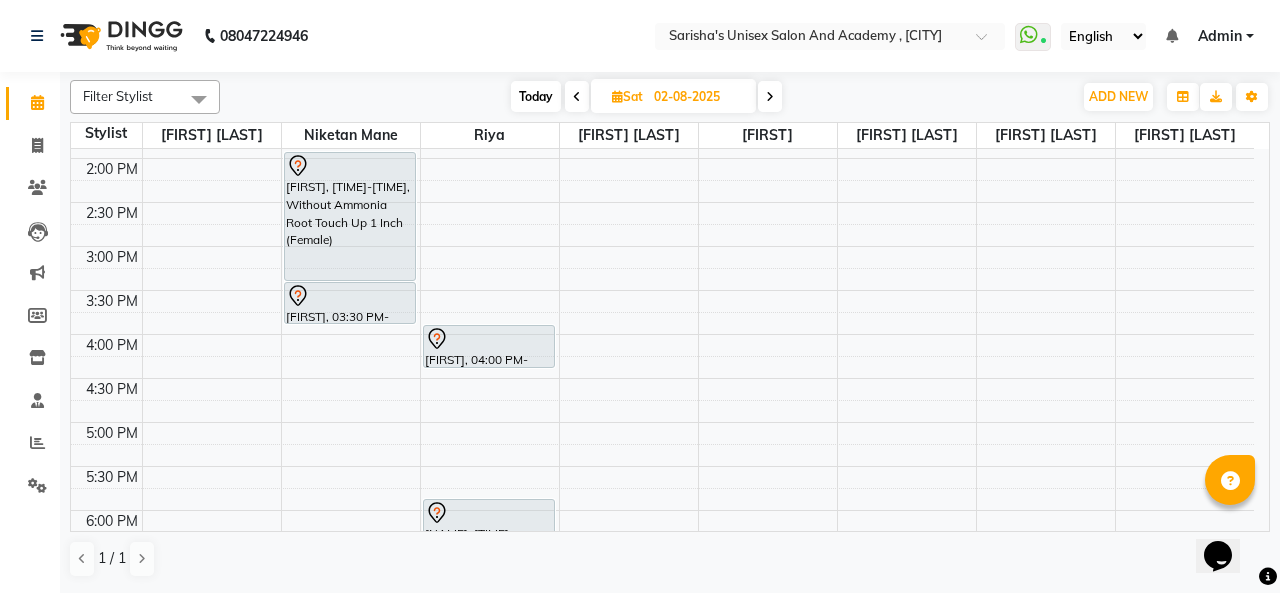 scroll, scrollTop: 330, scrollLeft: 0, axis: vertical 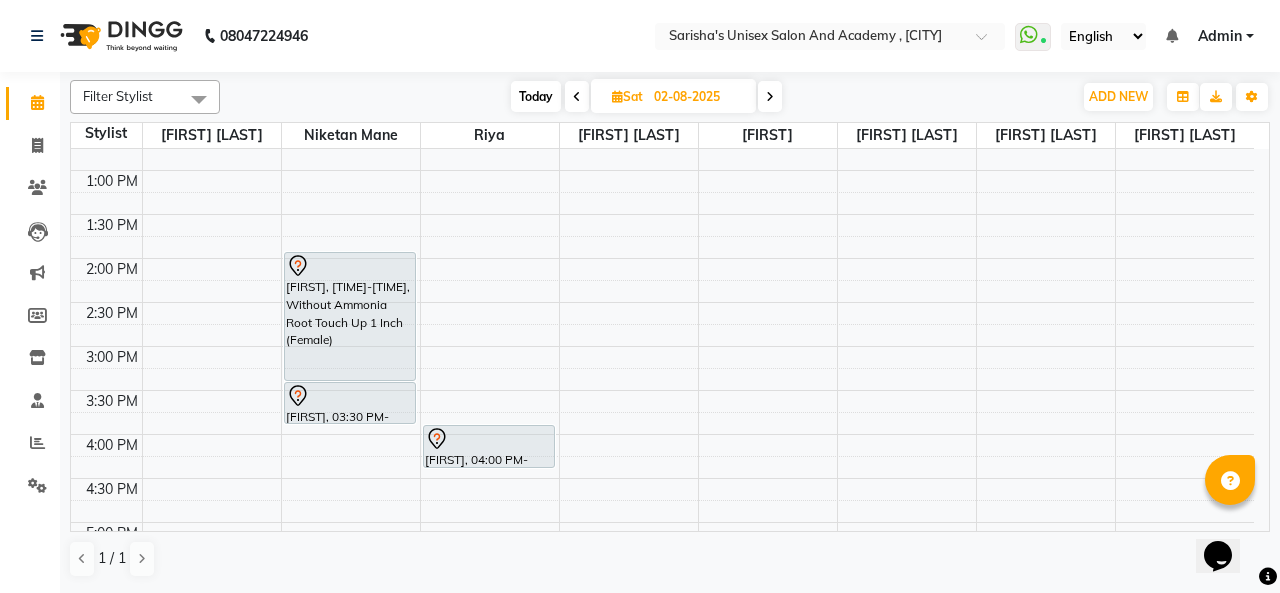 click at bounding box center [350, 266] 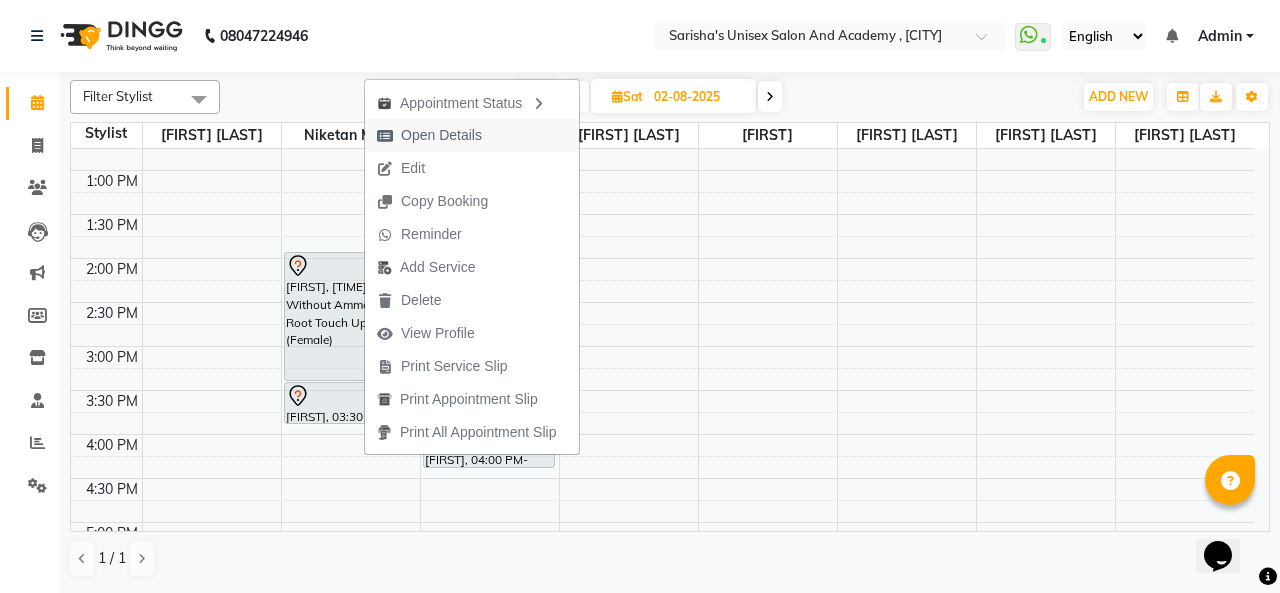 click on "Open Details" at bounding box center [429, 135] 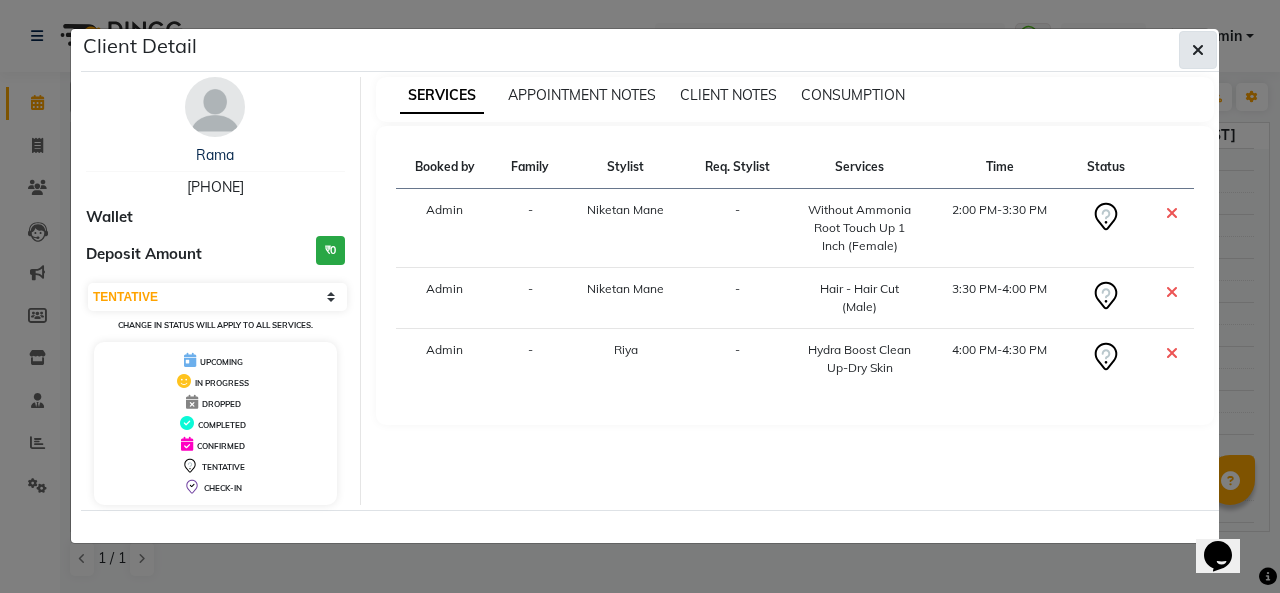 click 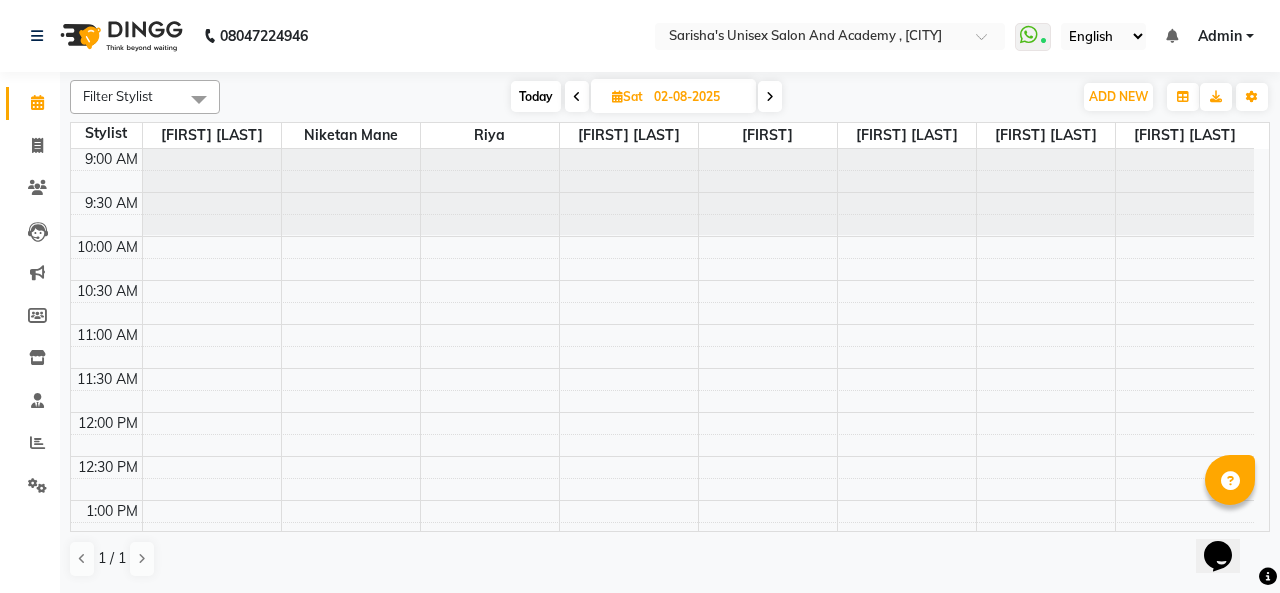 scroll, scrollTop: 400, scrollLeft: 0, axis: vertical 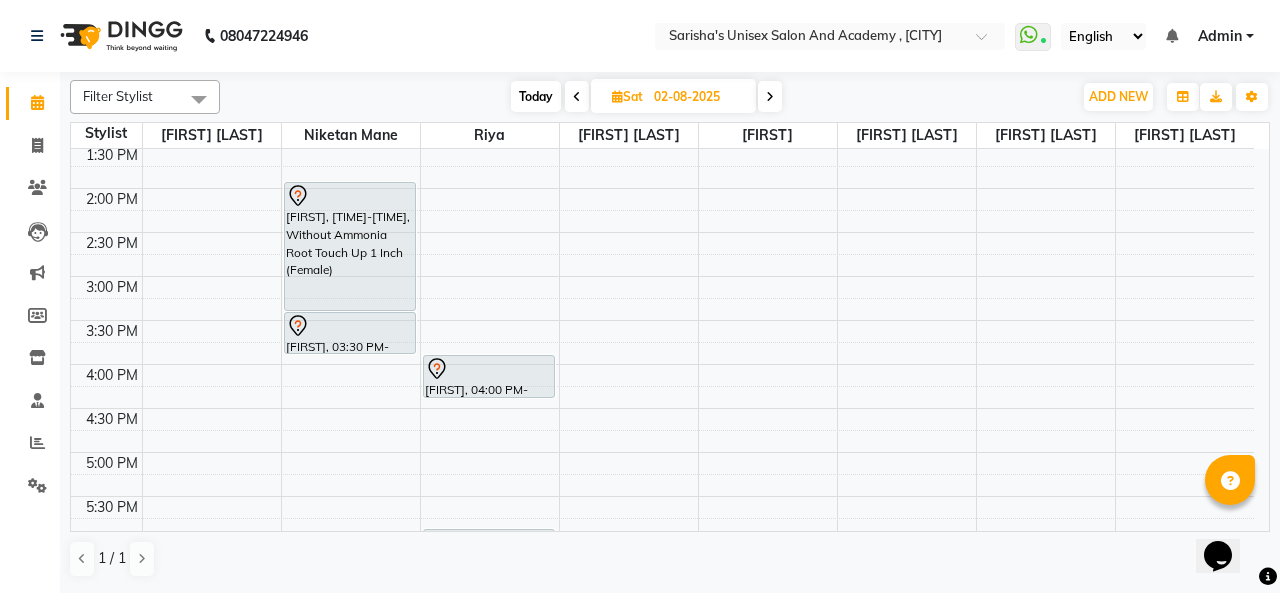 click at bounding box center (577, 97) 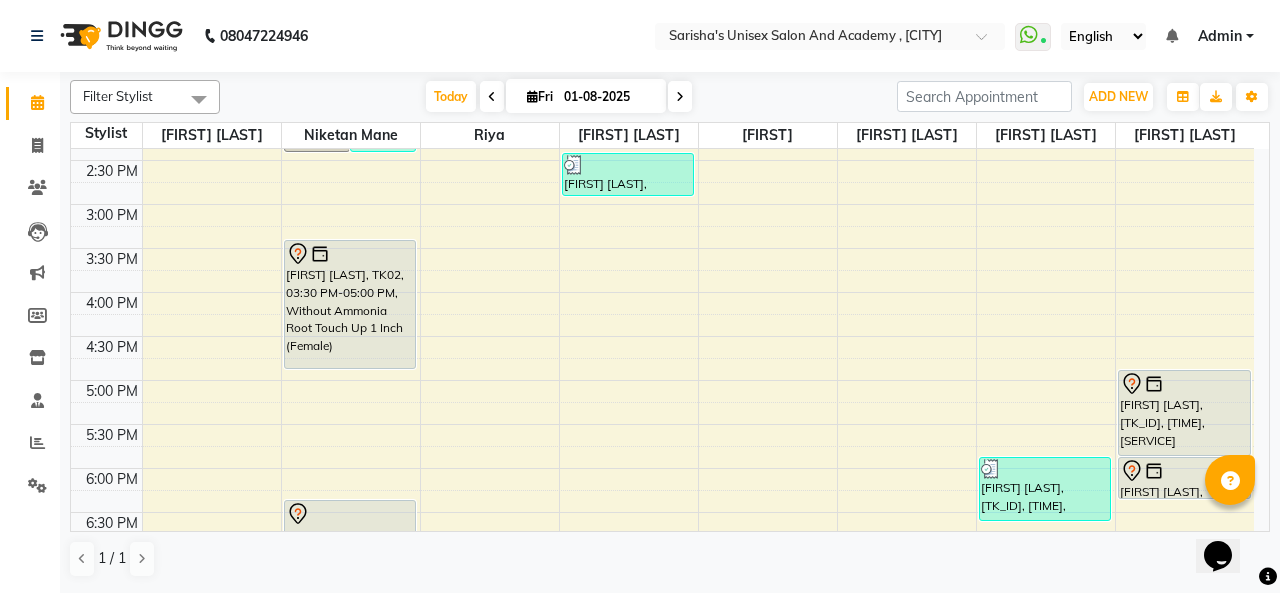 scroll, scrollTop: 430, scrollLeft: 0, axis: vertical 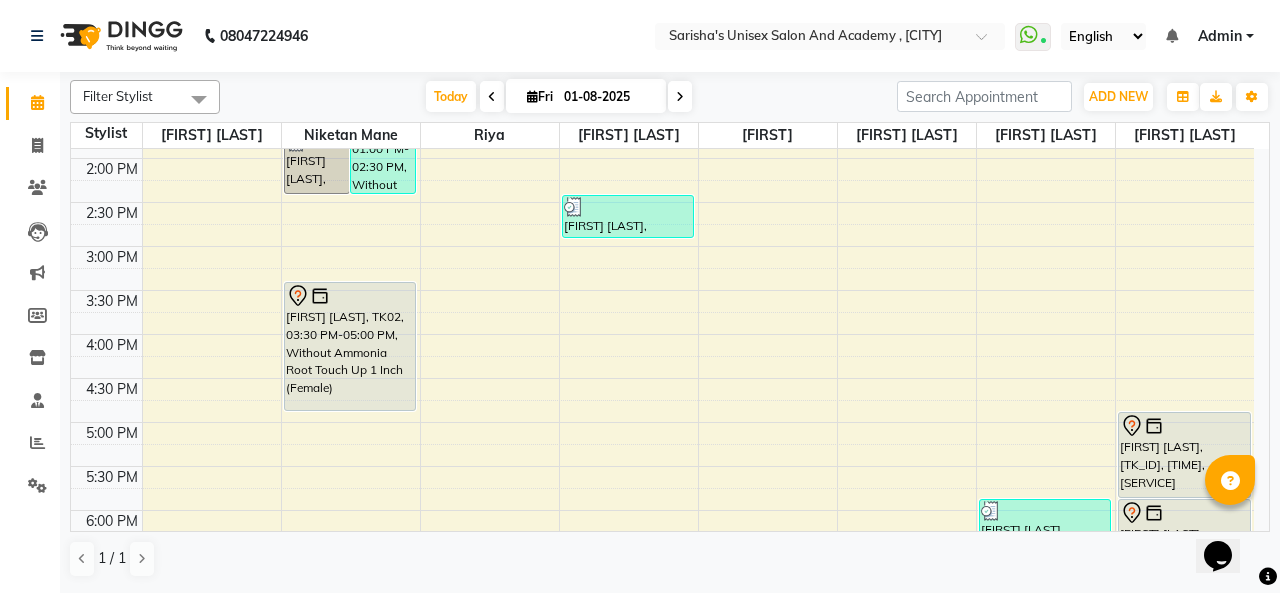 click at bounding box center (350, 296) 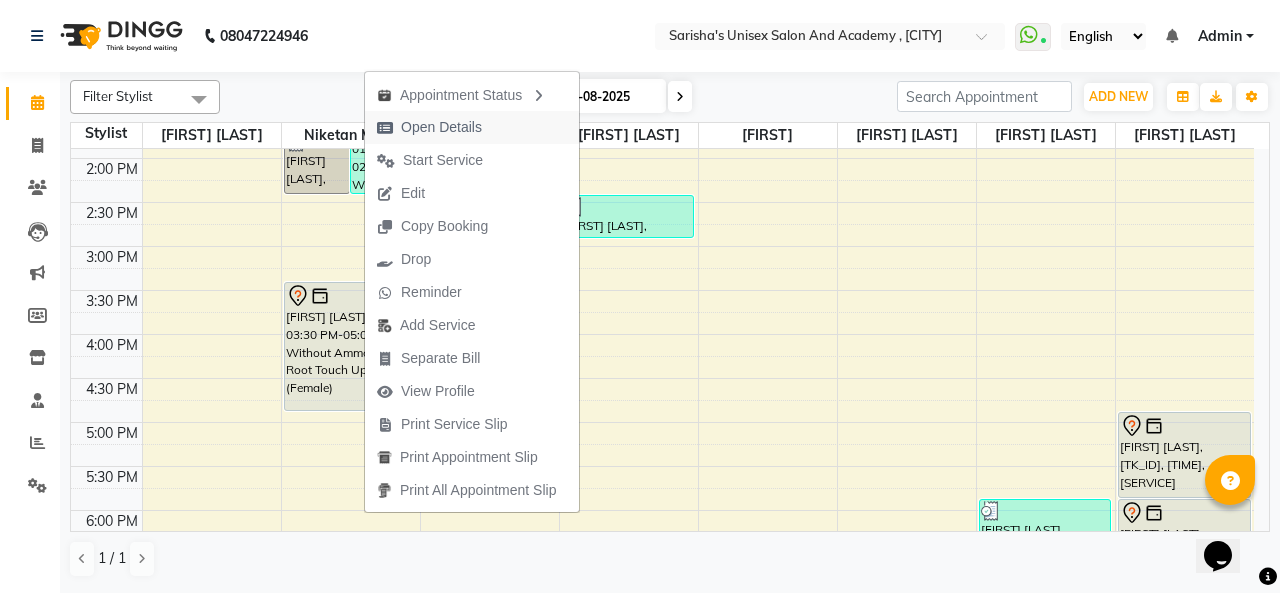 click on "Open Details" at bounding box center (441, 127) 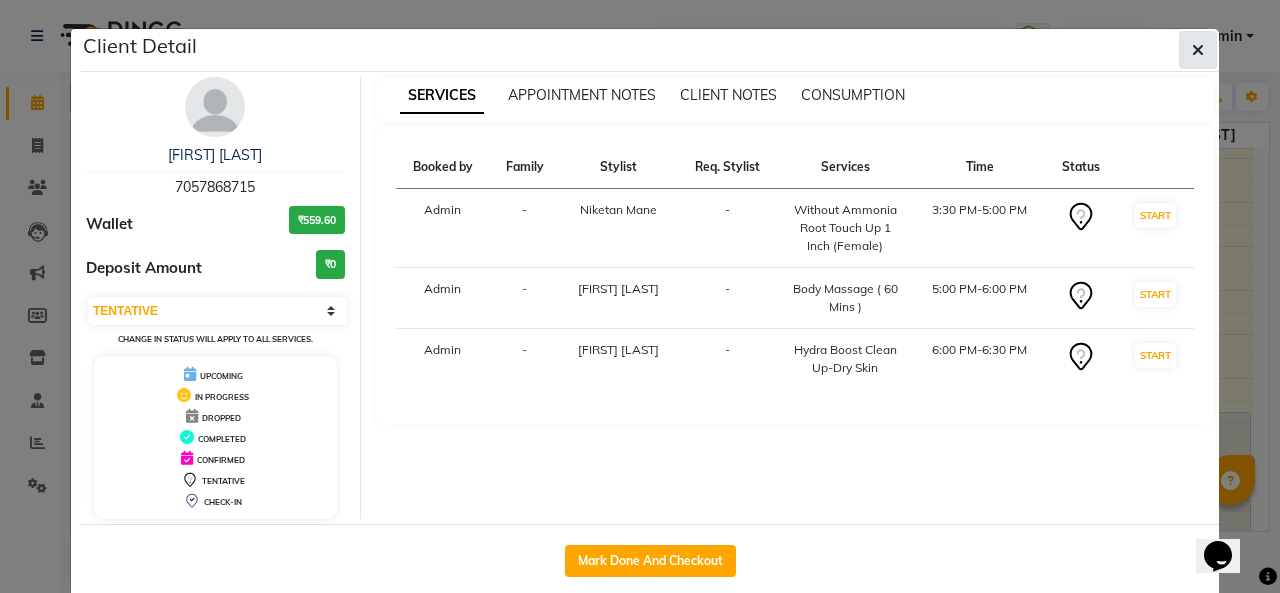 click 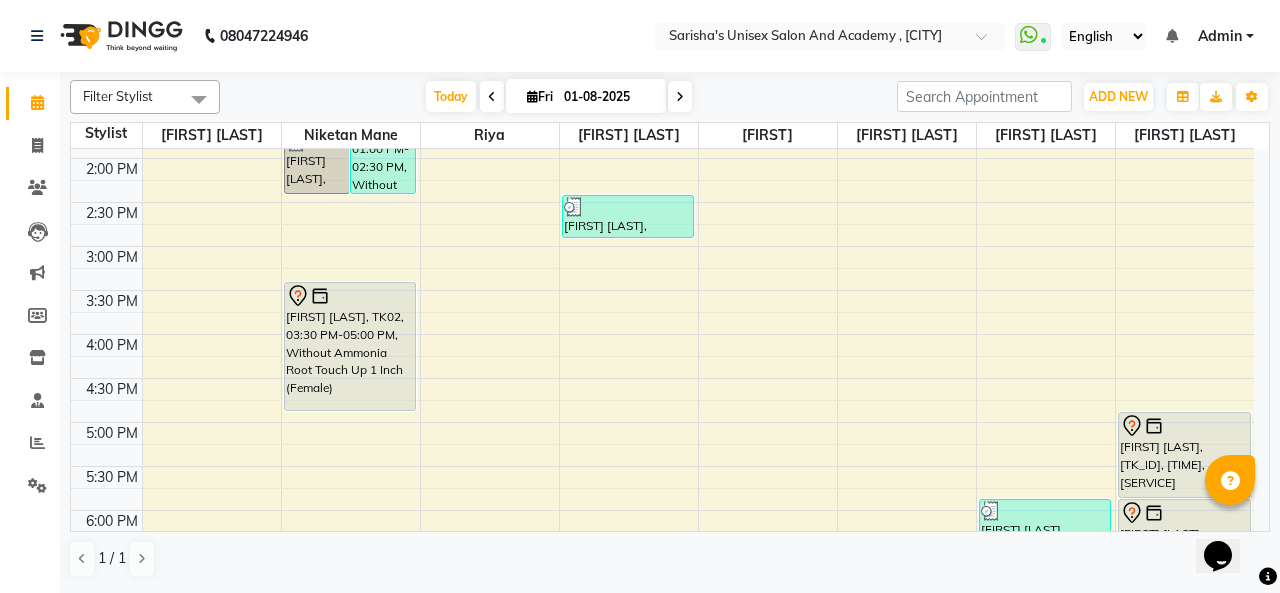 drag, startPoint x: 1180, startPoint y: 52, endPoint x: 828, endPoint y: 73, distance: 352.62585 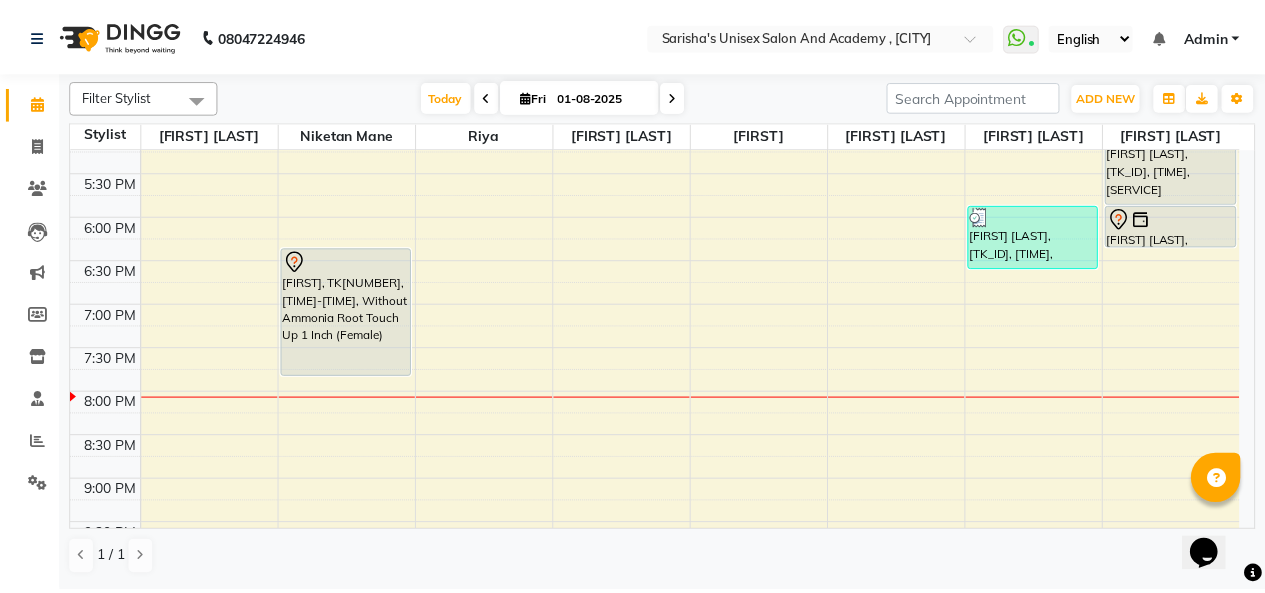 scroll, scrollTop: 730, scrollLeft: 0, axis: vertical 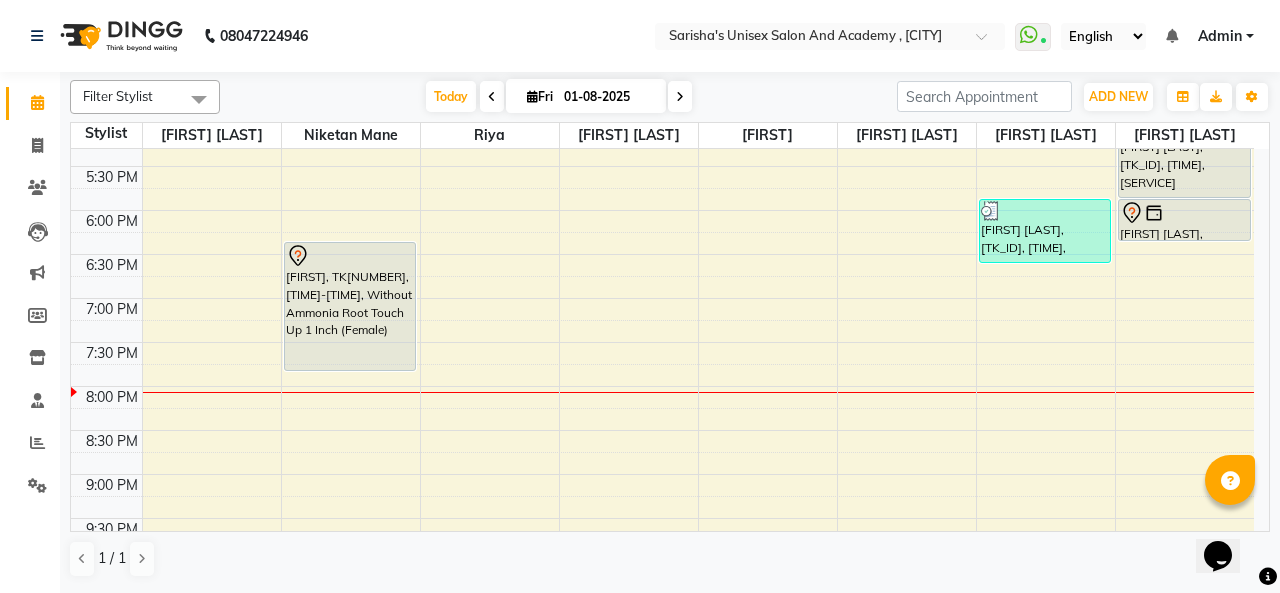click at bounding box center [350, 256] 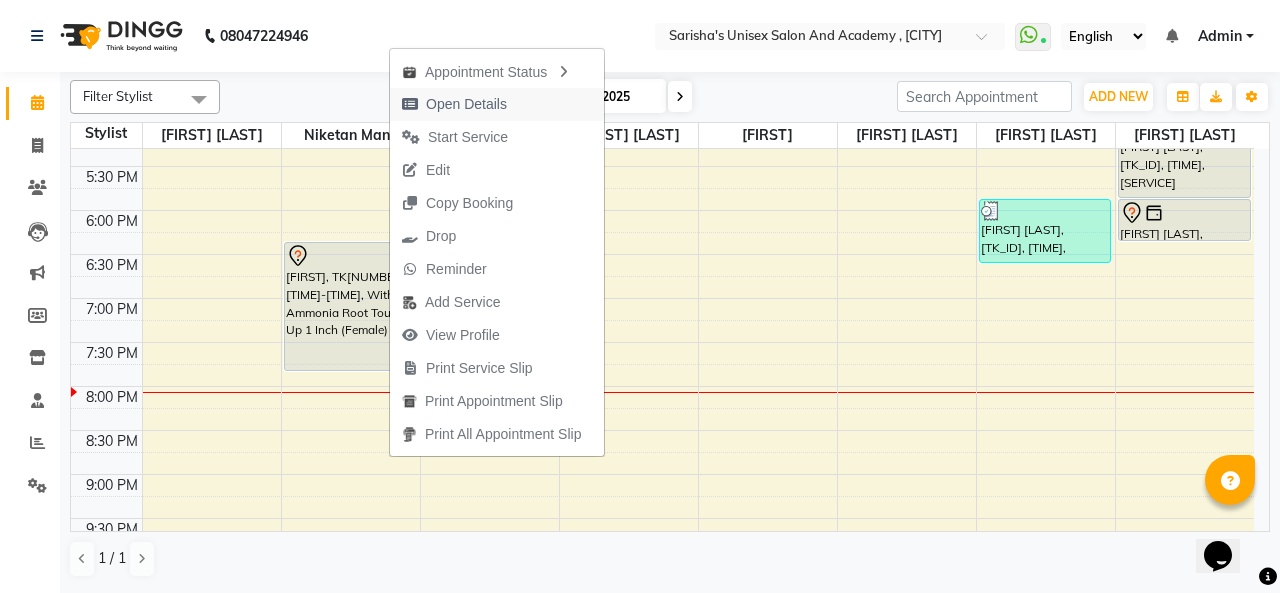 click on "Open Details" at bounding box center [466, 104] 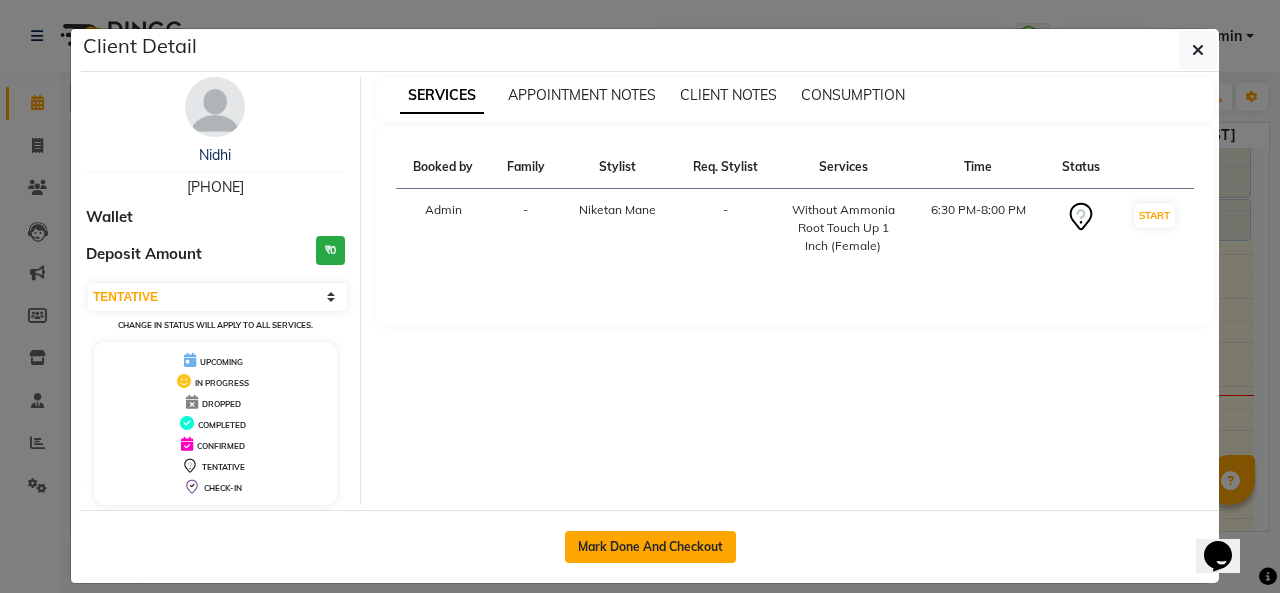 click on "Mark Done And Checkout" 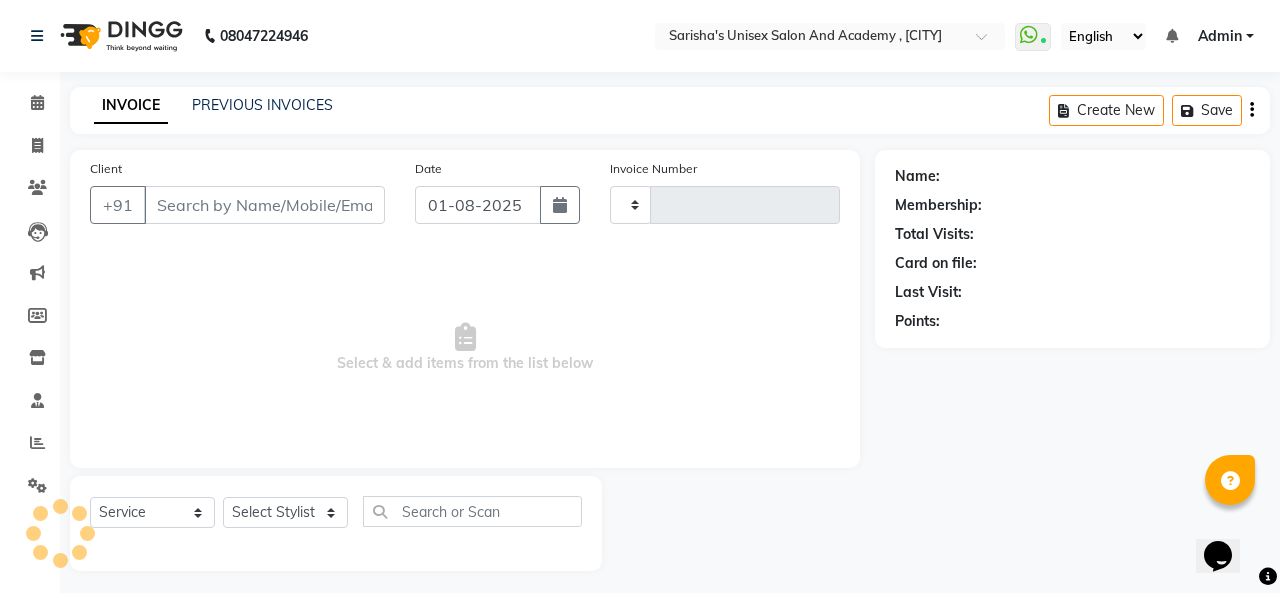 type on "0733" 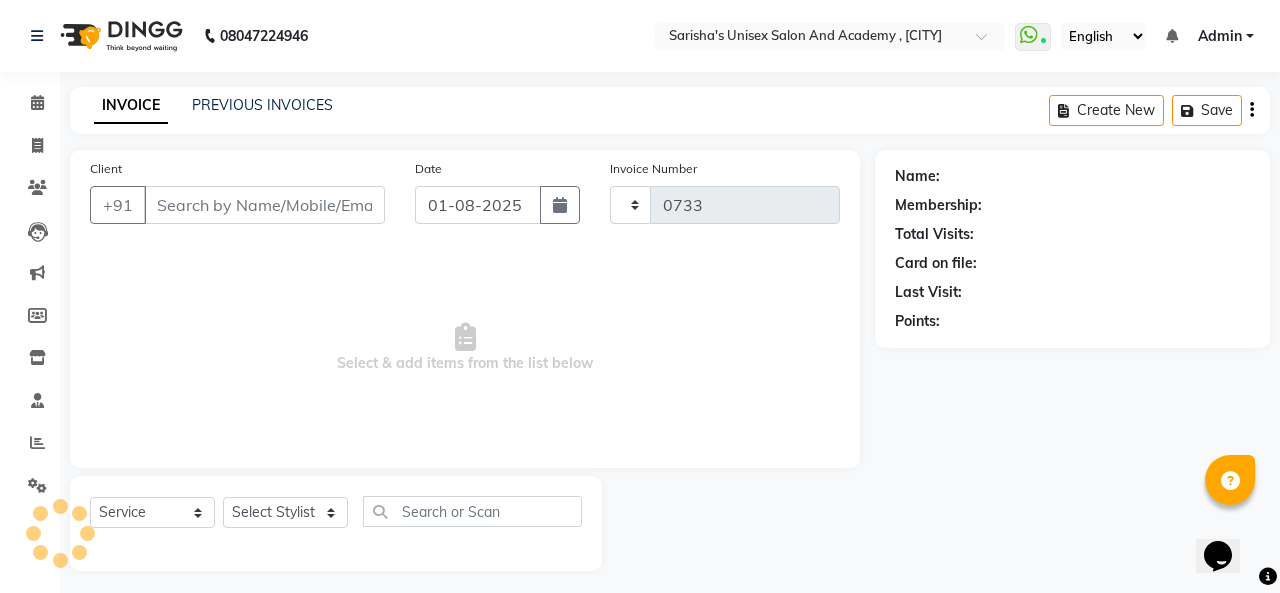 select on "665" 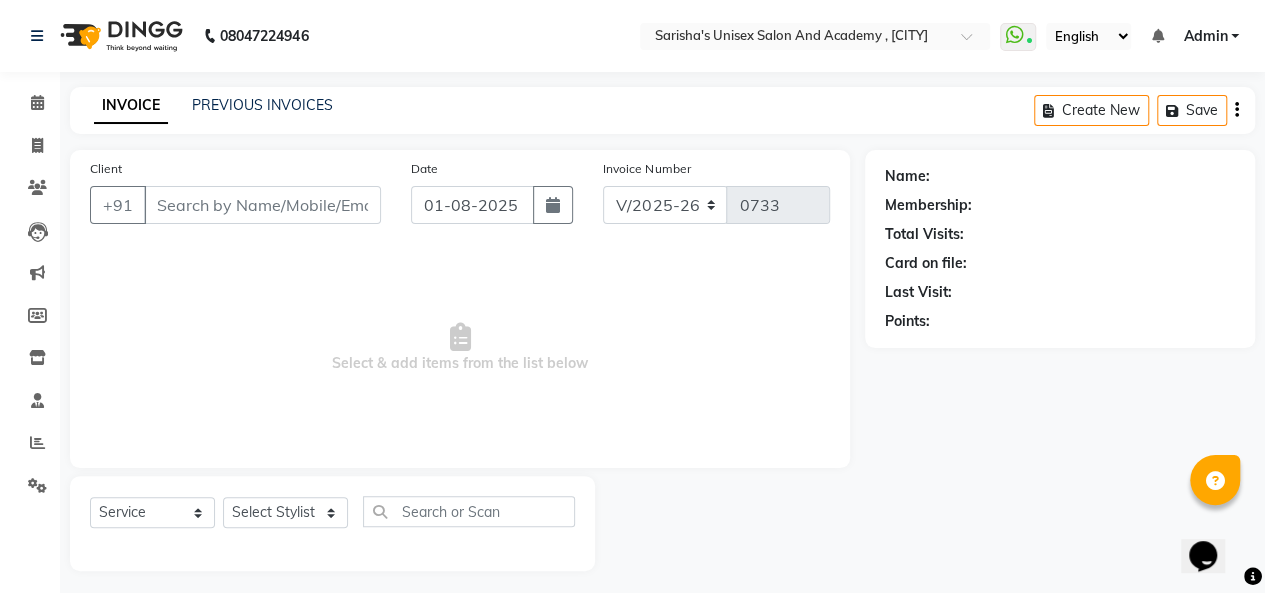 type on "[PHONE]" 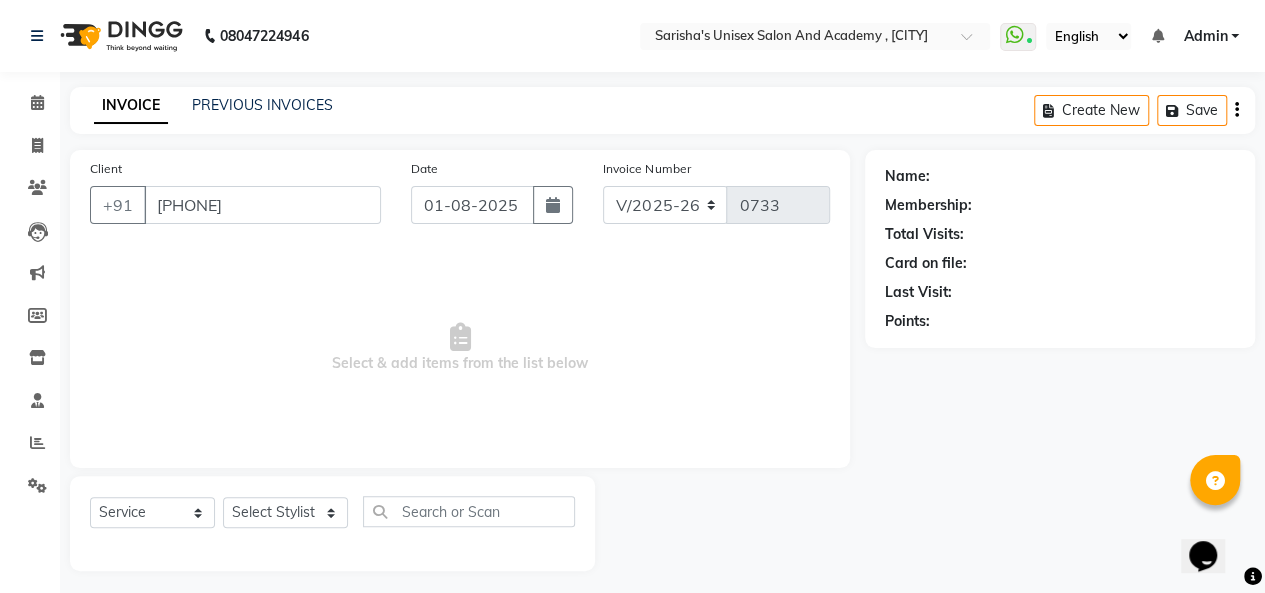 select on "43907" 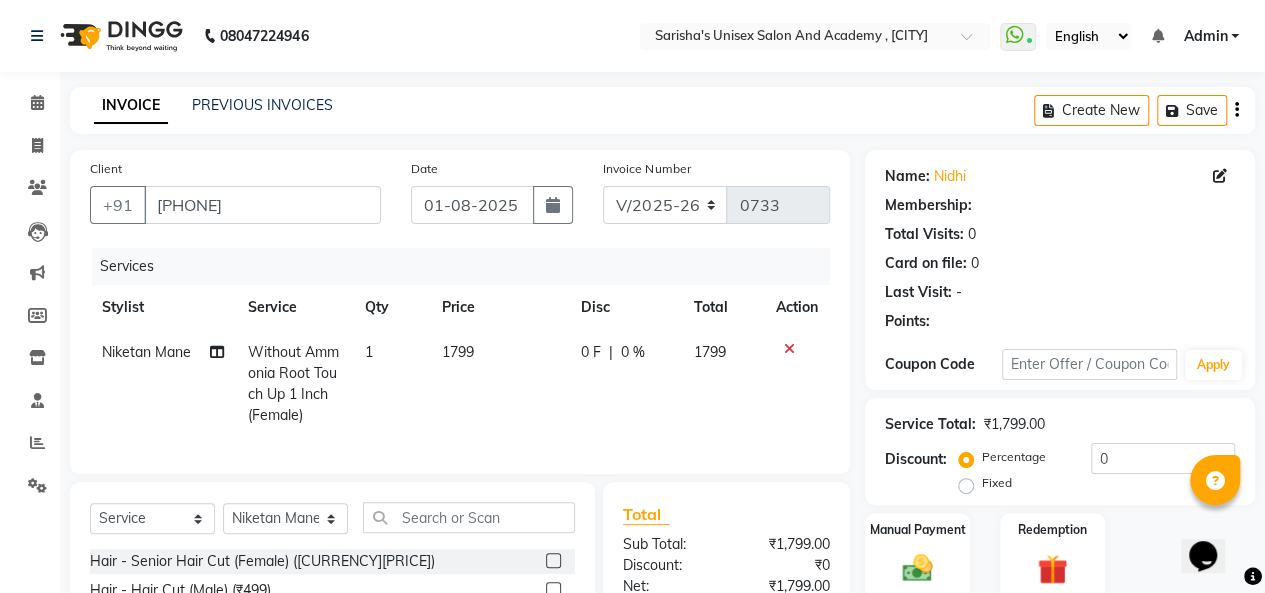 select on "1: Object" 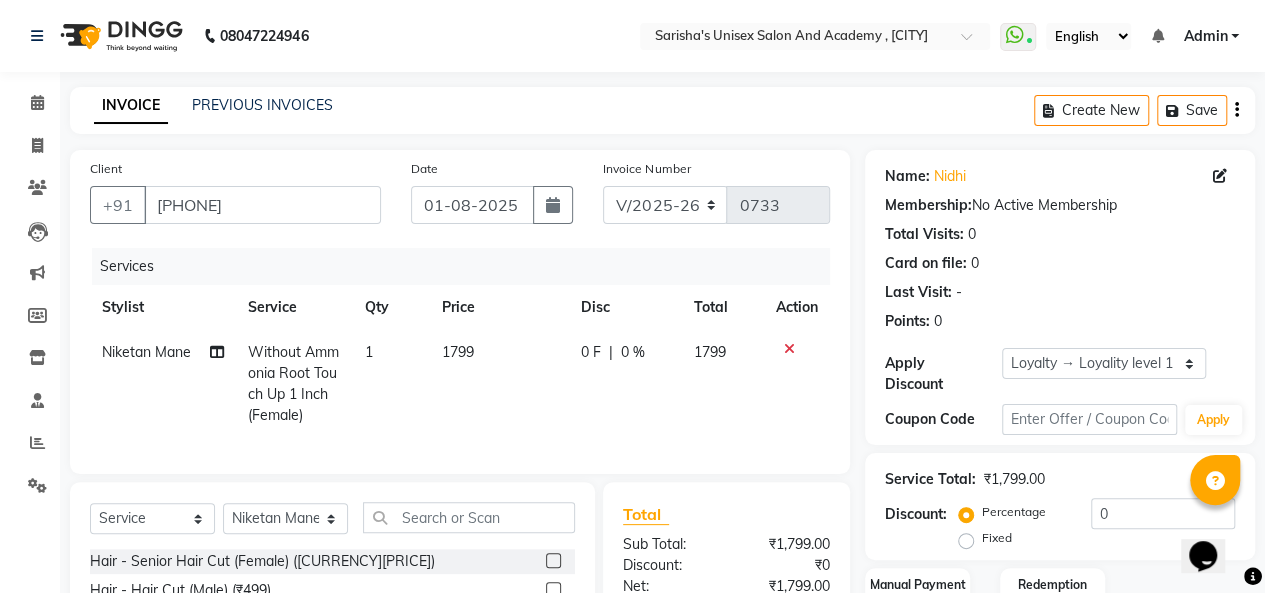 click on "1799" 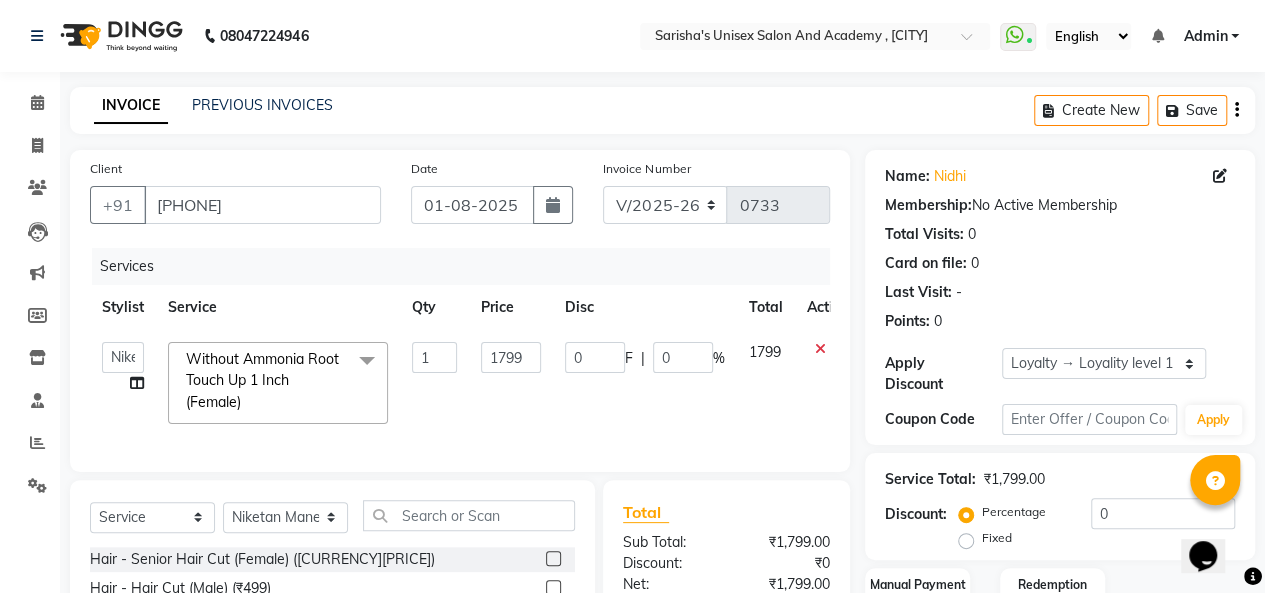 click on "1799" 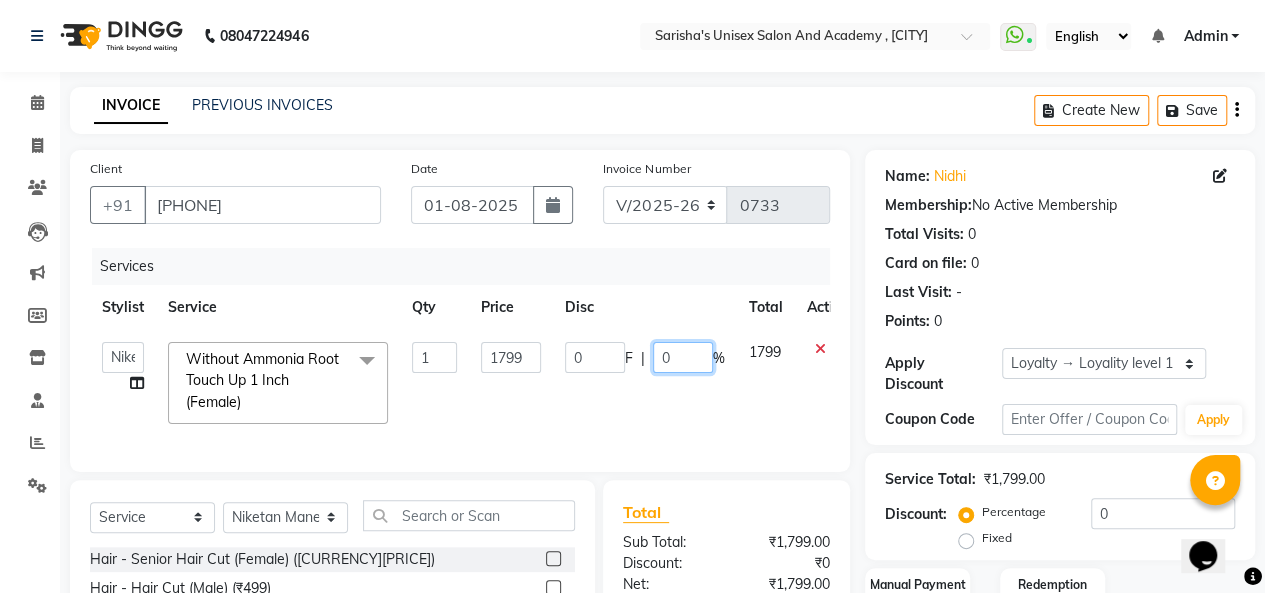 click on "0" 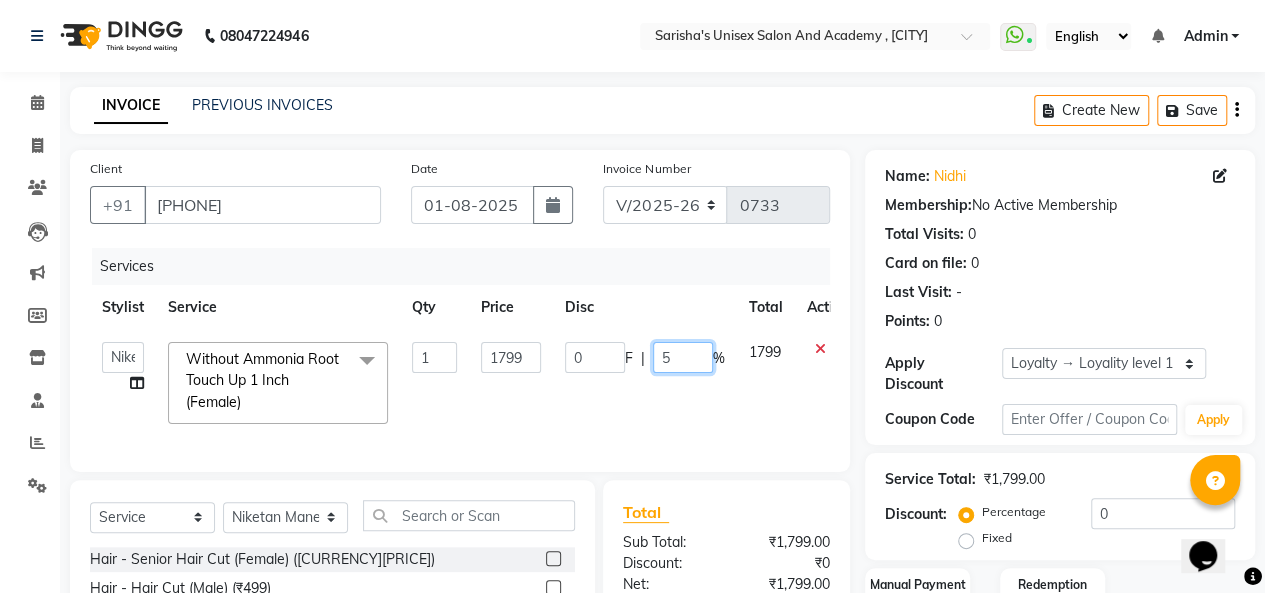 type on "50" 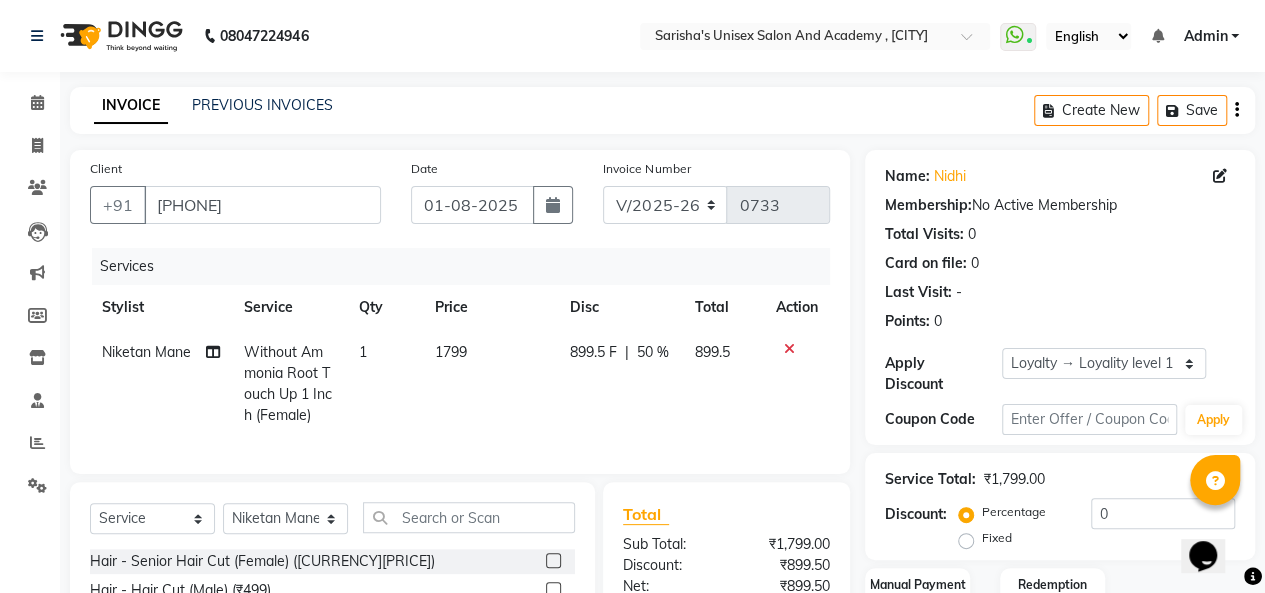click on "[FIRST] [LAST] Without Ammonia Root Touch Up 1 Inch (Female) 1 1799 899.5 F | 50 % 899.5" 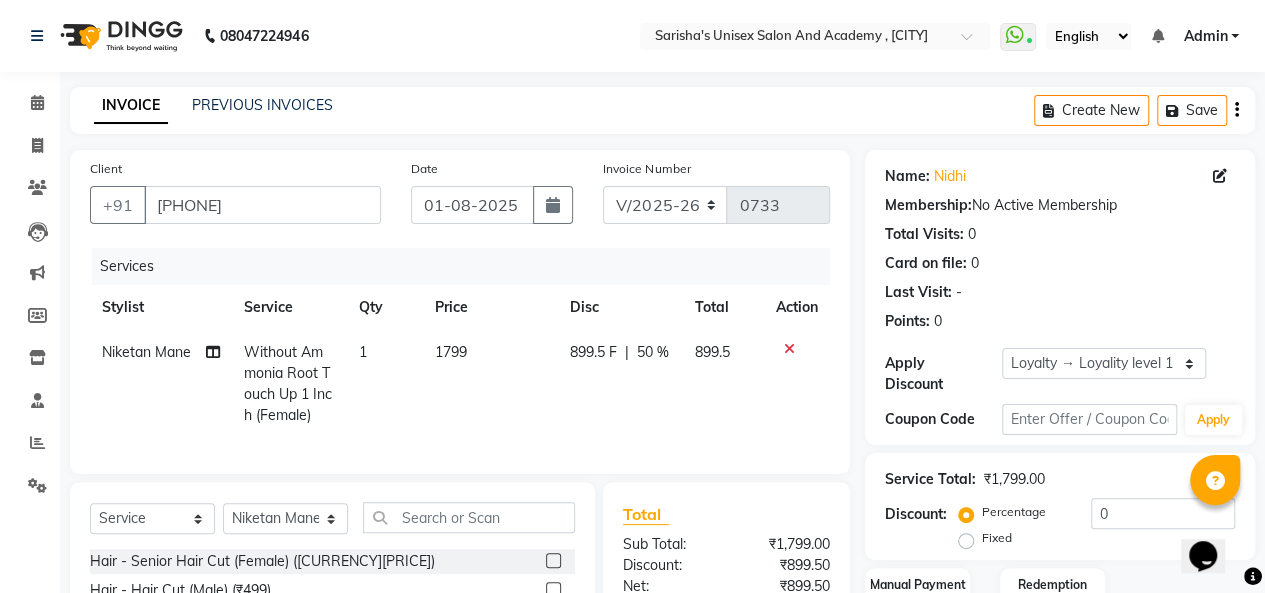 click on "50 %" 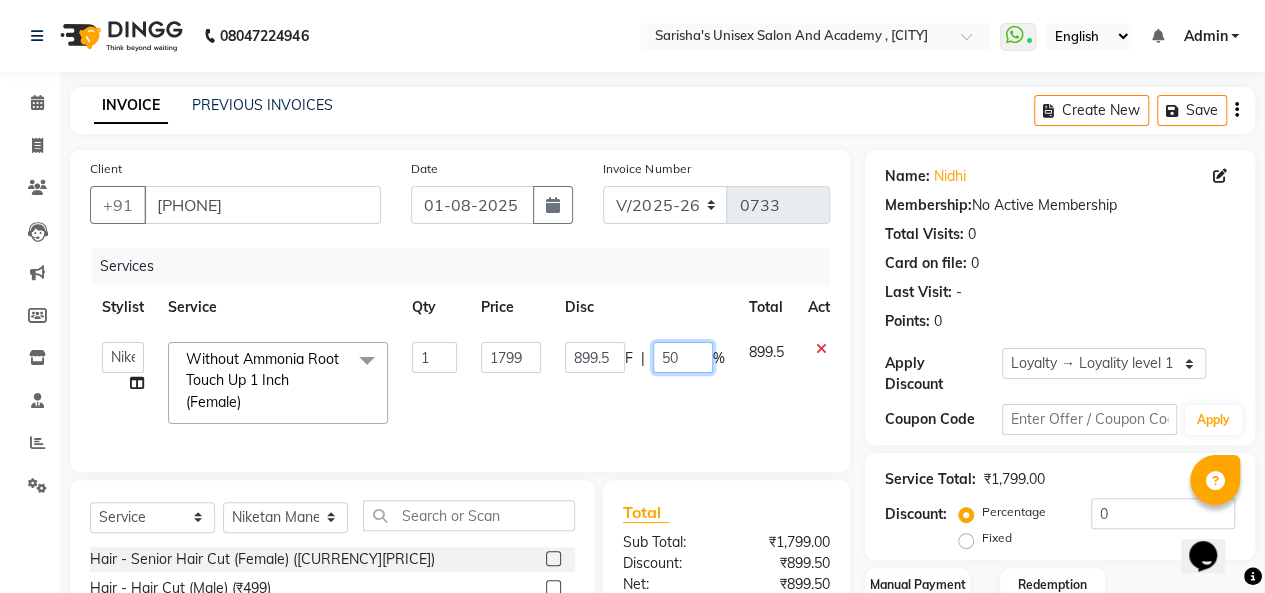 click on "50" 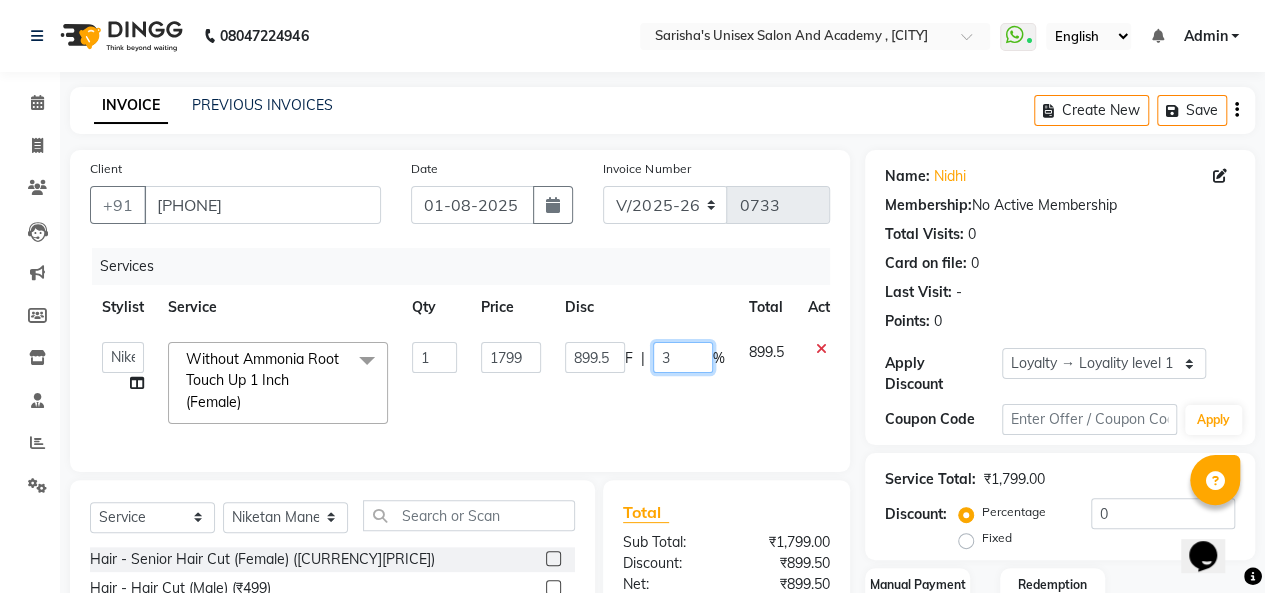 type on "30" 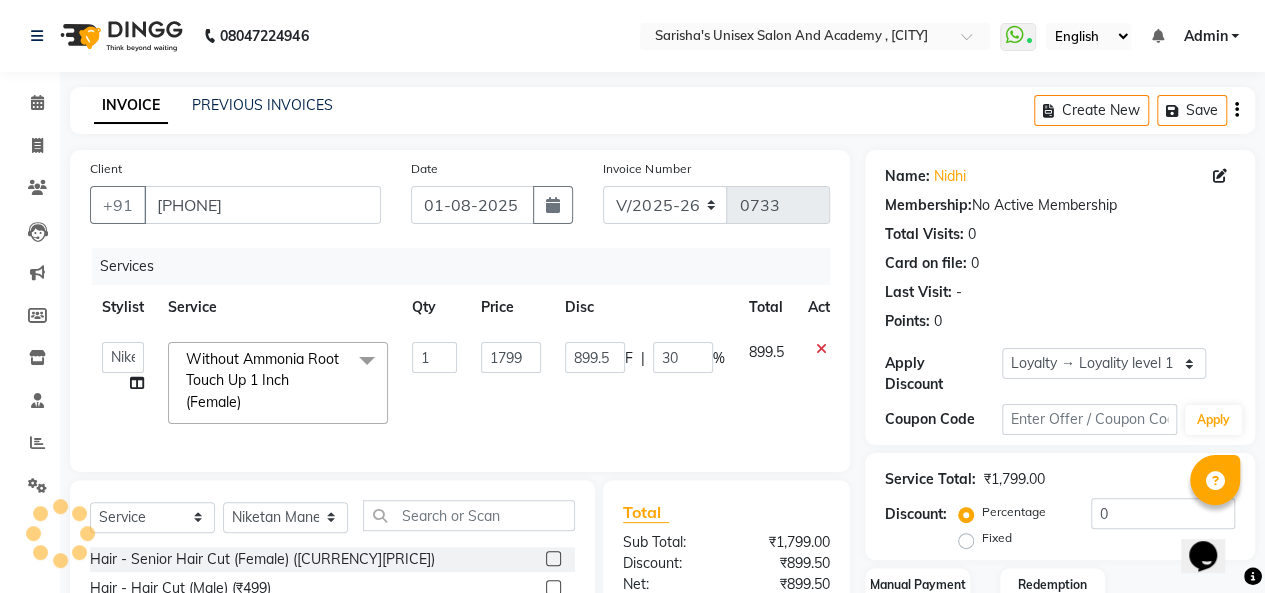 click on "[NUMBER] F | [PERCENTAGE]" 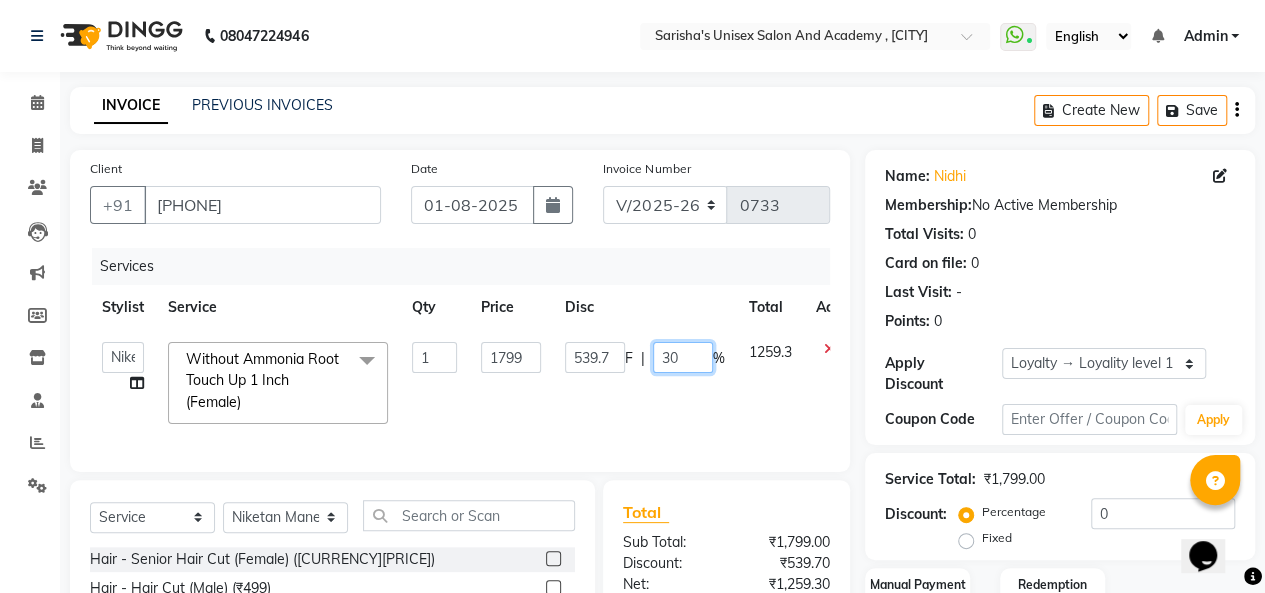 click on "30" 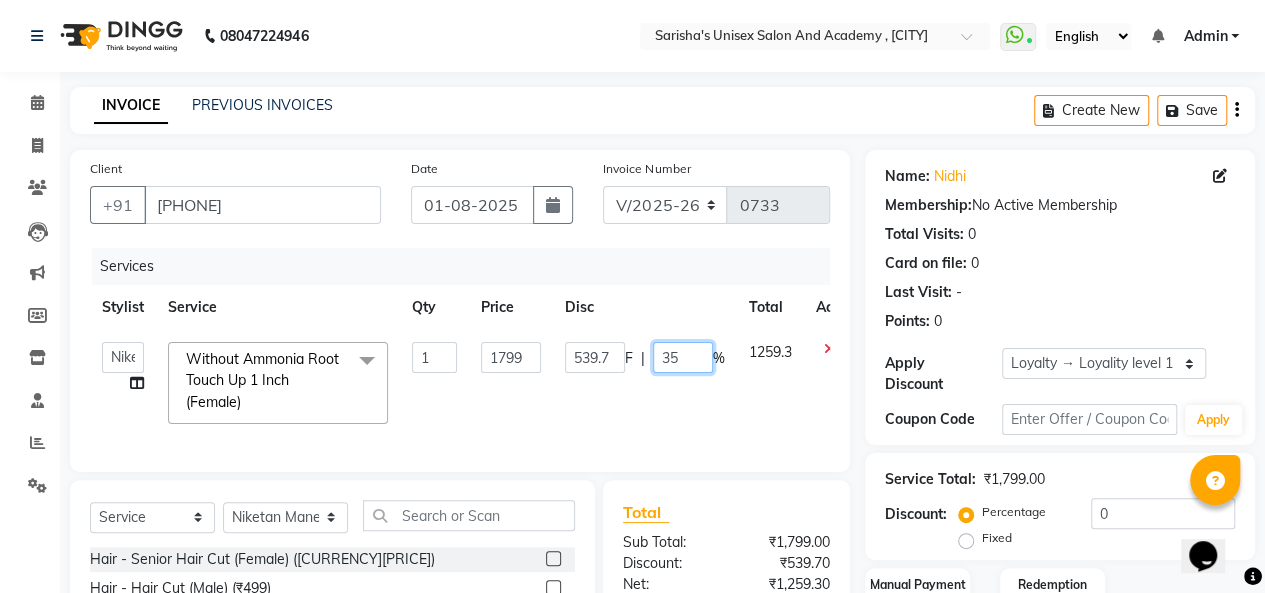 type on "3" 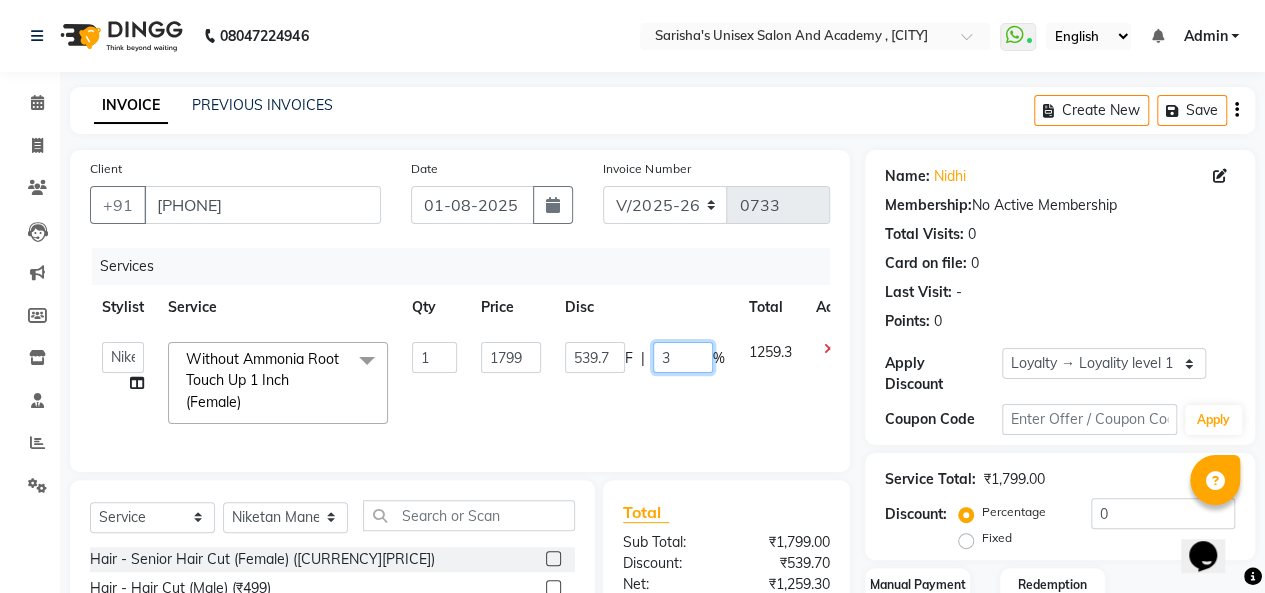 type 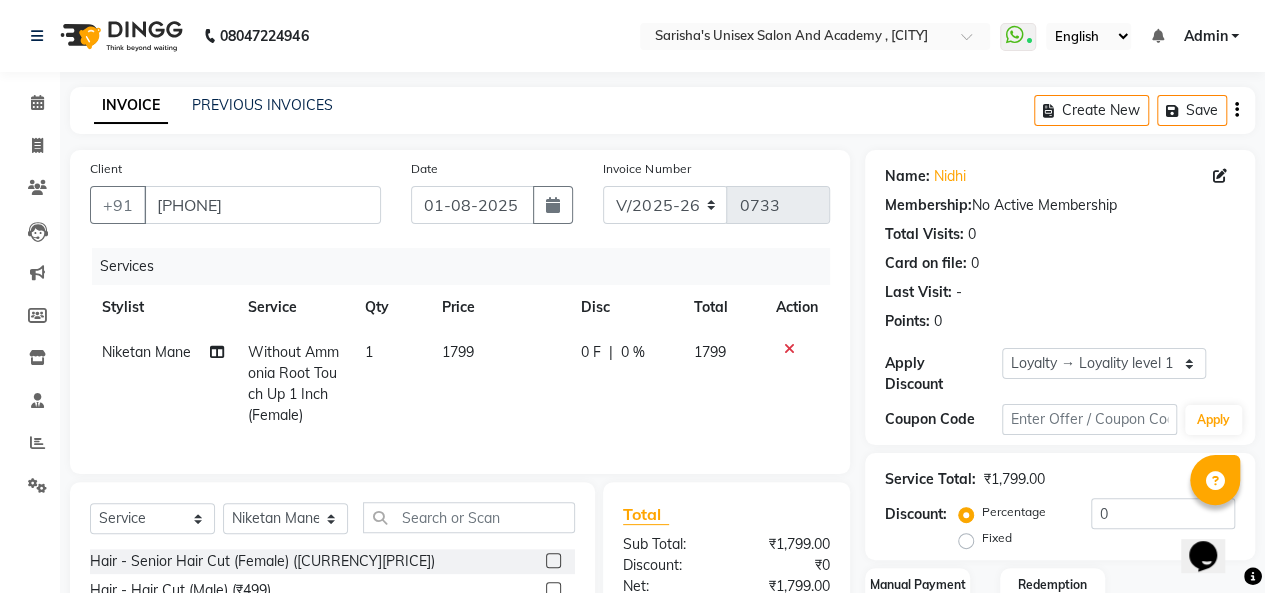 click on "0 F | 0 %" 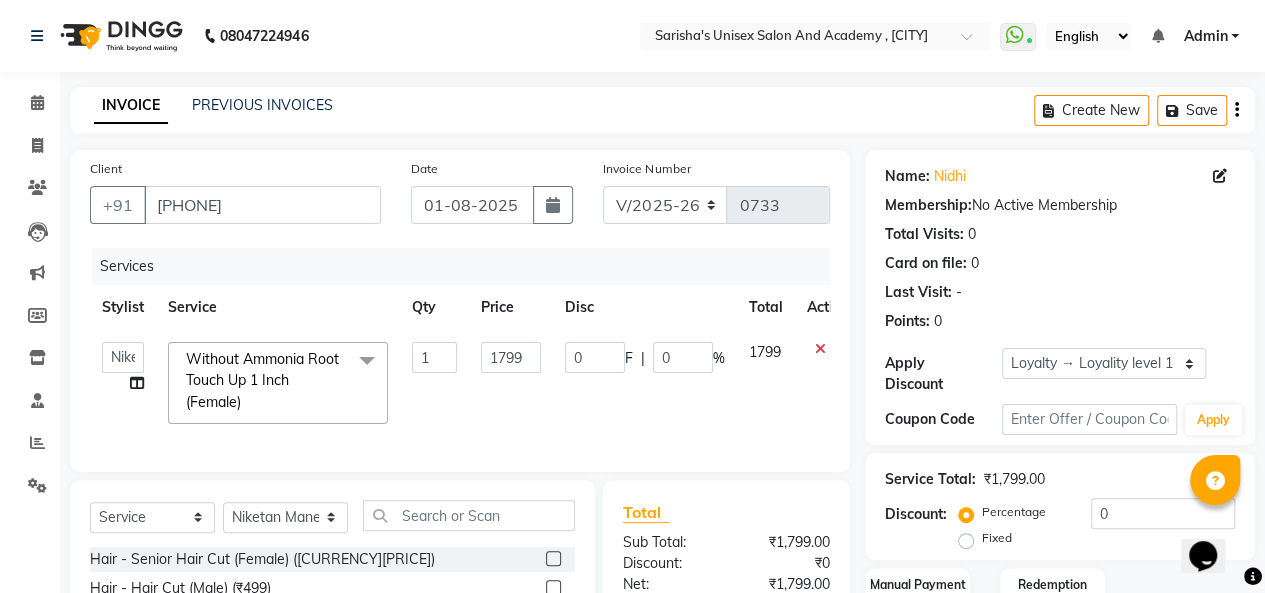 click on "1799" 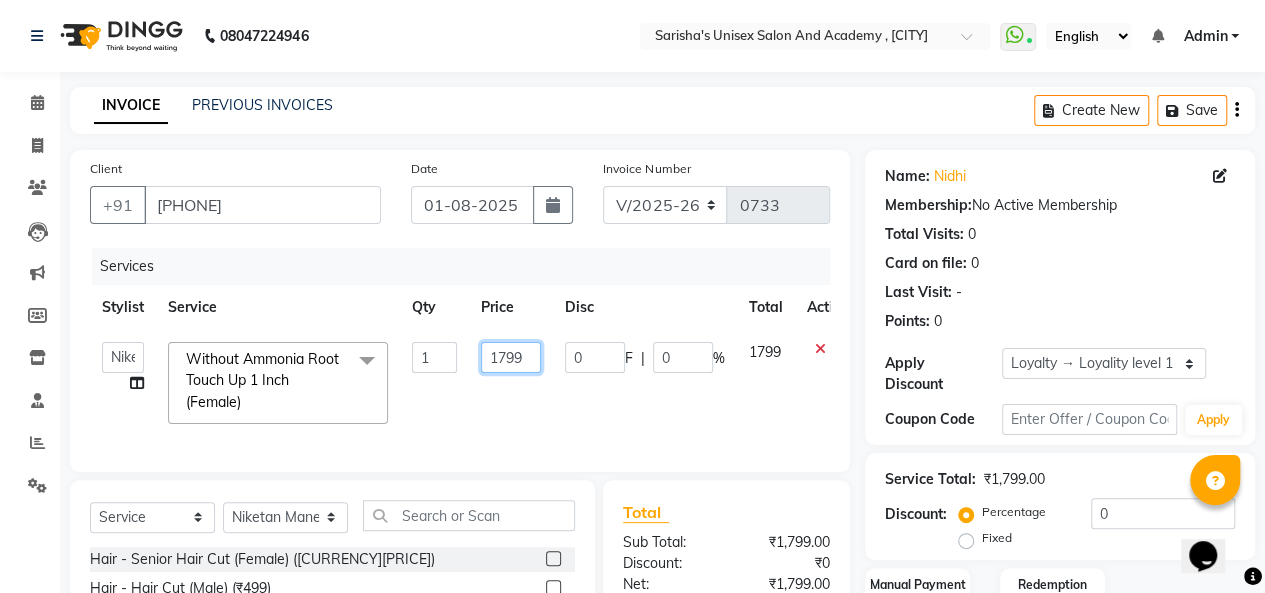 click on "1799" 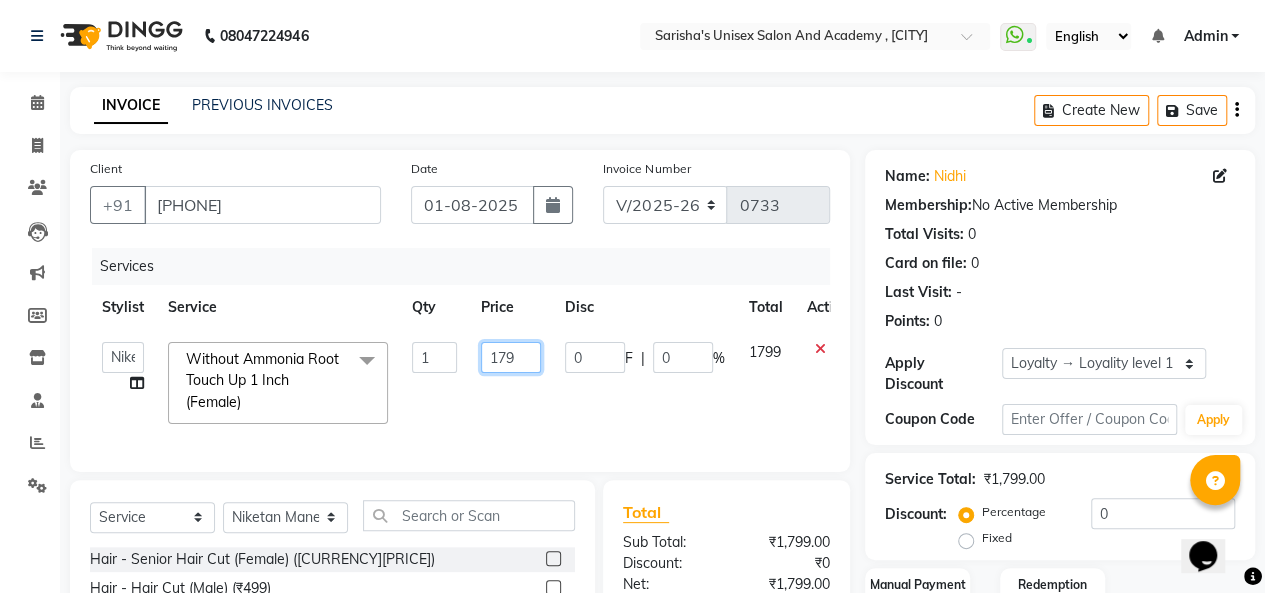 type on "1799" 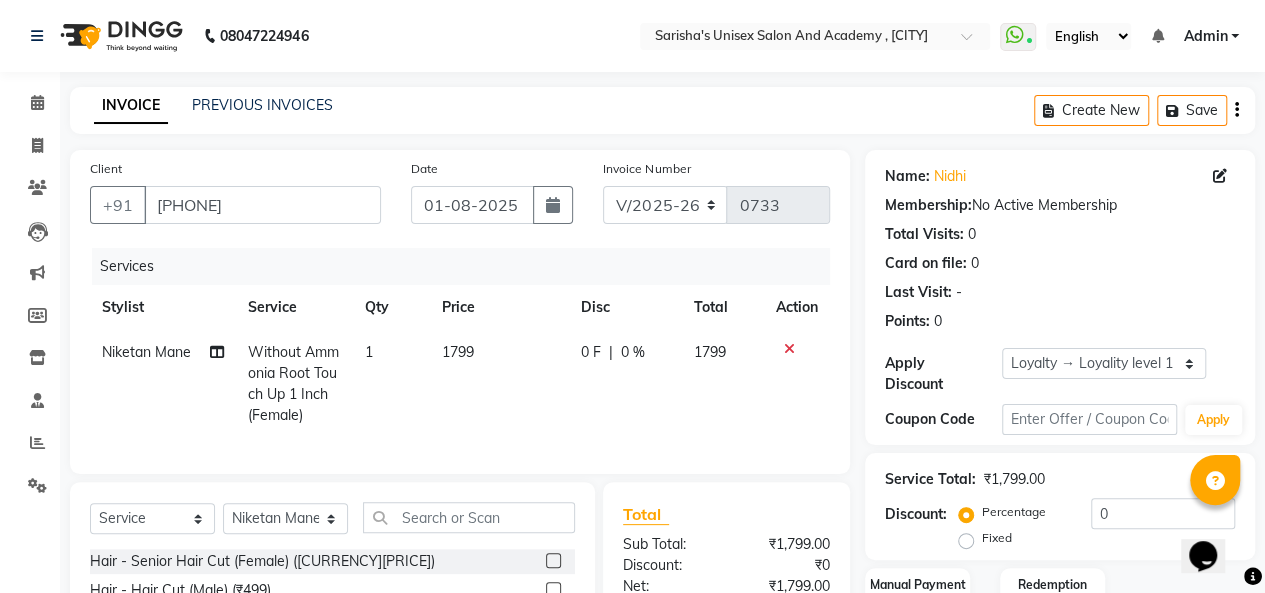 click on "0 F | 0 %" 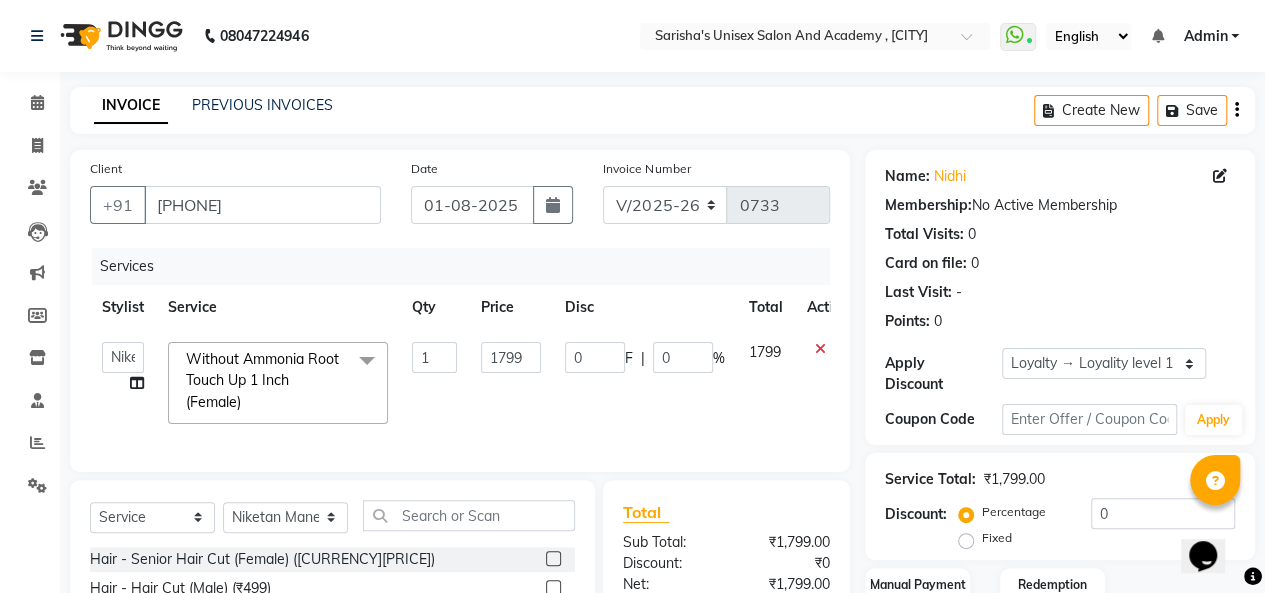scroll, scrollTop: 200, scrollLeft: 0, axis: vertical 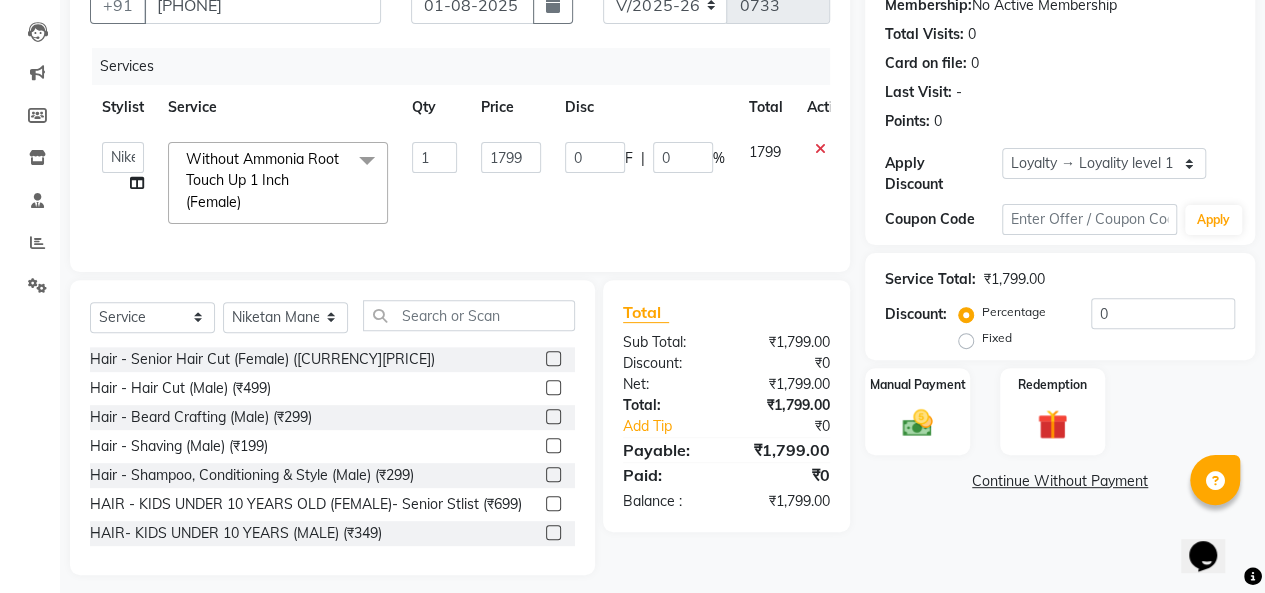 click on "Fixed" 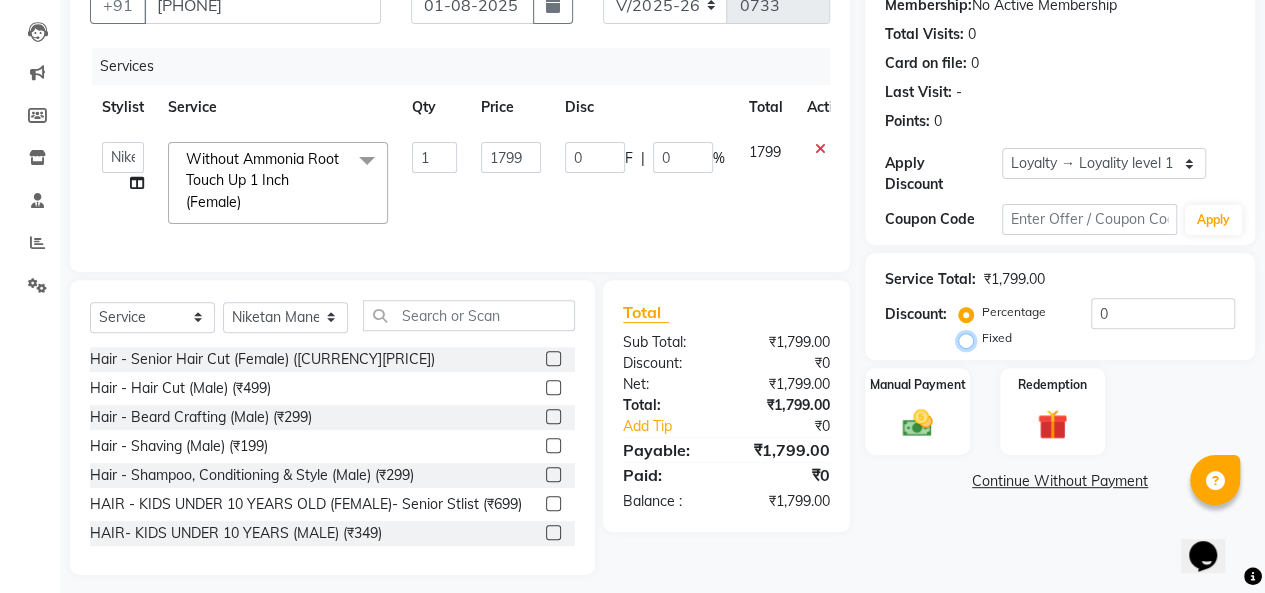 click on "Fixed" at bounding box center (970, 338) 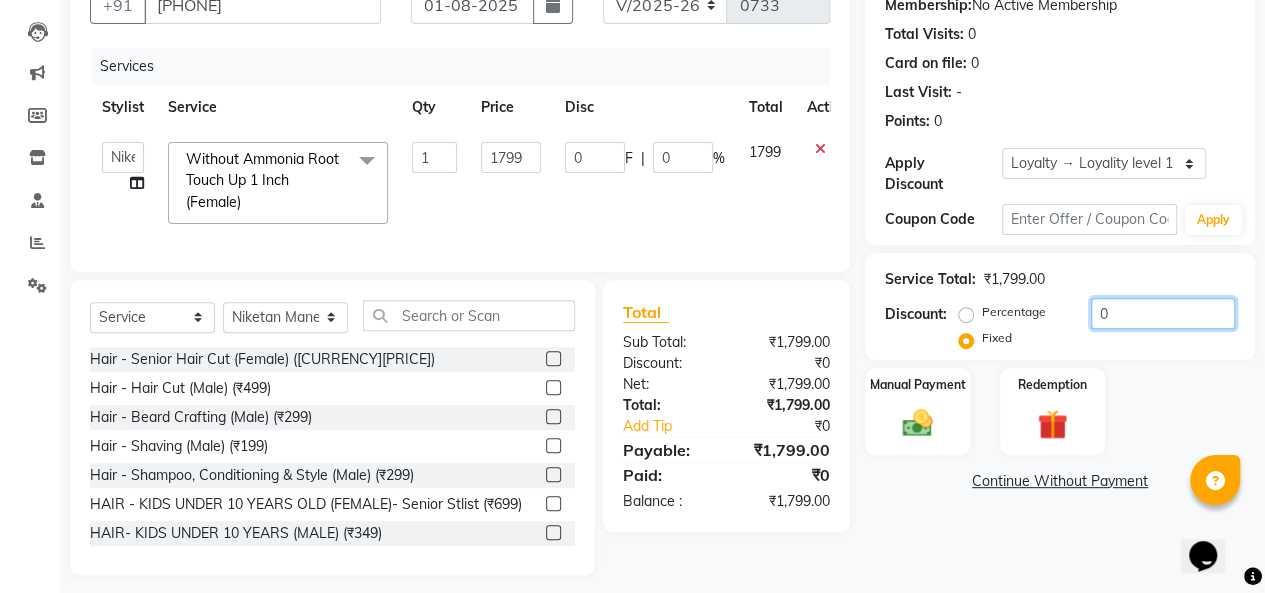 click on "0" 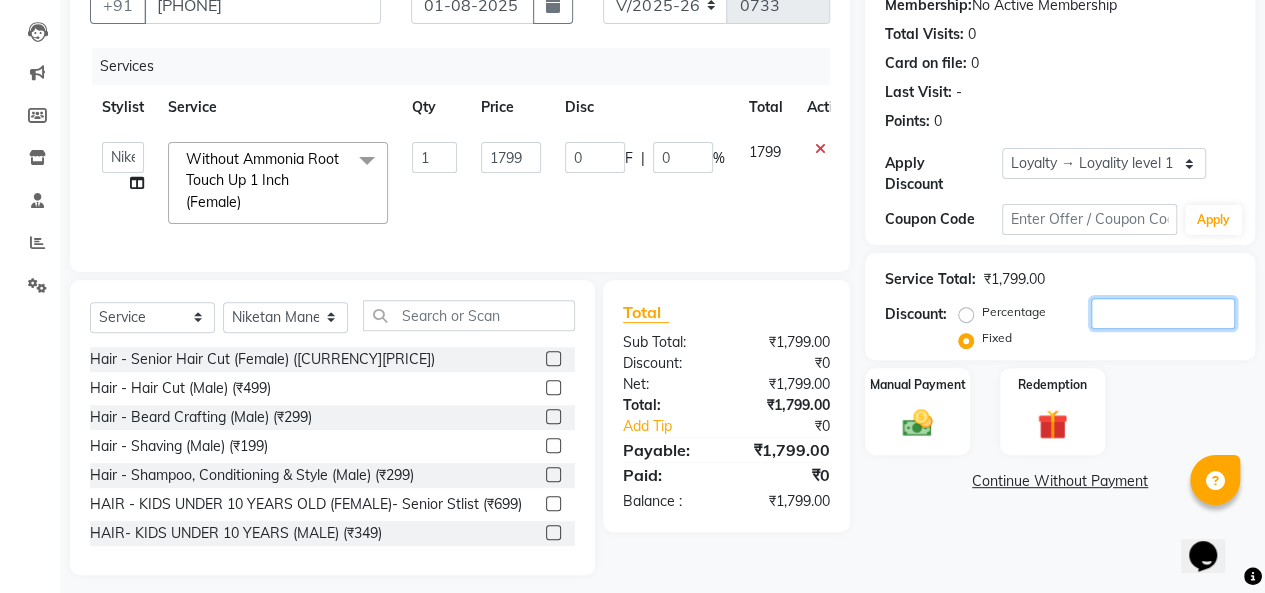 type on "1" 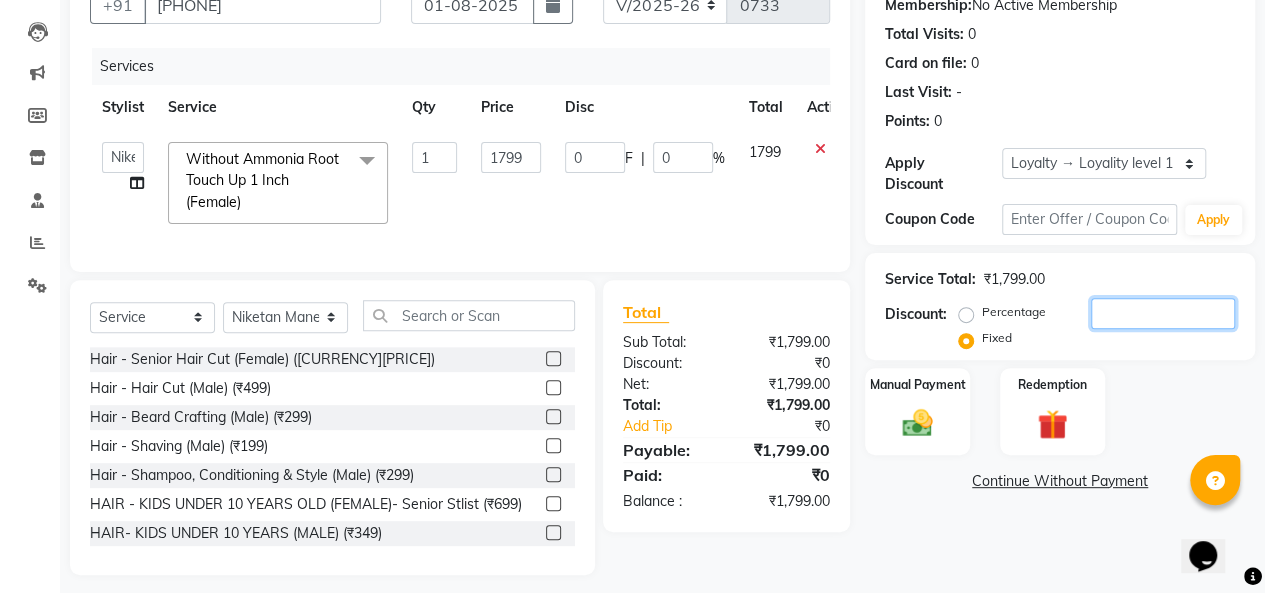 type on "1" 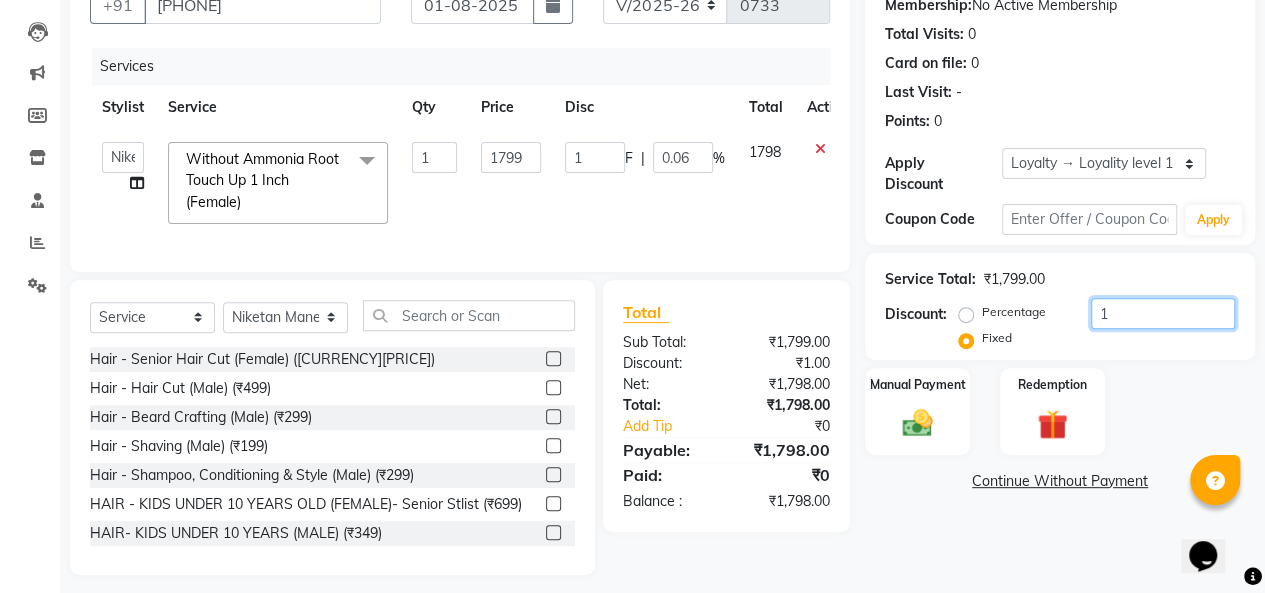 type on "12" 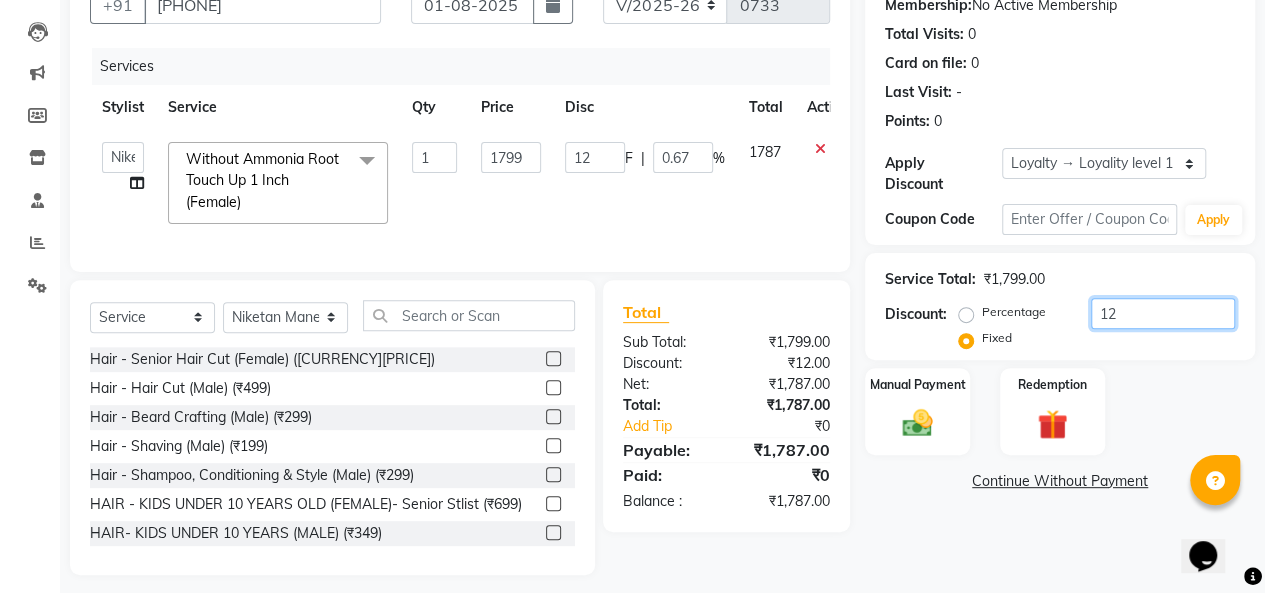 type on "129" 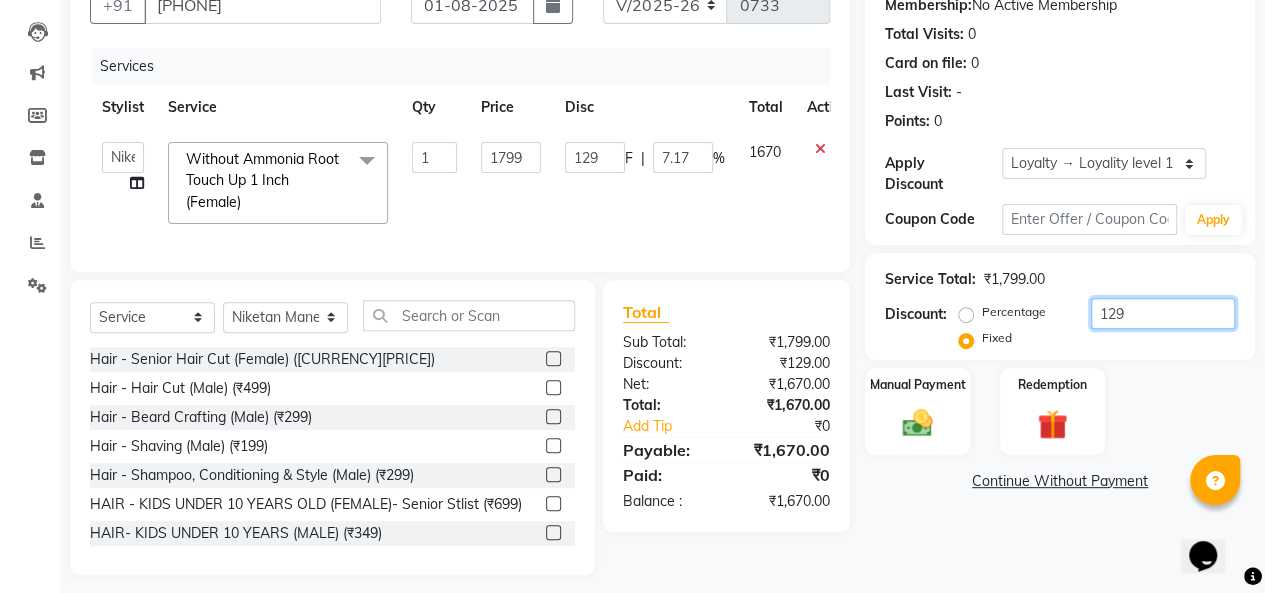 type on "1299" 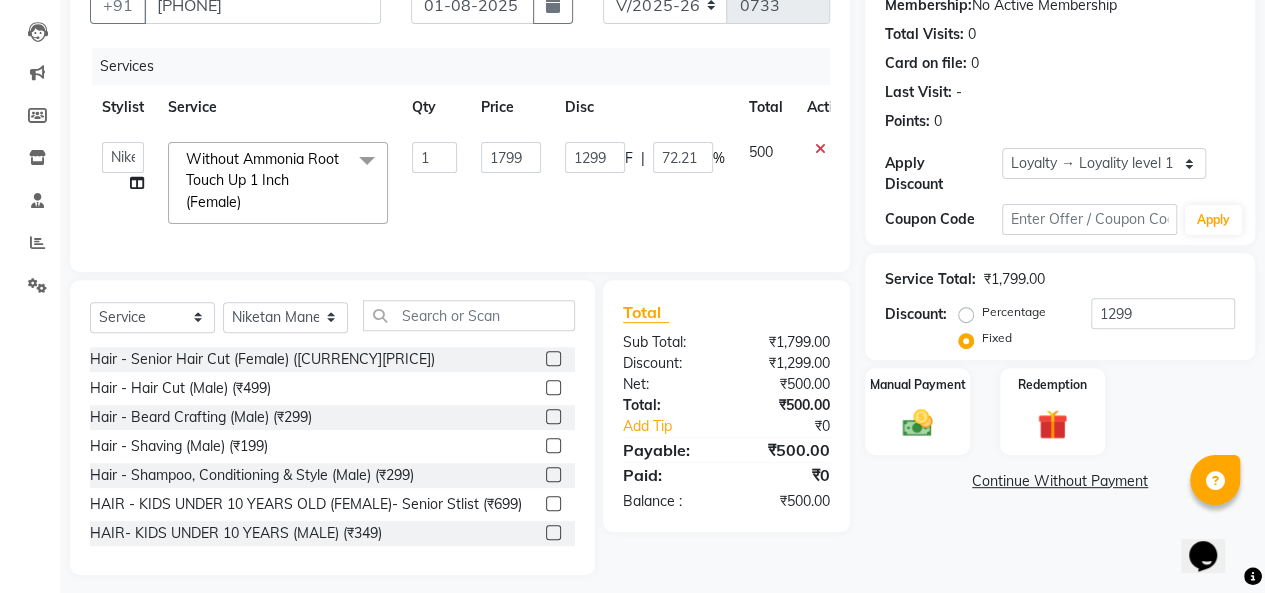click on "1299 F | 72.21 %" 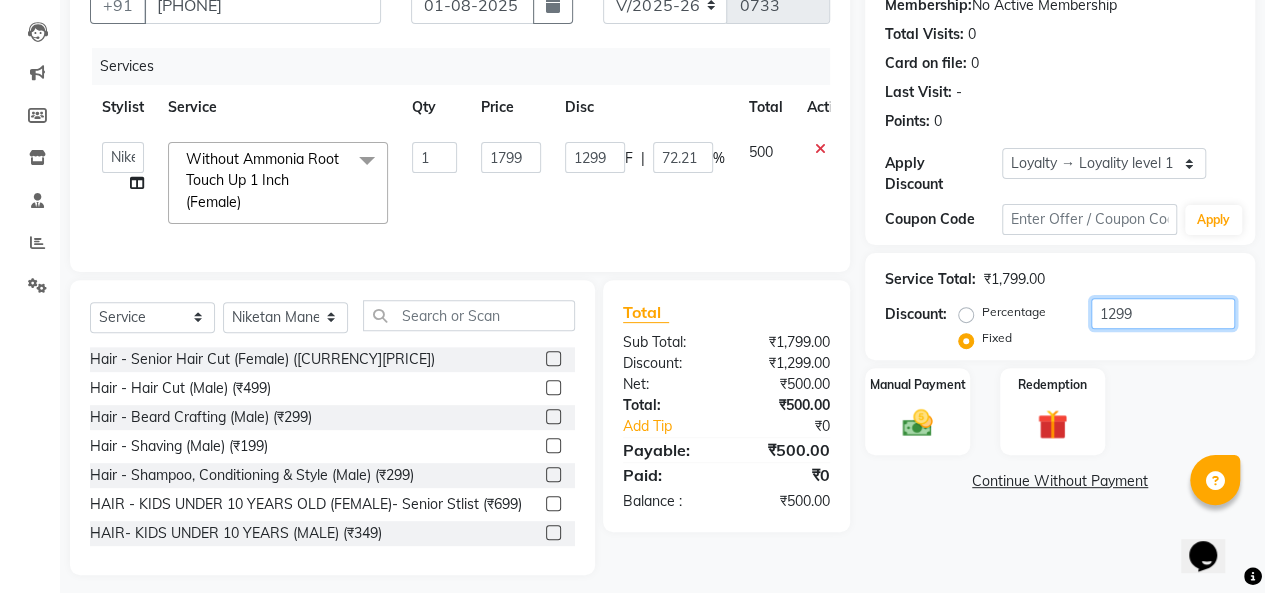 click on "1299" 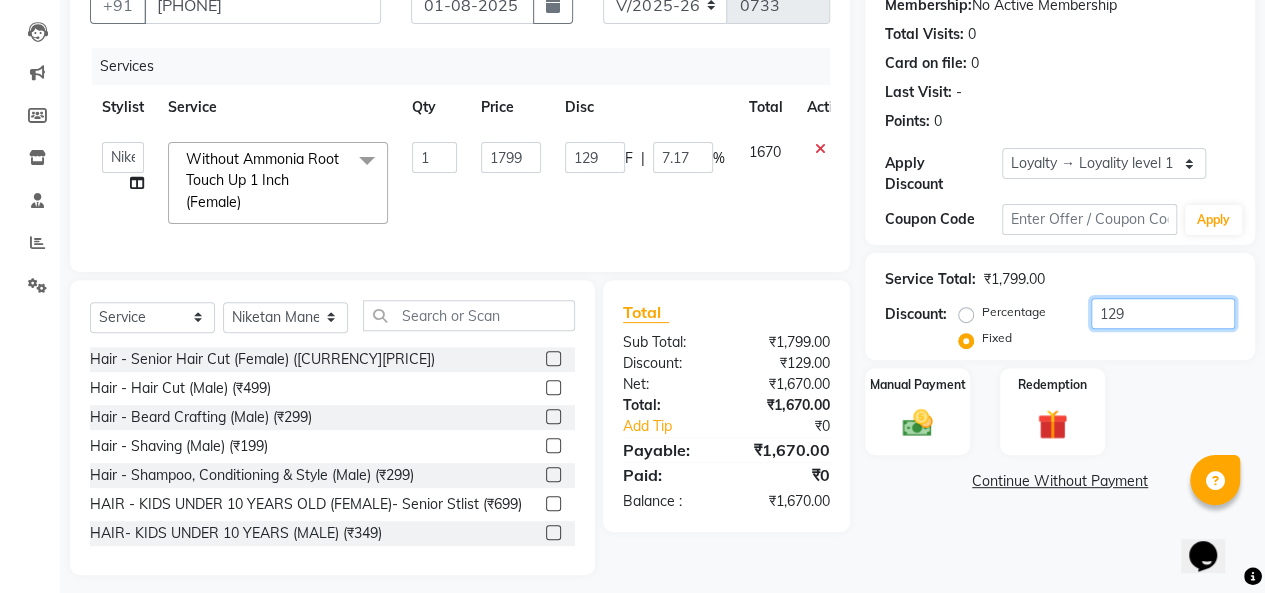 type on "12" 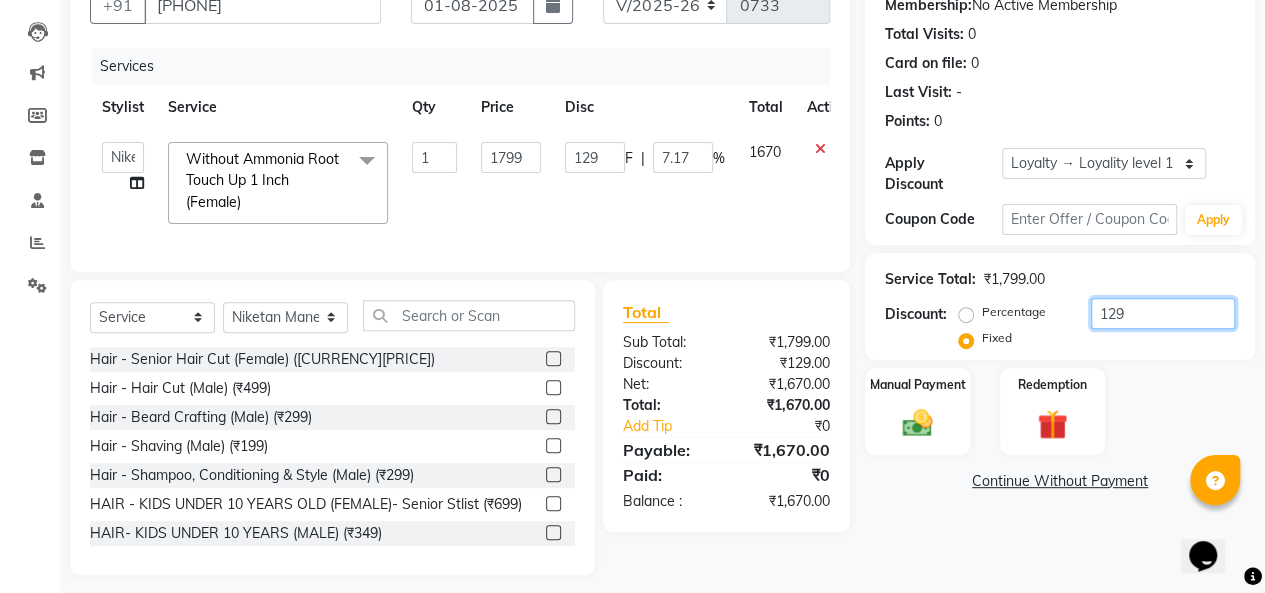 type on "12" 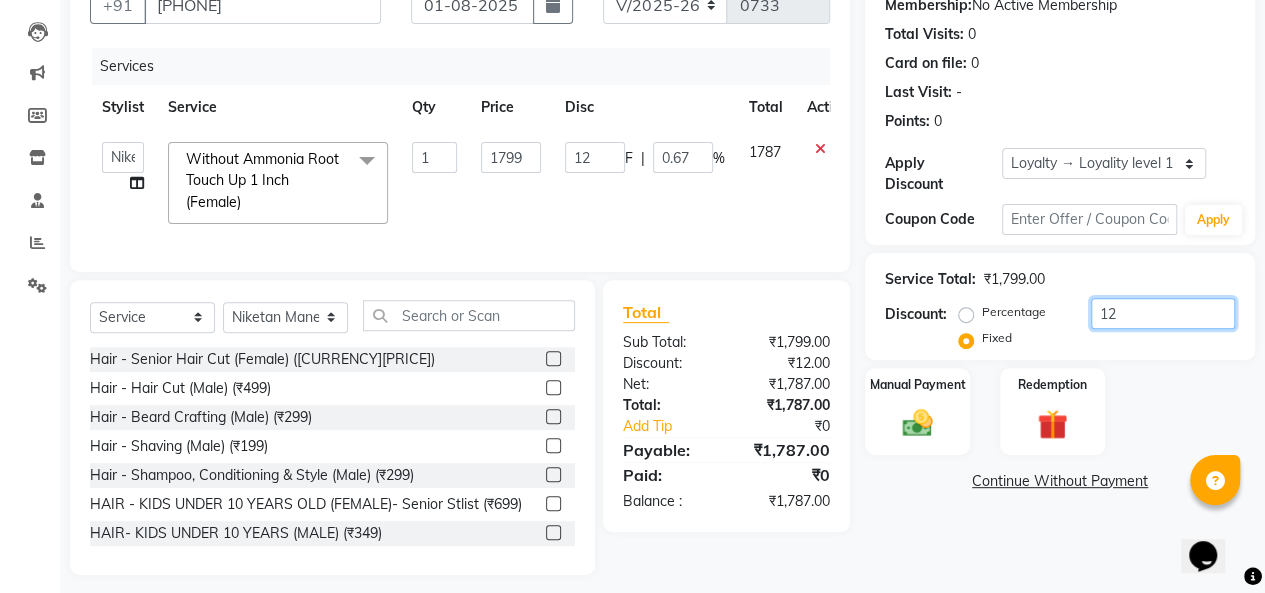 type on "1" 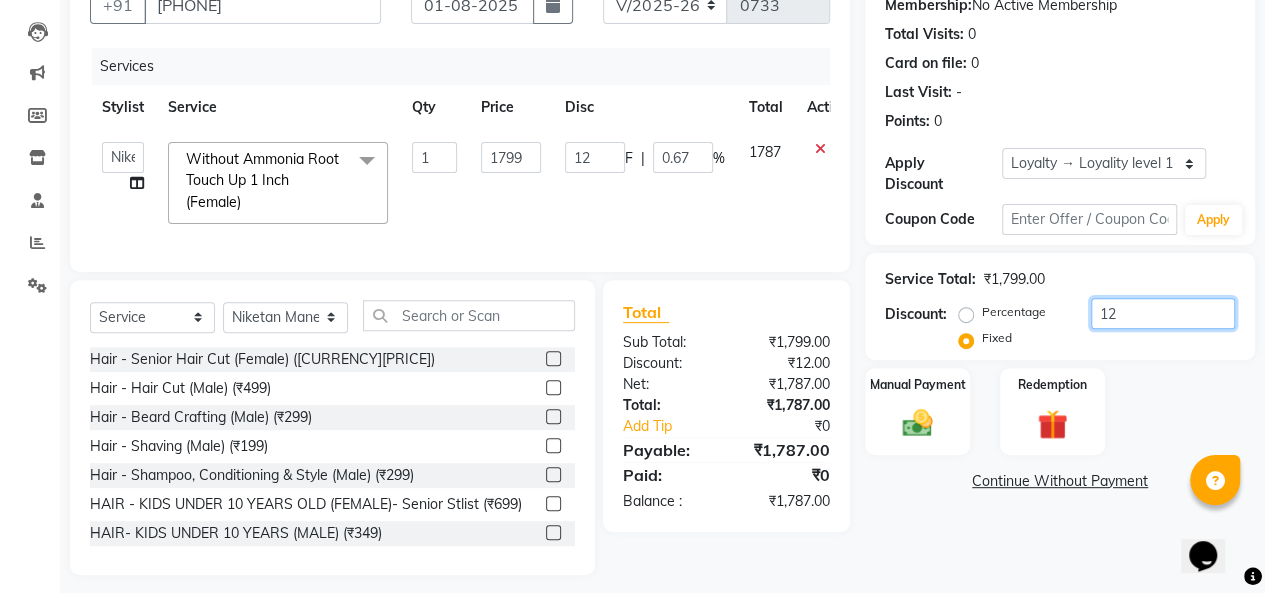 type on "1" 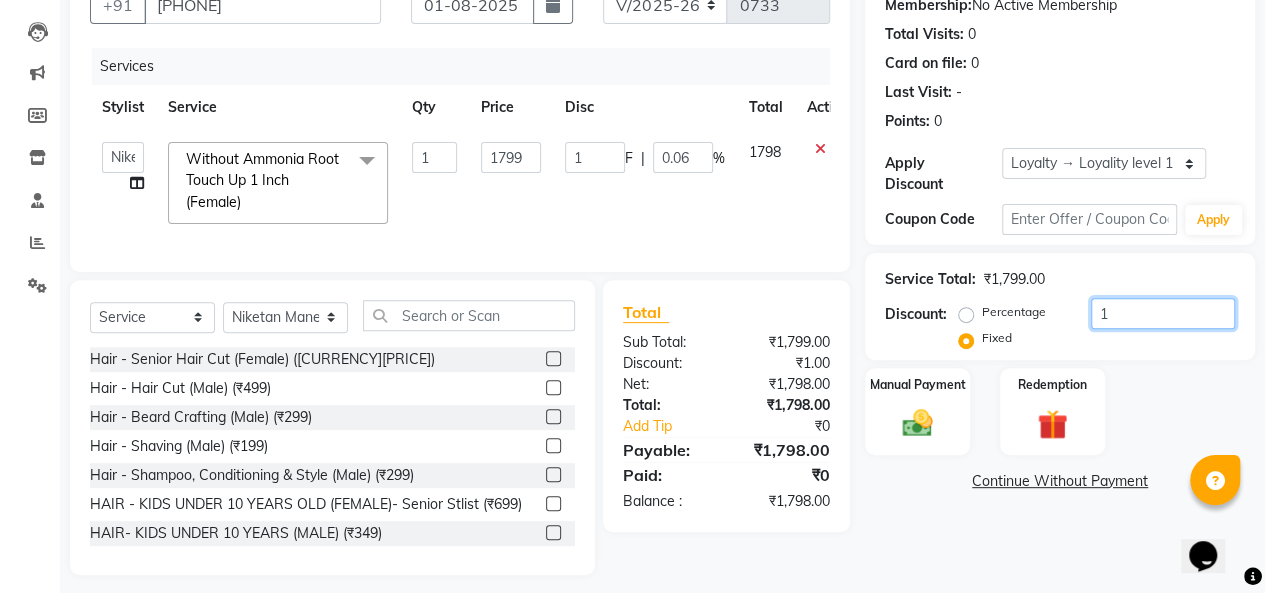 type 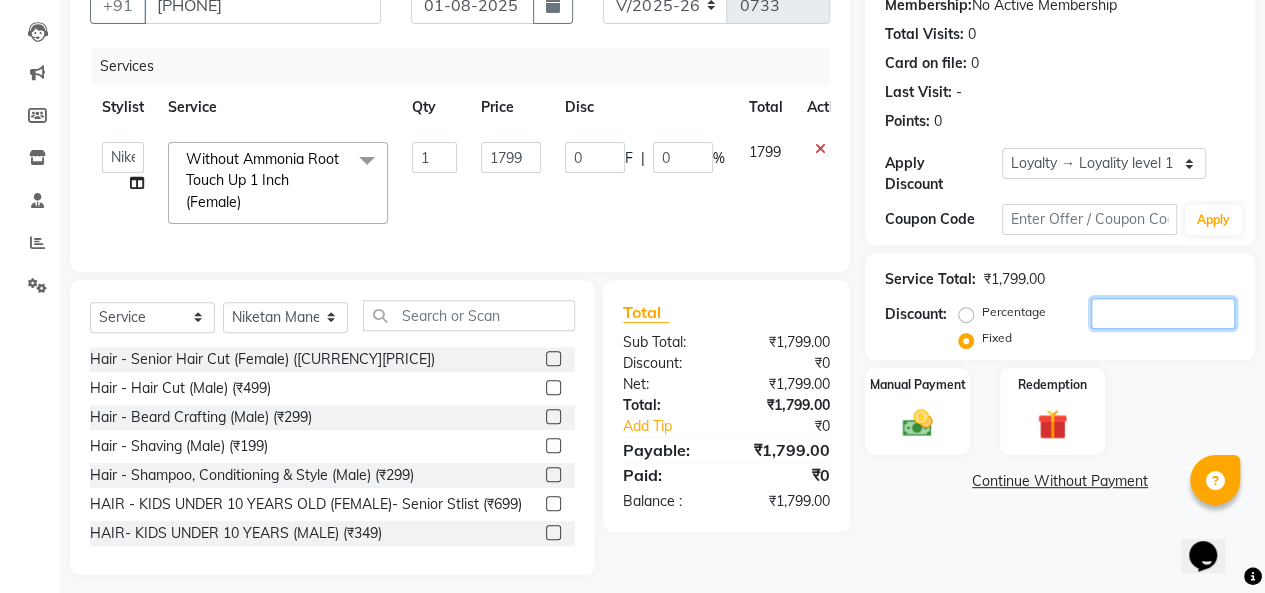 type 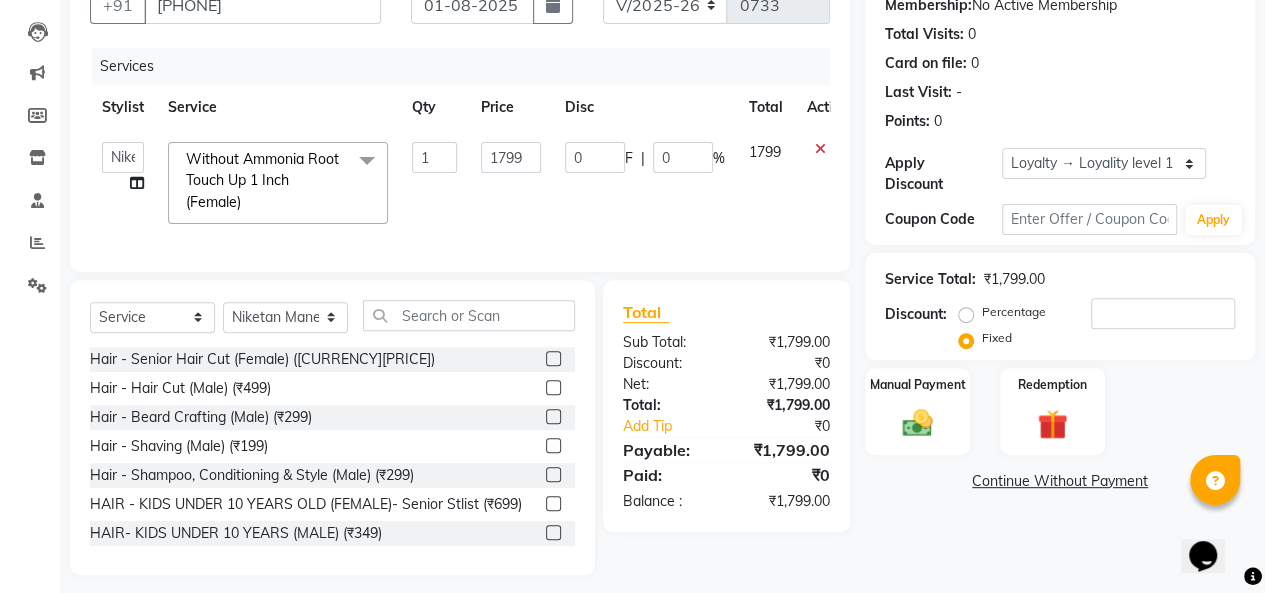 click on "0 F | 0 %" 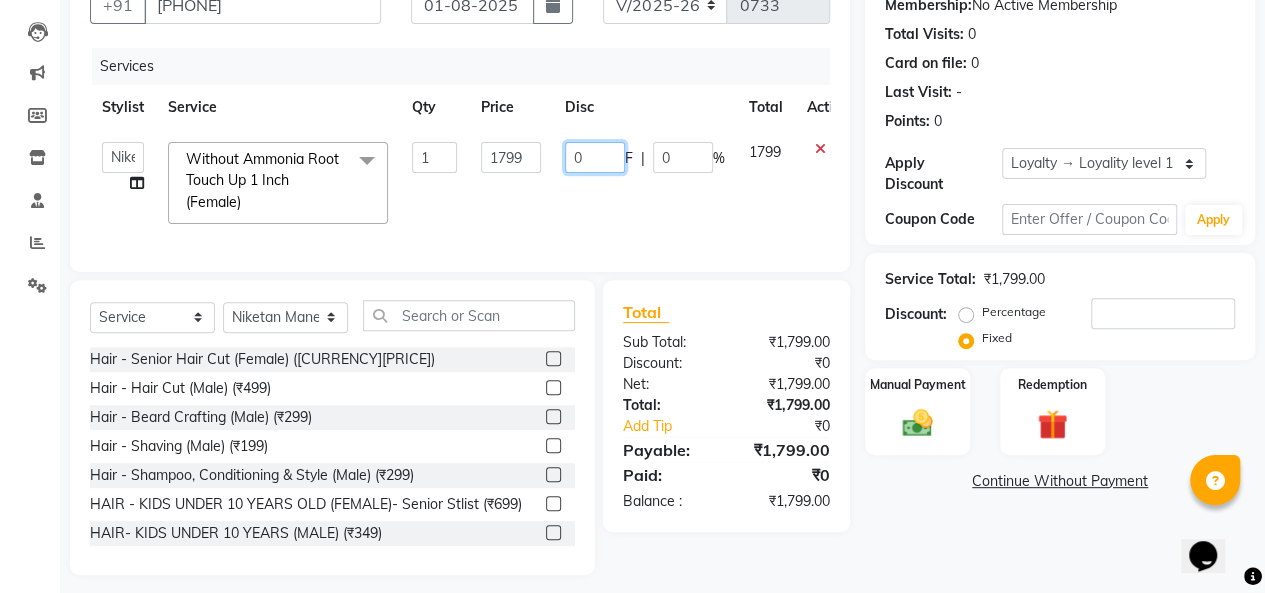 click on "0" 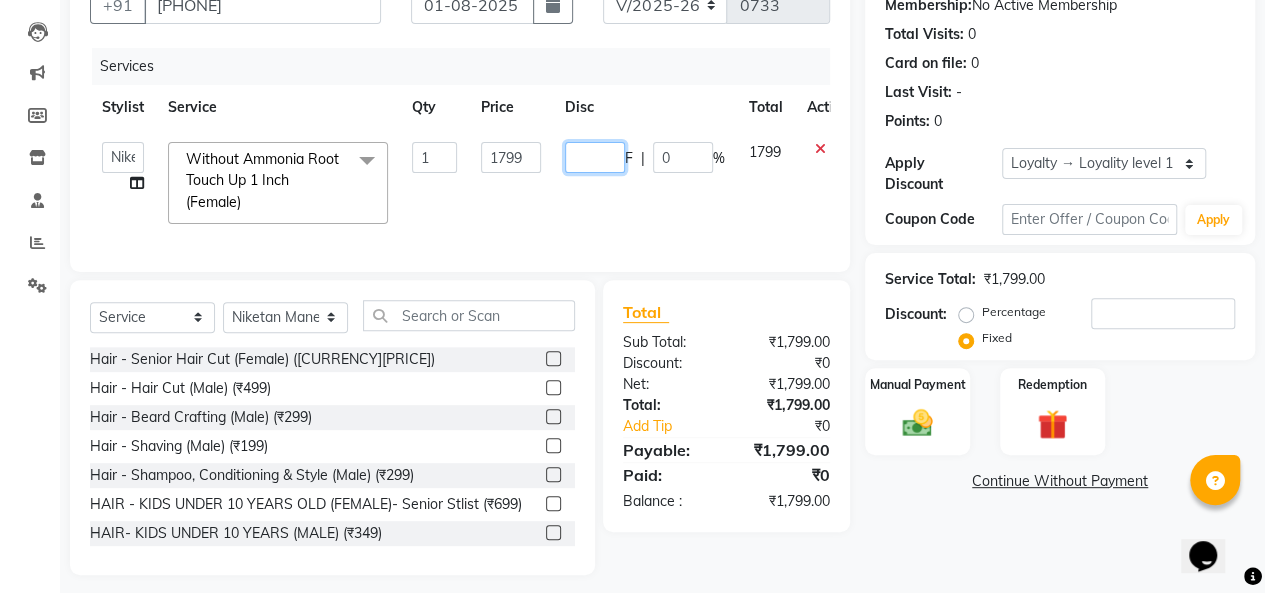 type on "5" 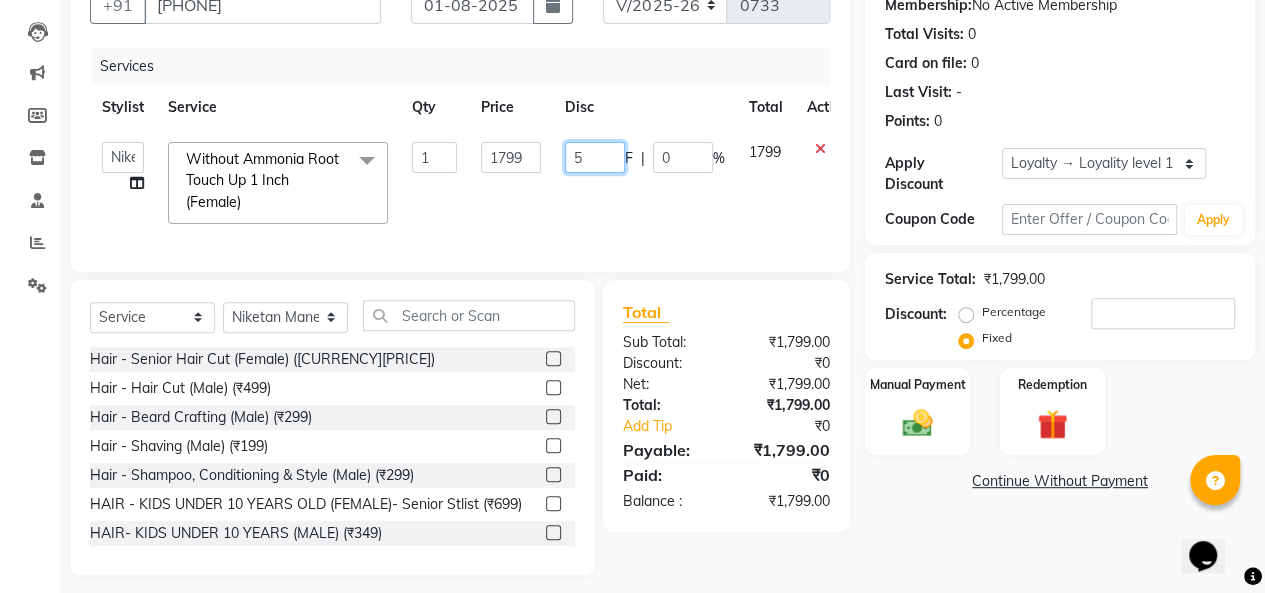 type 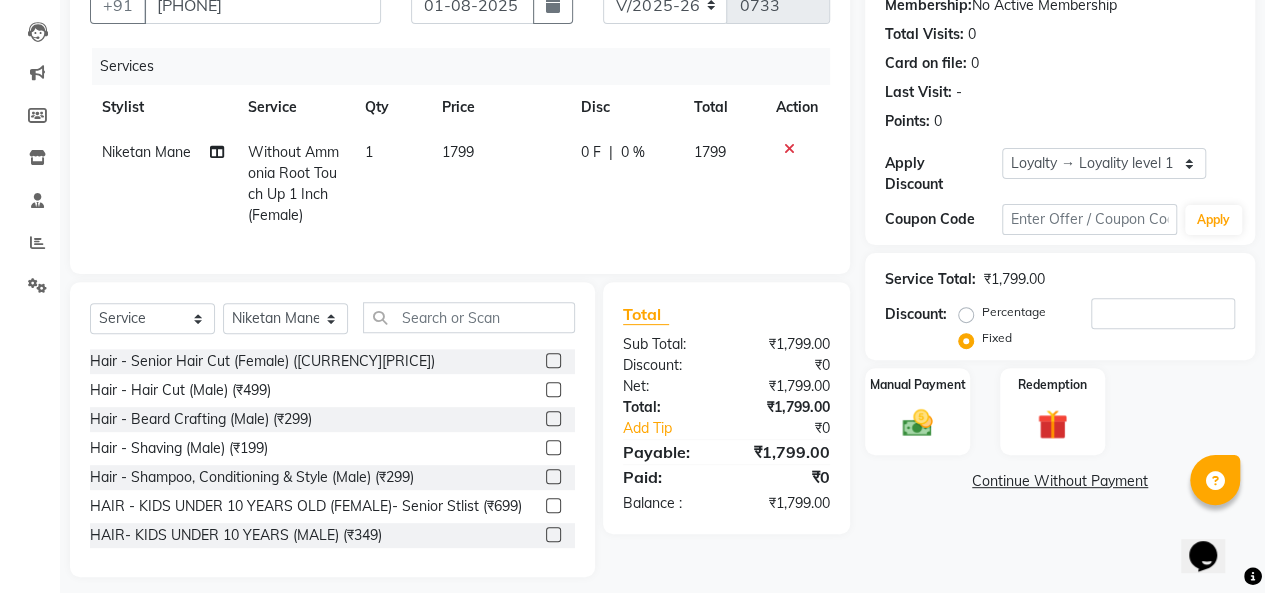 click on "0 F | 0 %" 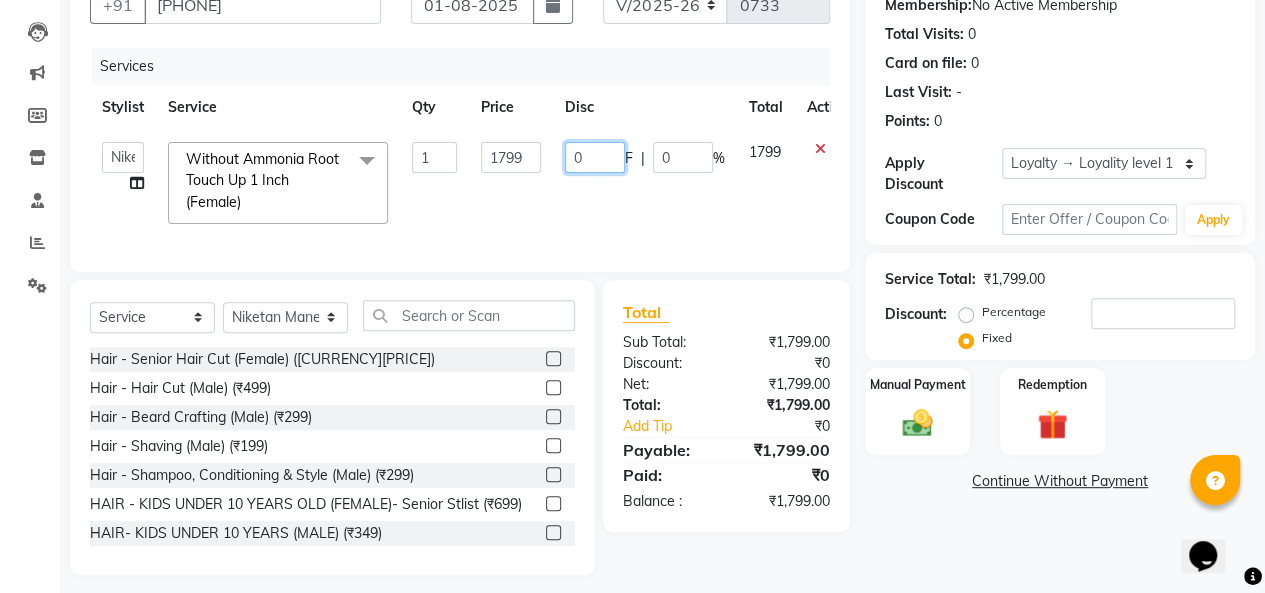 click on "0" 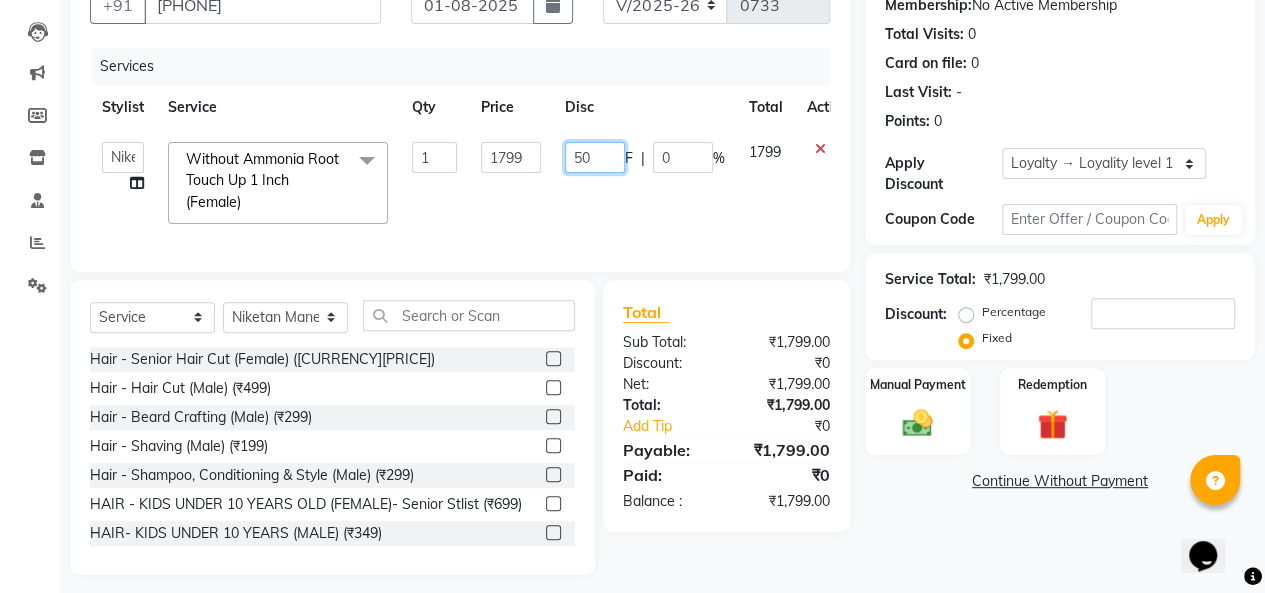 type on "500" 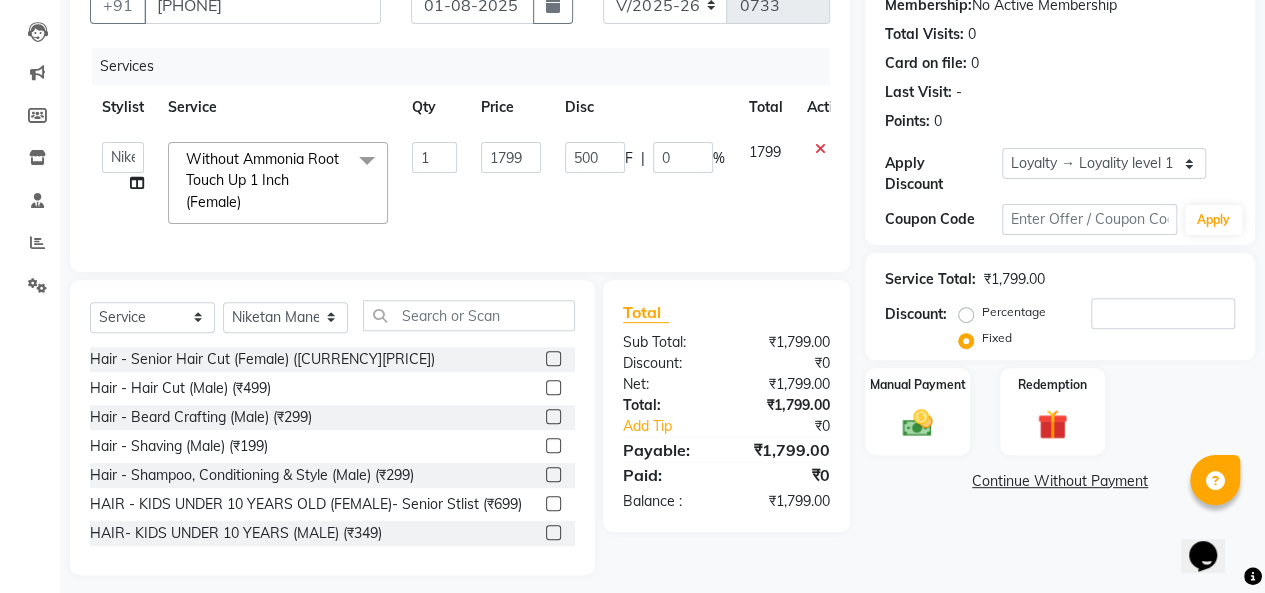 click on "500 F | 0 %" 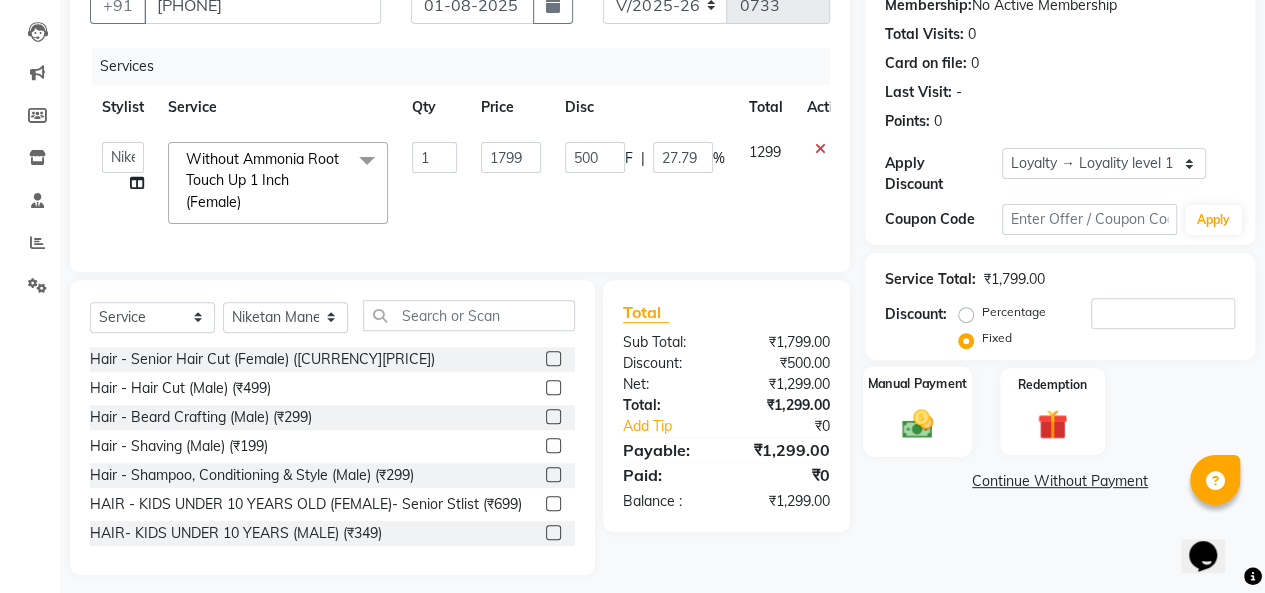 click 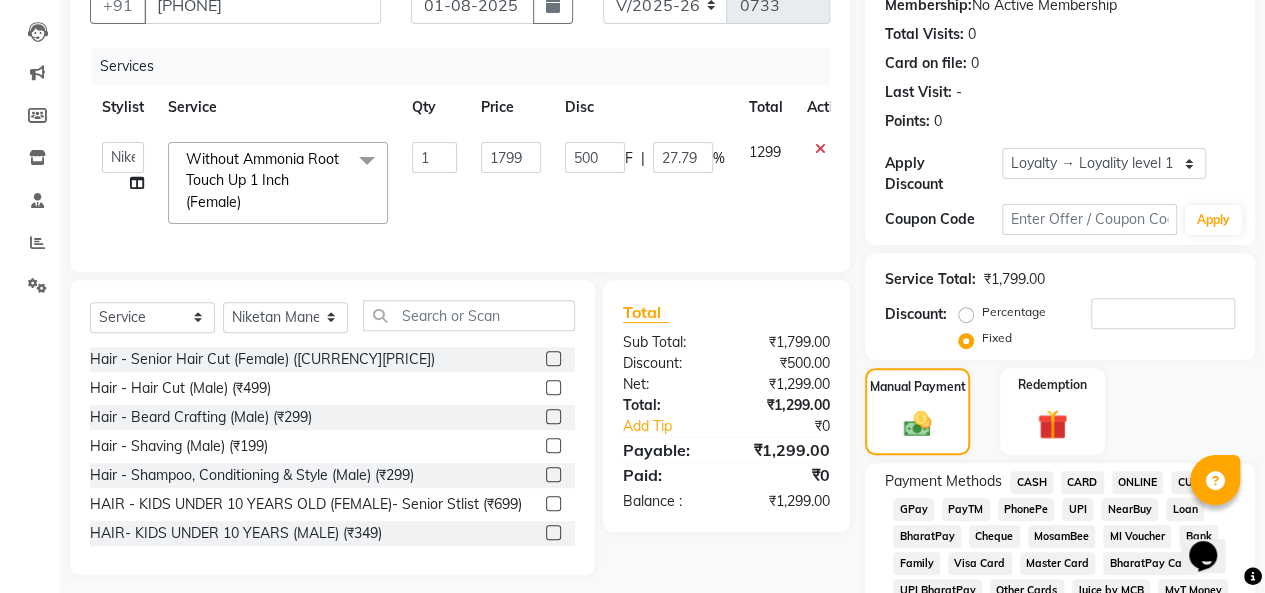 scroll, scrollTop: 300, scrollLeft: 0, axis: vertical 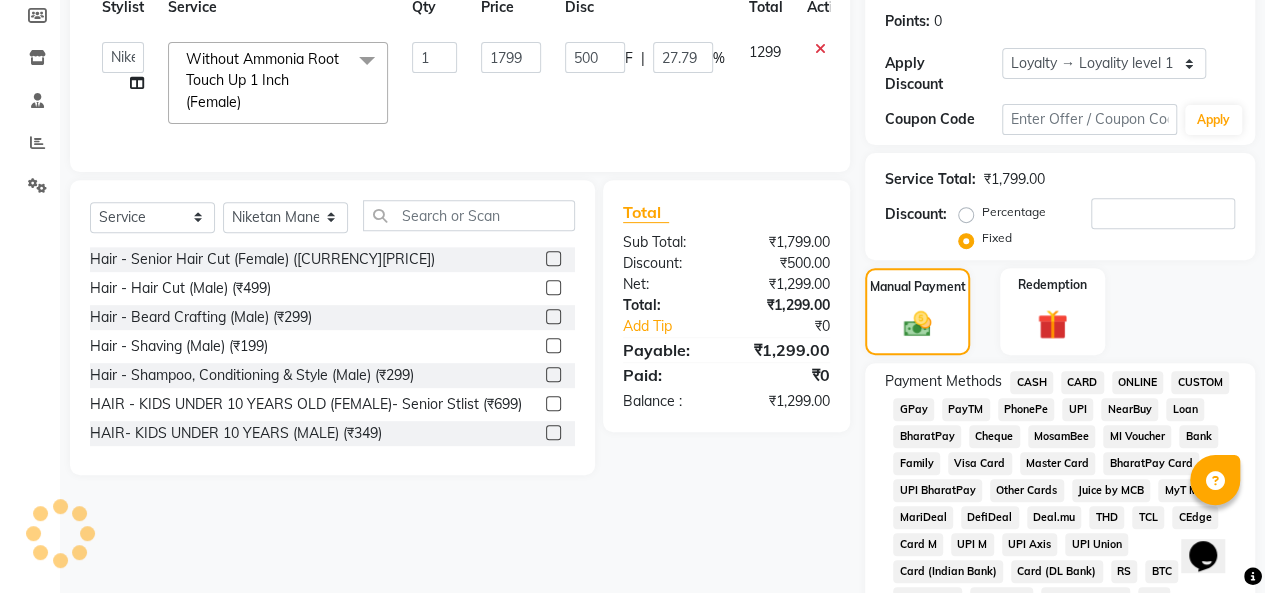 click on "UPI" 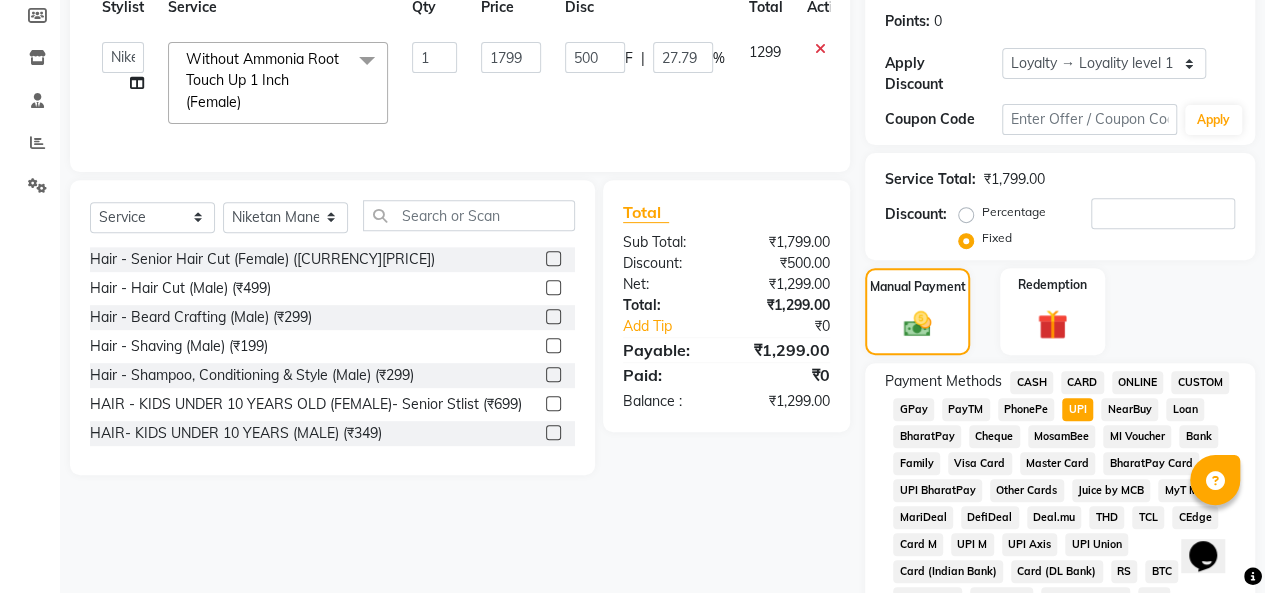click on "Add Payment" 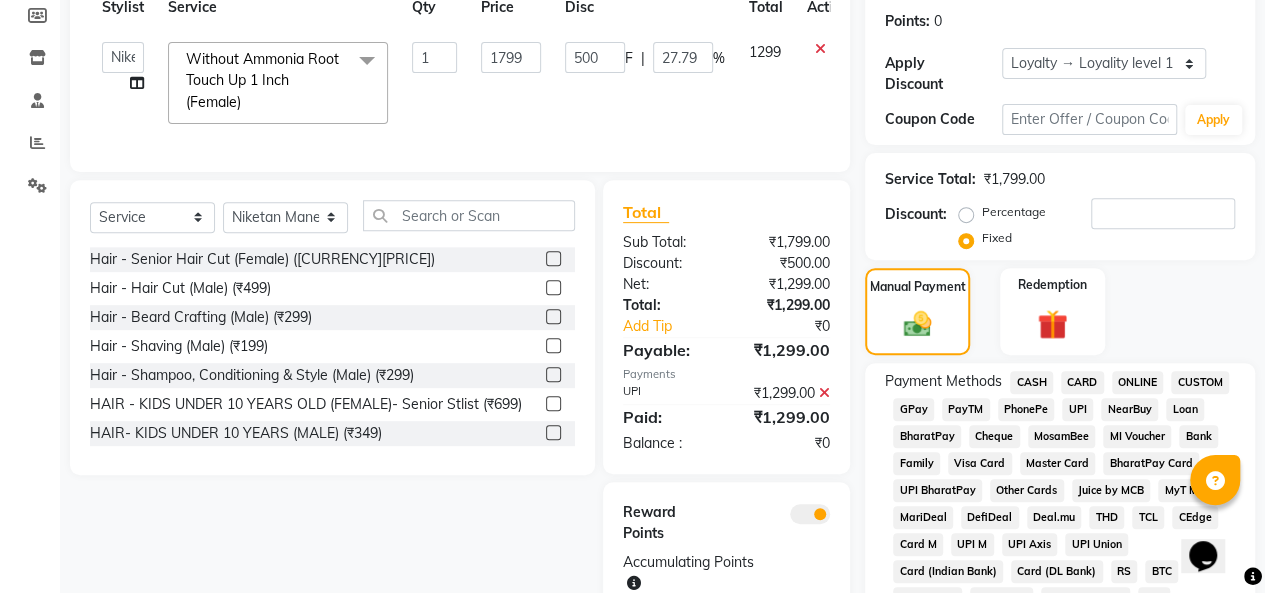 scroll, scrollTop: 1046, scrollLeft: 0, axis: vertical 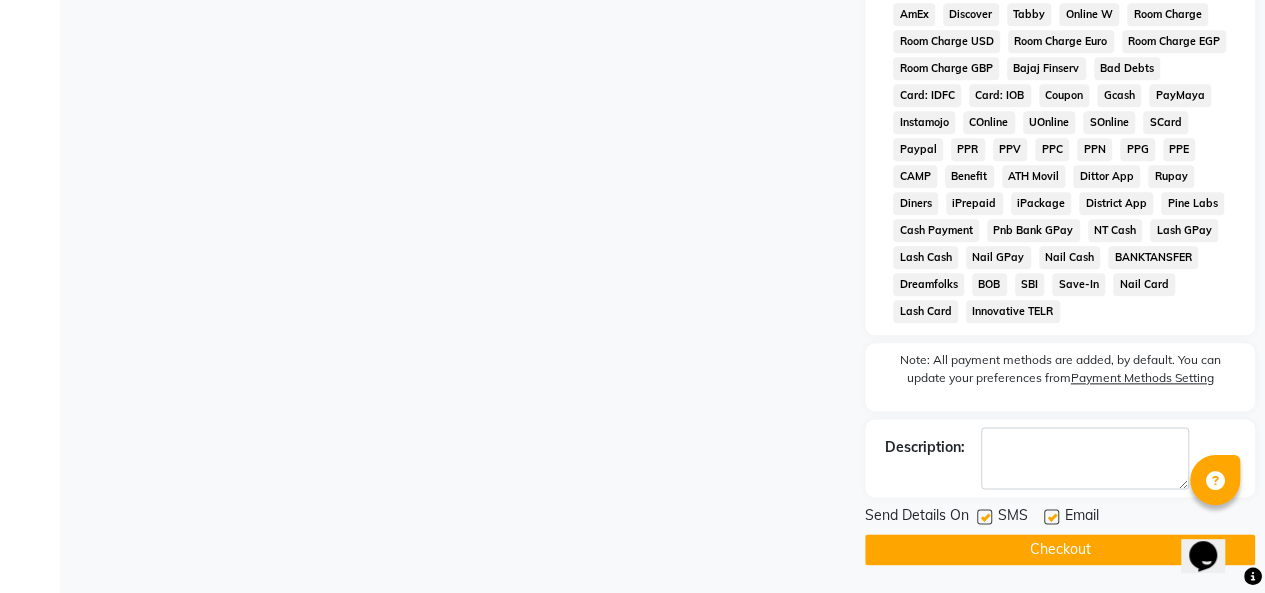 click on "Checkout" 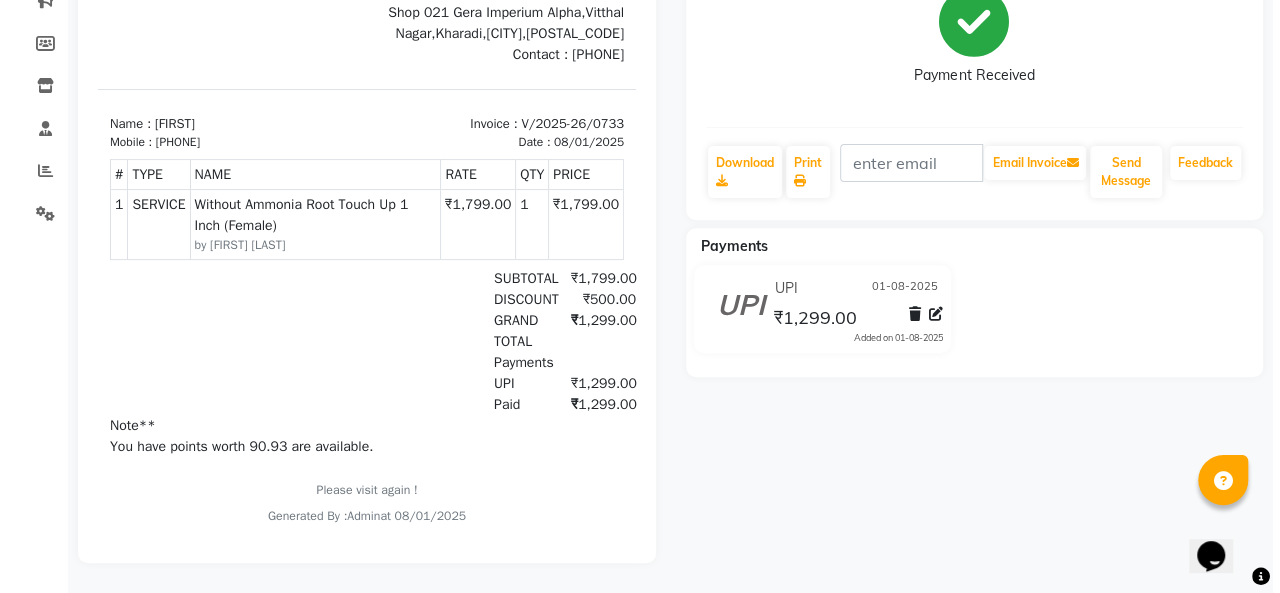 scroll, scrollTop: 0, scrollLeft: 0, axis: both 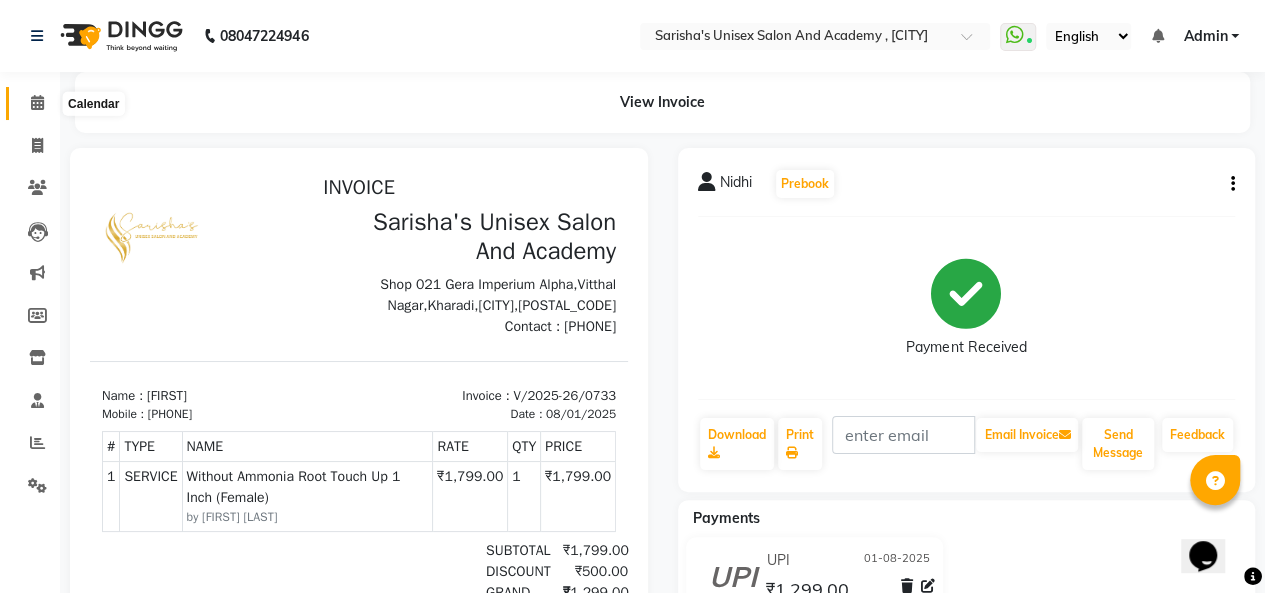 click 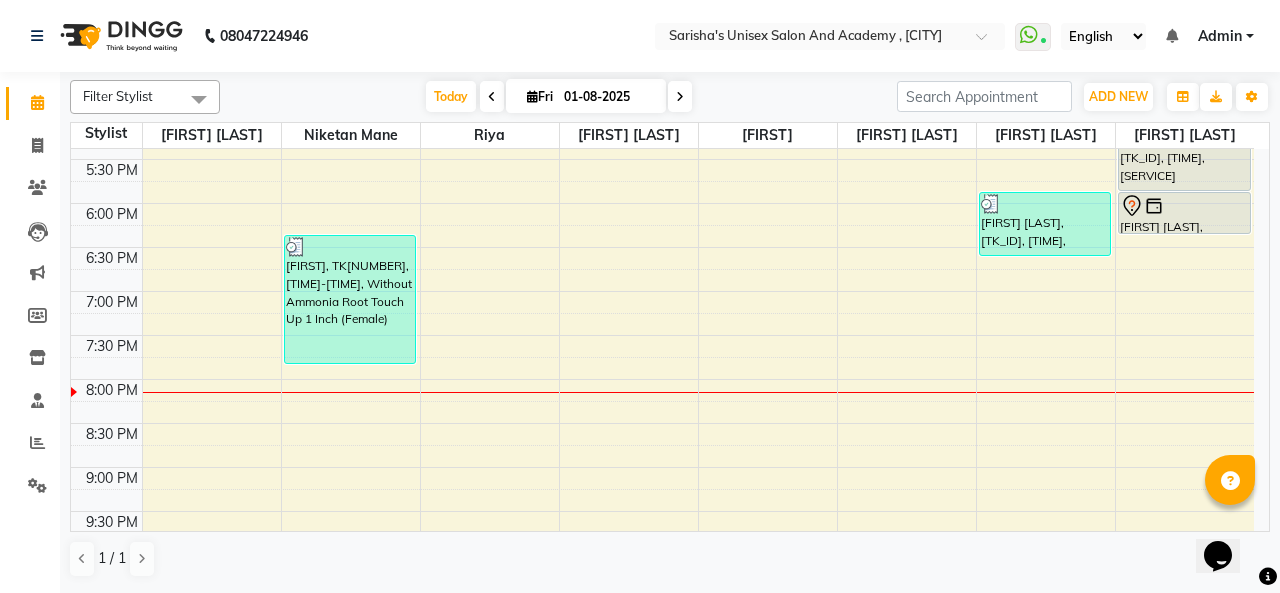 scroll, scrollTop: 800, scrollLeft: 0, axis: vertical 